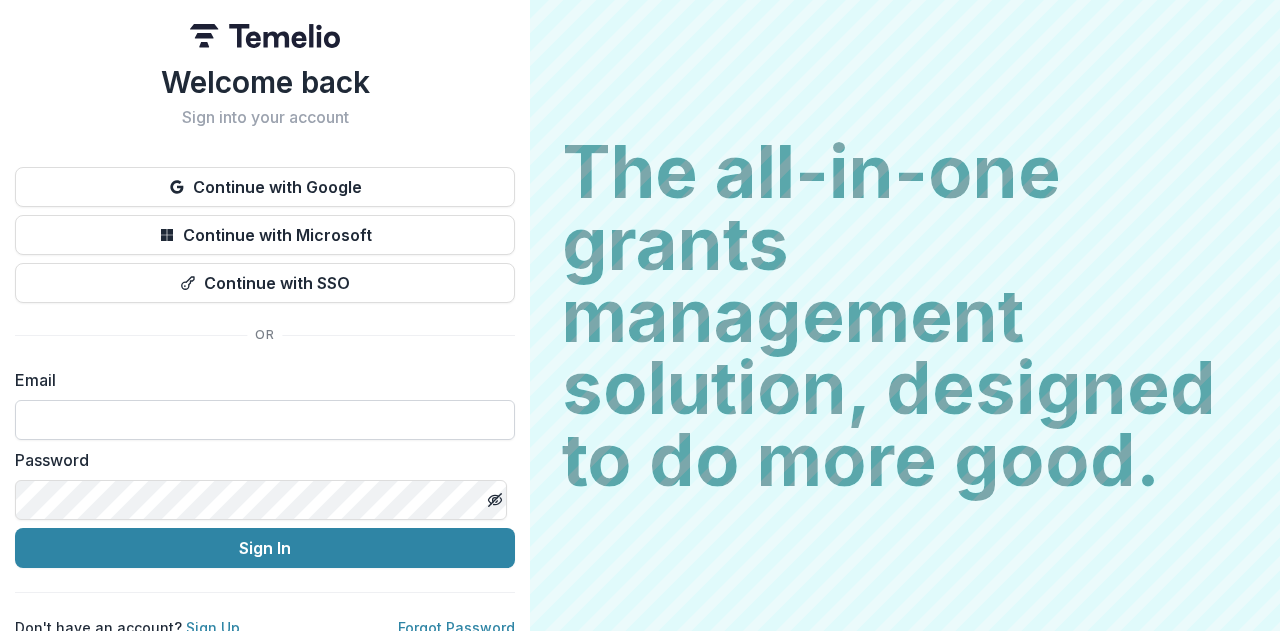 scroll, scrollTop: 0, scrollLeft: 0, axis: both 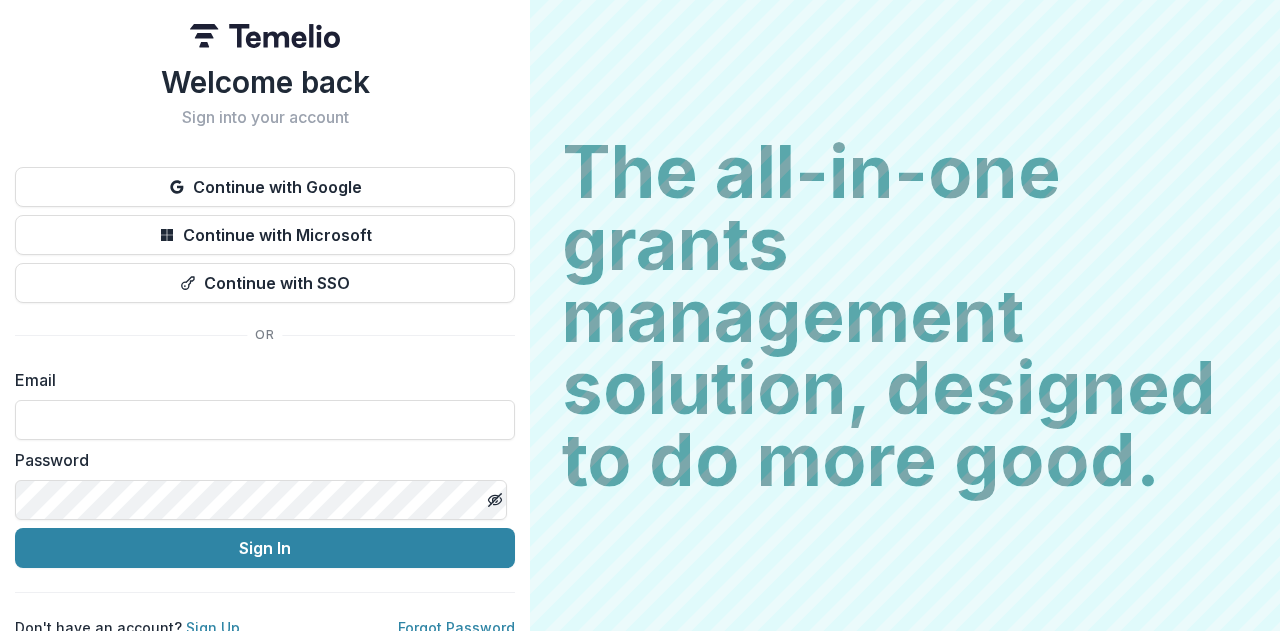 type on "**********" 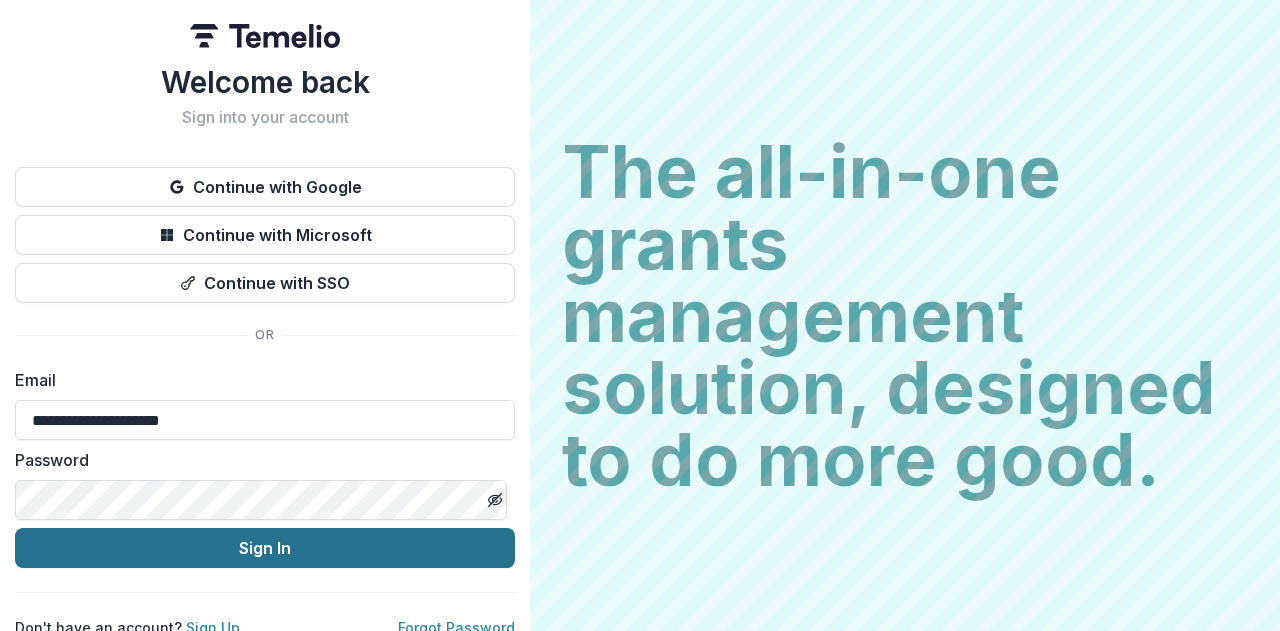 click on "Sign In" at bounding box center [265, 548] 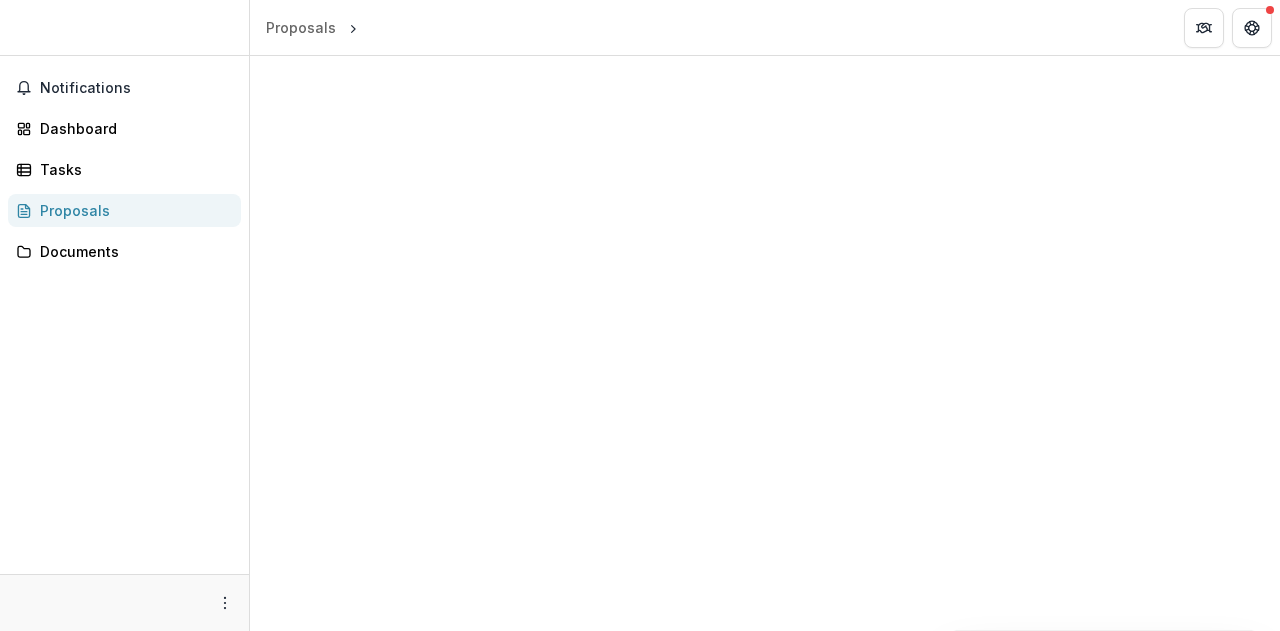 scroll, scrollTop: 0, scrollLeft: 0, axis: both 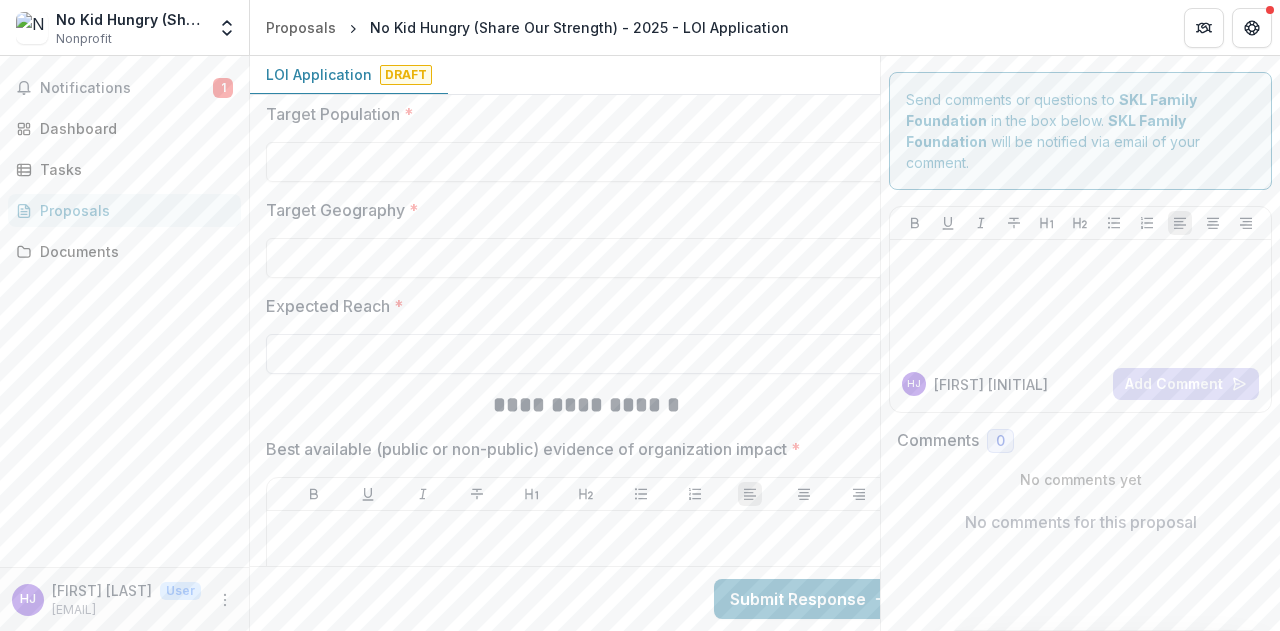 click on "Expected Reach *" at bounding box center [586, 354] 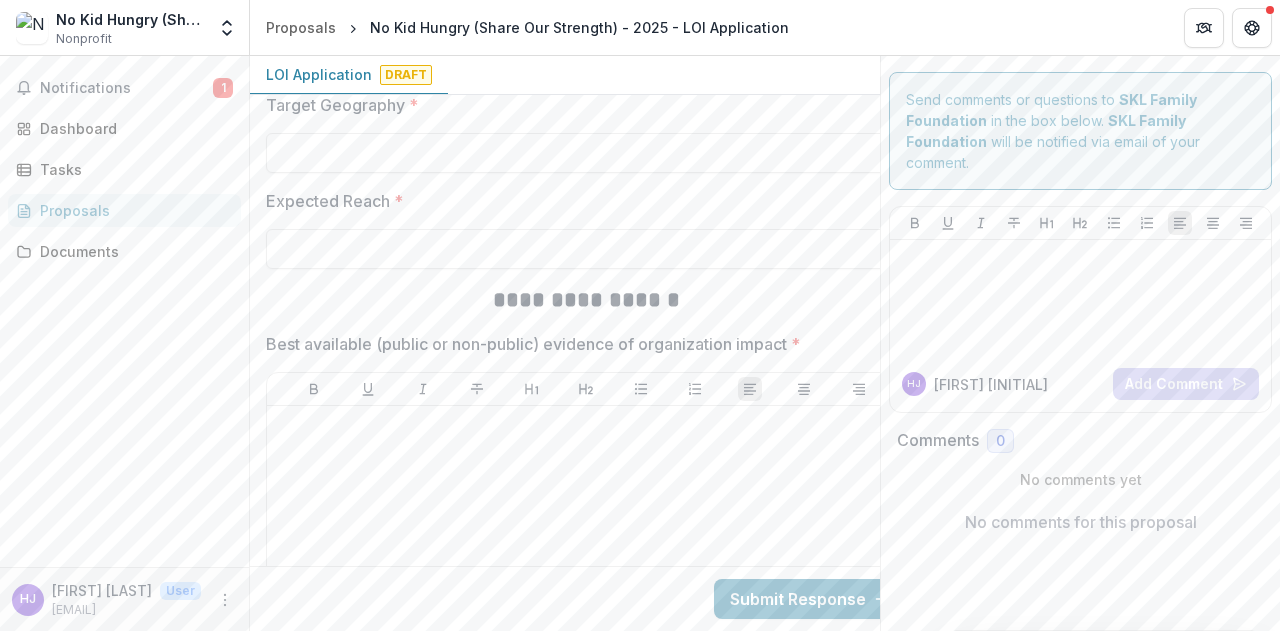 scroll, scrollTop: 2505, scrollLeft: 0, axis: vertical 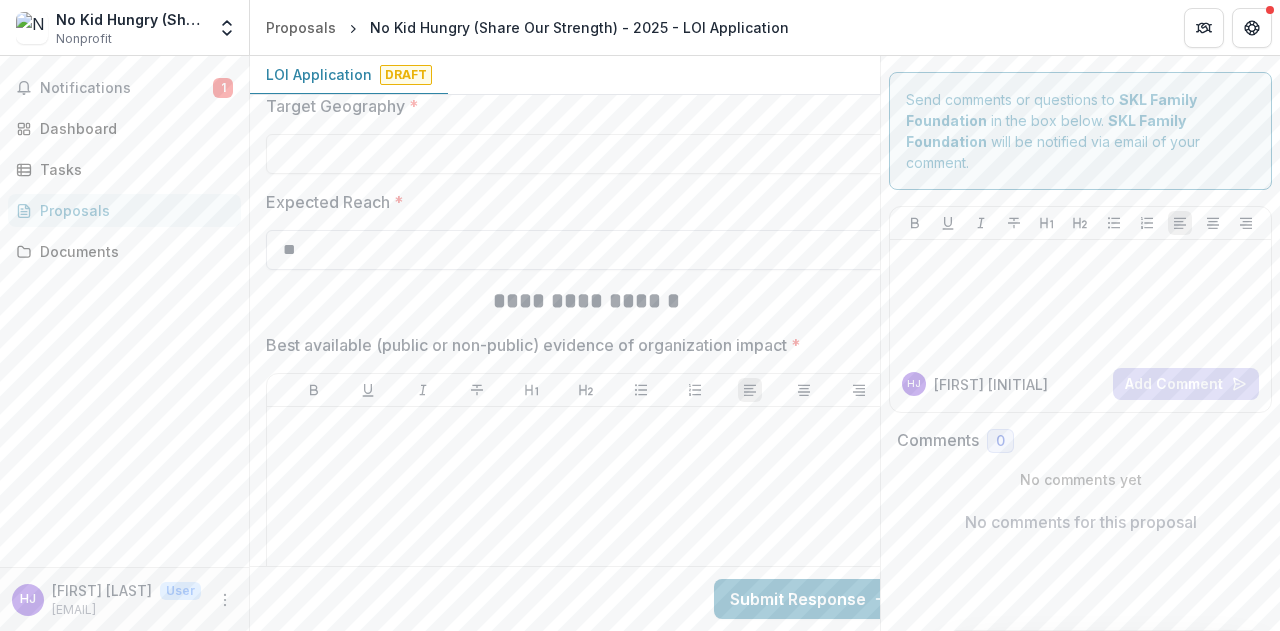 type on "*" 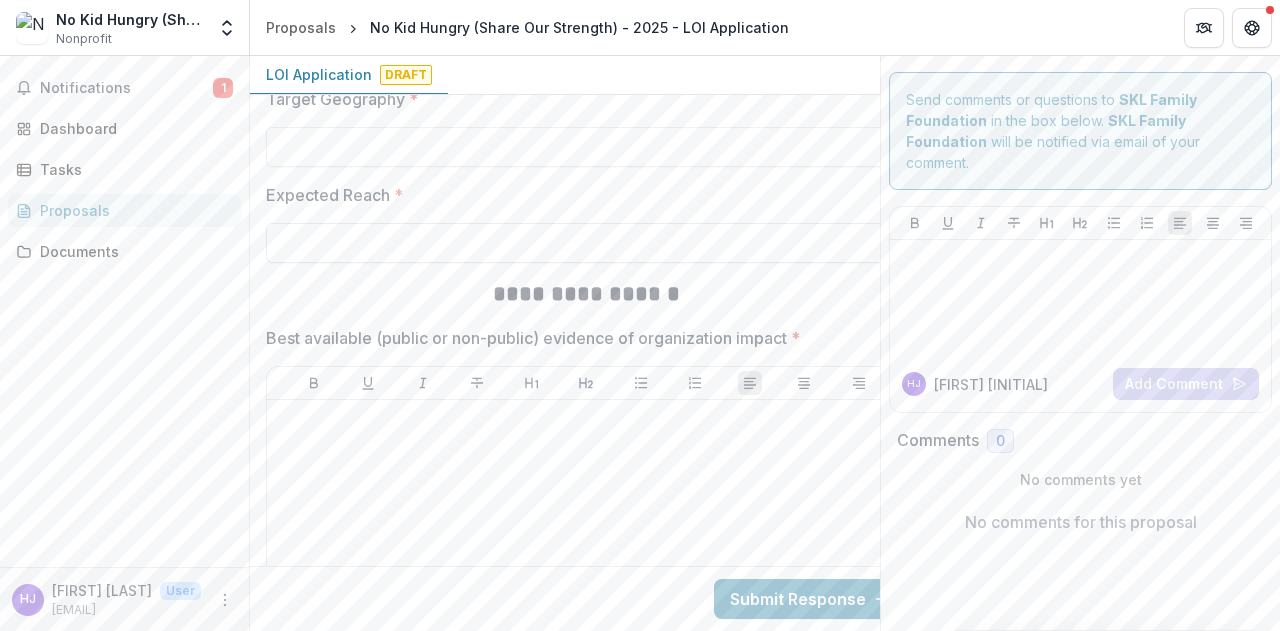 scroll, scrollTop: 2513, scrollLeft: 0, axis: vertical 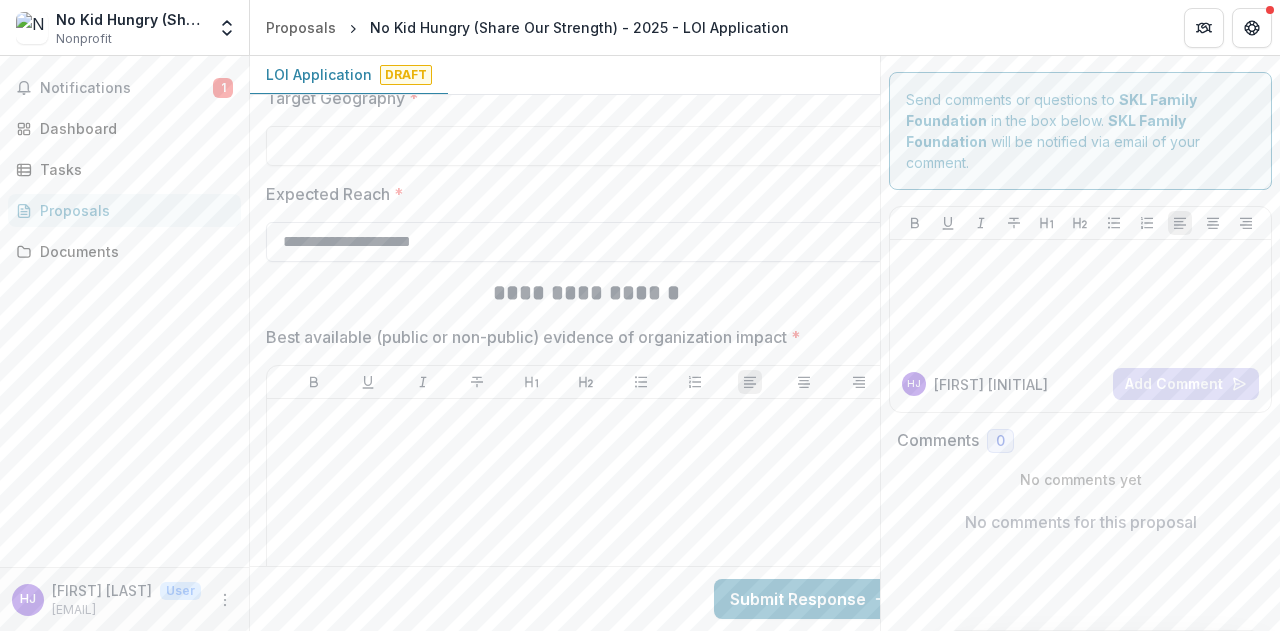click on "**********" at bounding box center (586, 242) 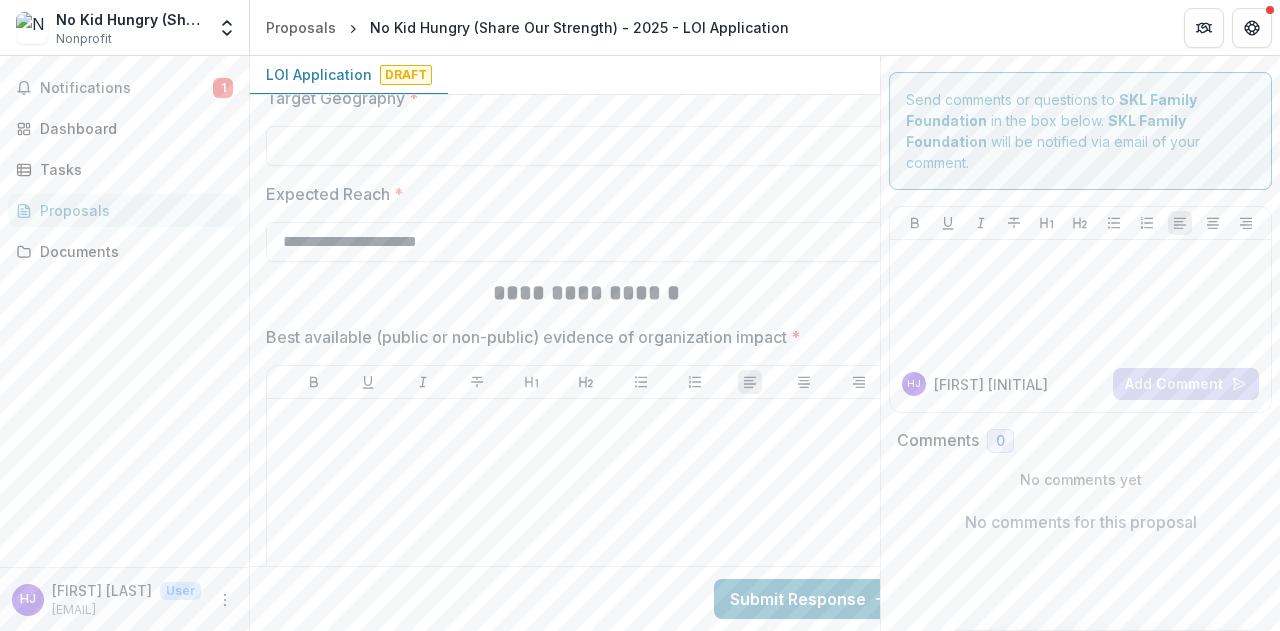 type on "**********" 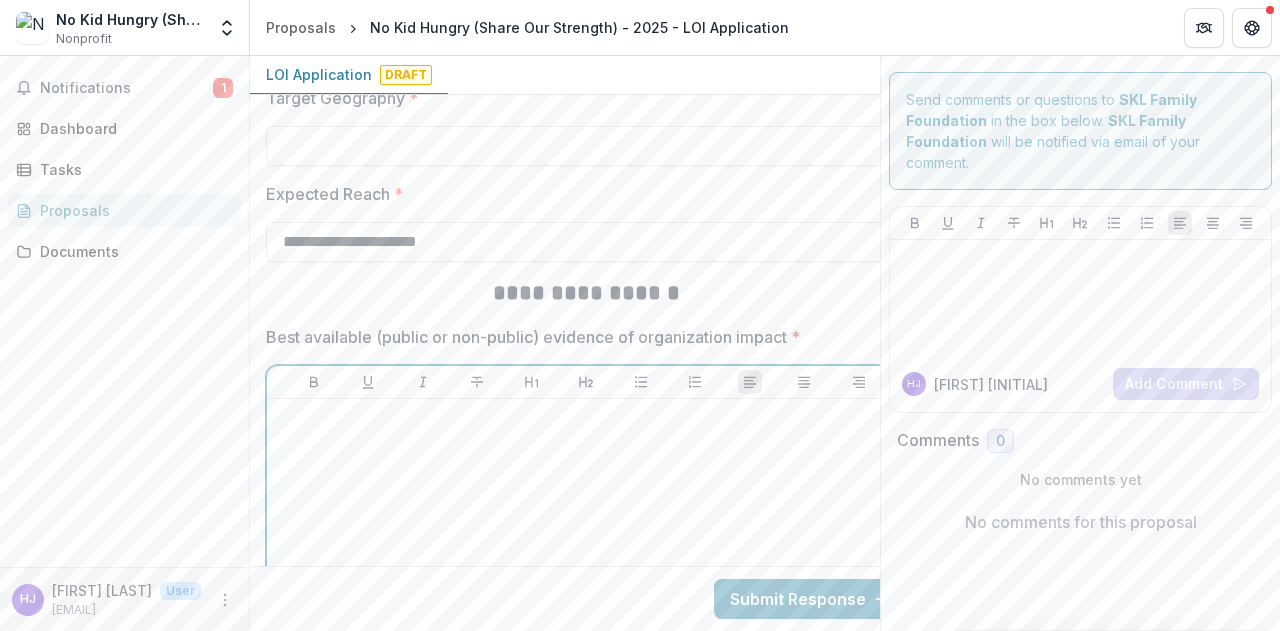 click at bounding box center (586, 557) 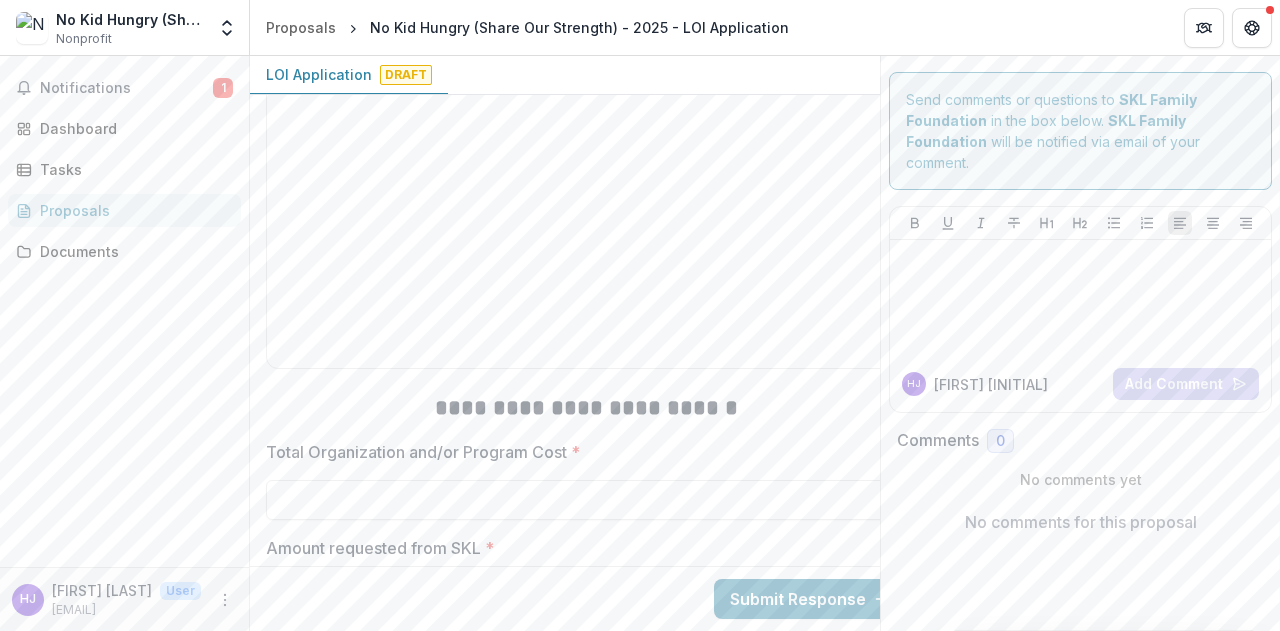 scroll, scrollTop: 3276, scrollLeft: 0, axis: vertical 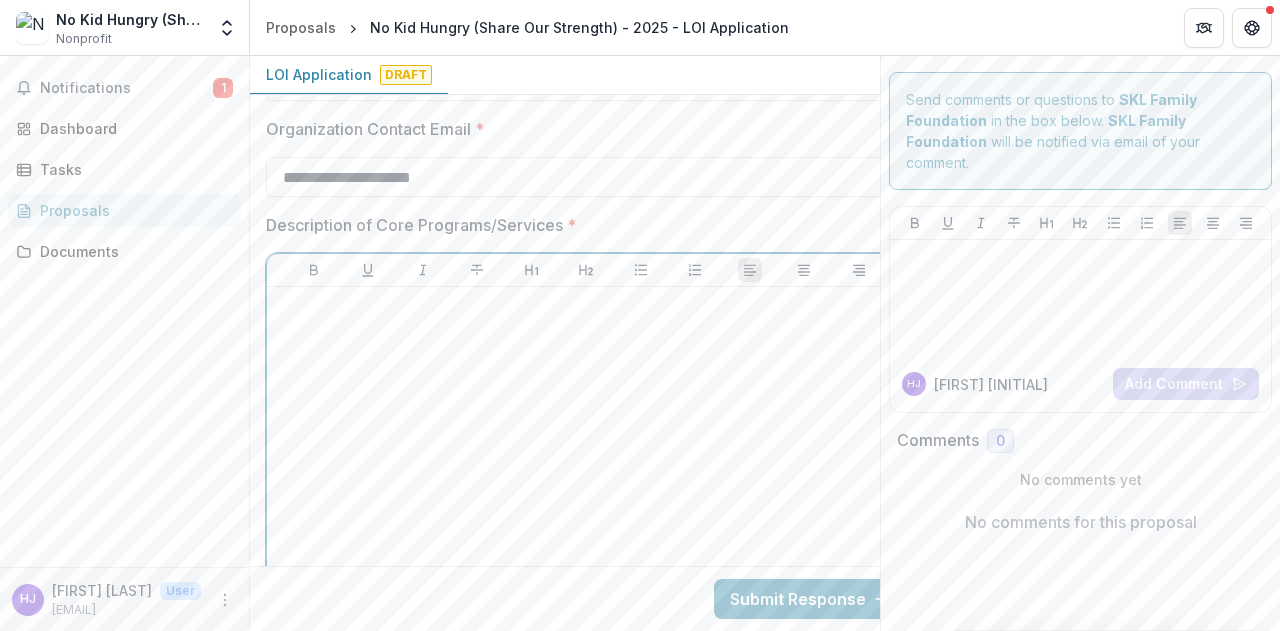 click at bounding box center (586, 317) 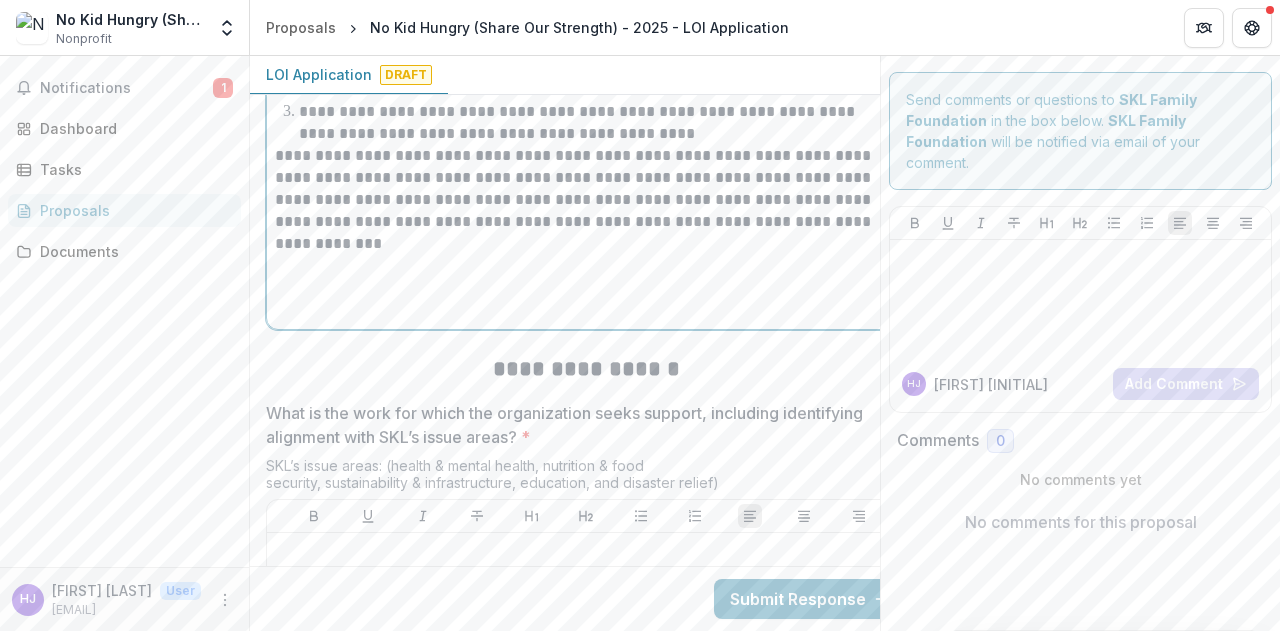 scroll, scrollTop: 4798, scrollLeft: 0, axis: vertical 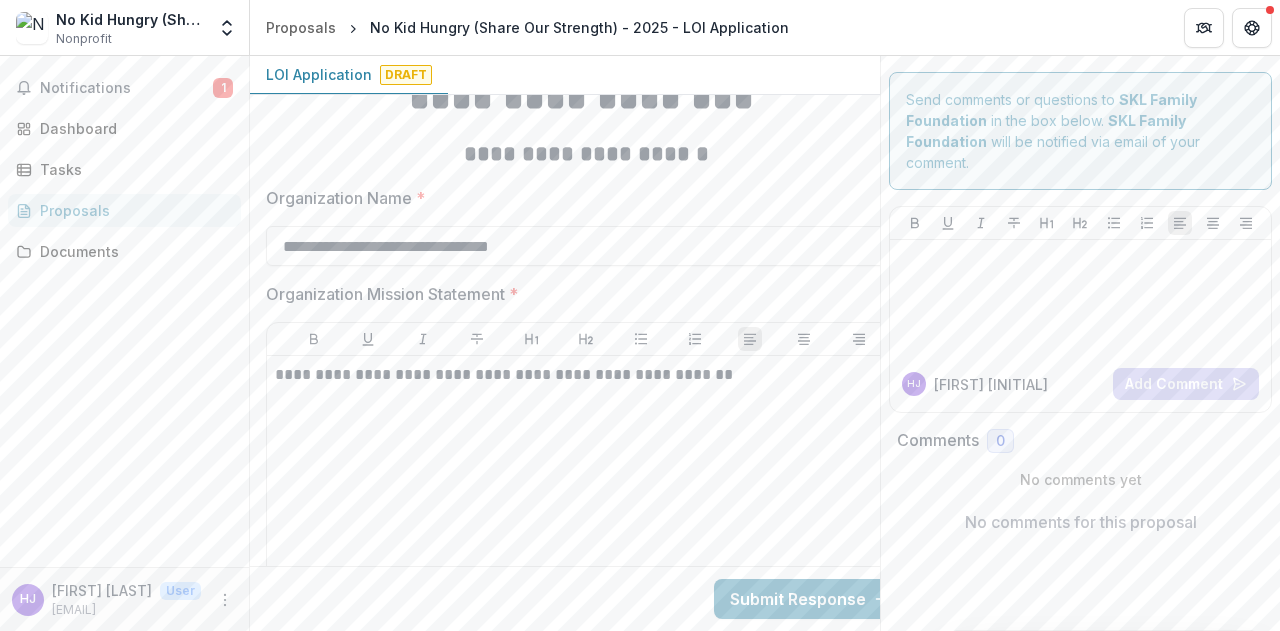 drag, startPoint x: 385, startPoint y: 260, endPoint x: 231, endPoint y: 537, distance: 316.9306 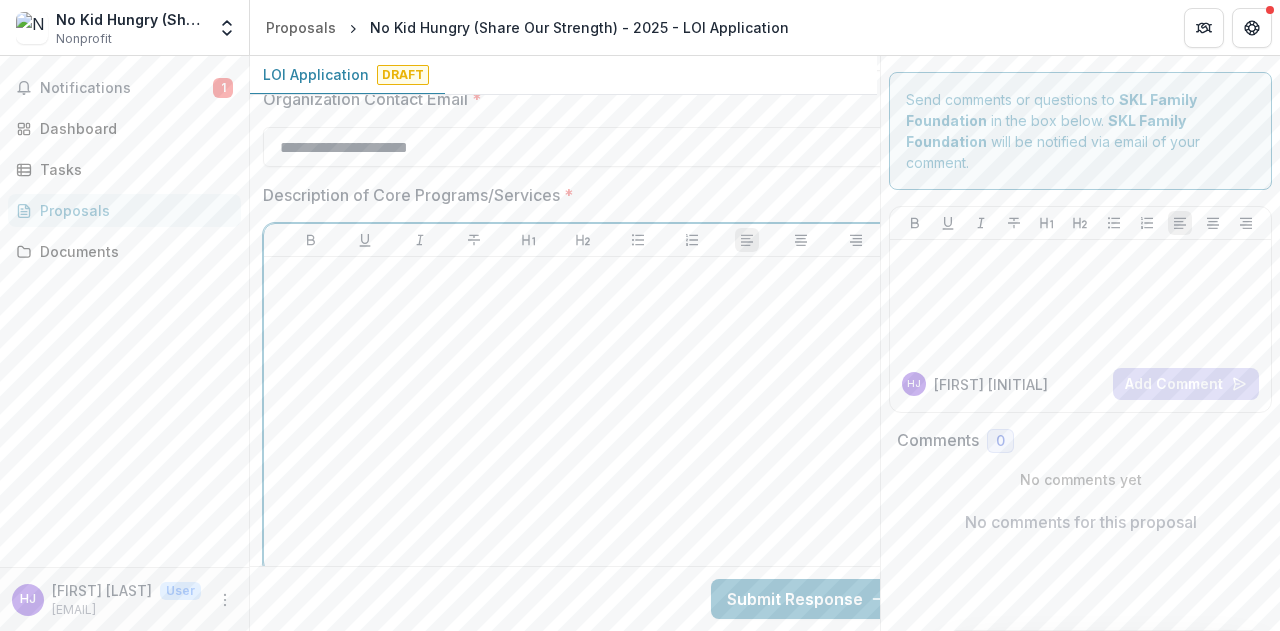 scroll, scrollTop: 1386, scrollLeft: 3, axis: both 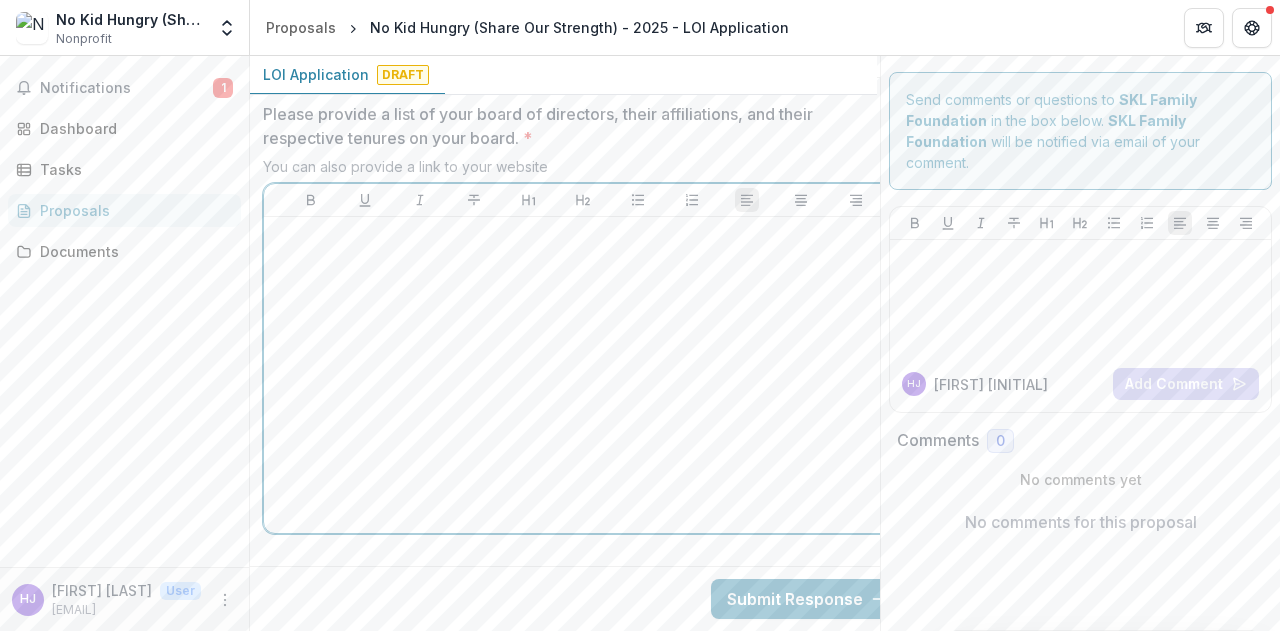 click at bounding box center [583, 375] 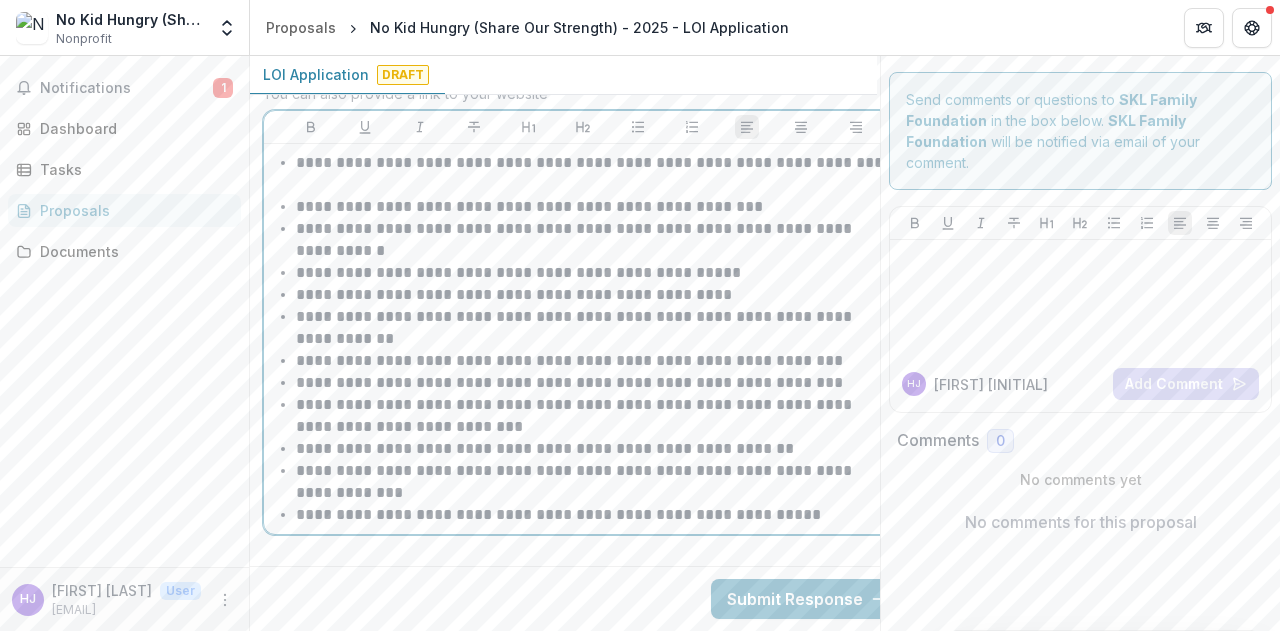 scroll, scrollTop: 5316, scrollLeft: 3, axis: both 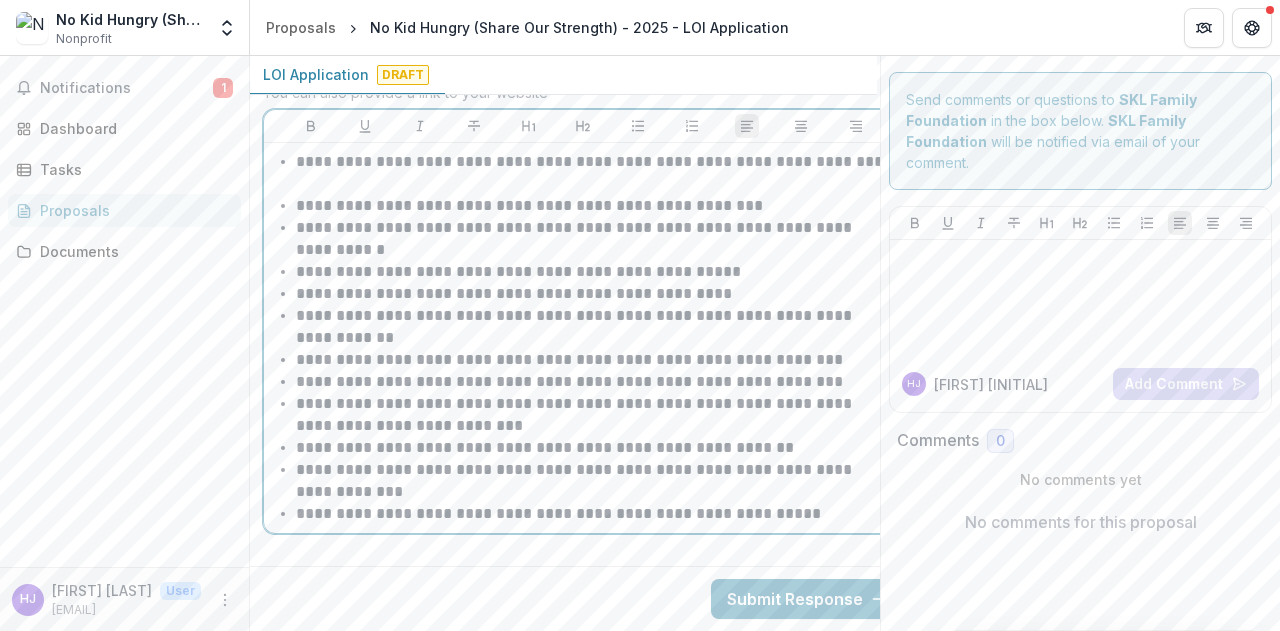 click on "**********" at bounding box center [595, 448] 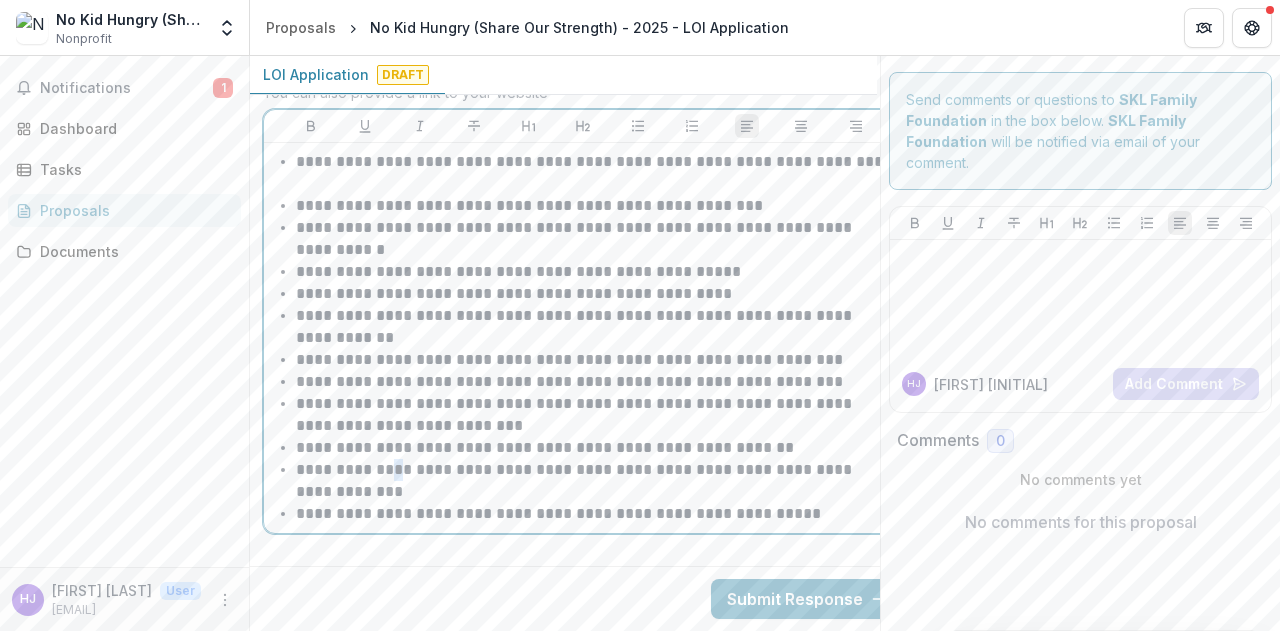 drag, startPoint x: 378, startPoint y: 434, endPoint x: 401, endPoint y: 455, distance: 31.144823 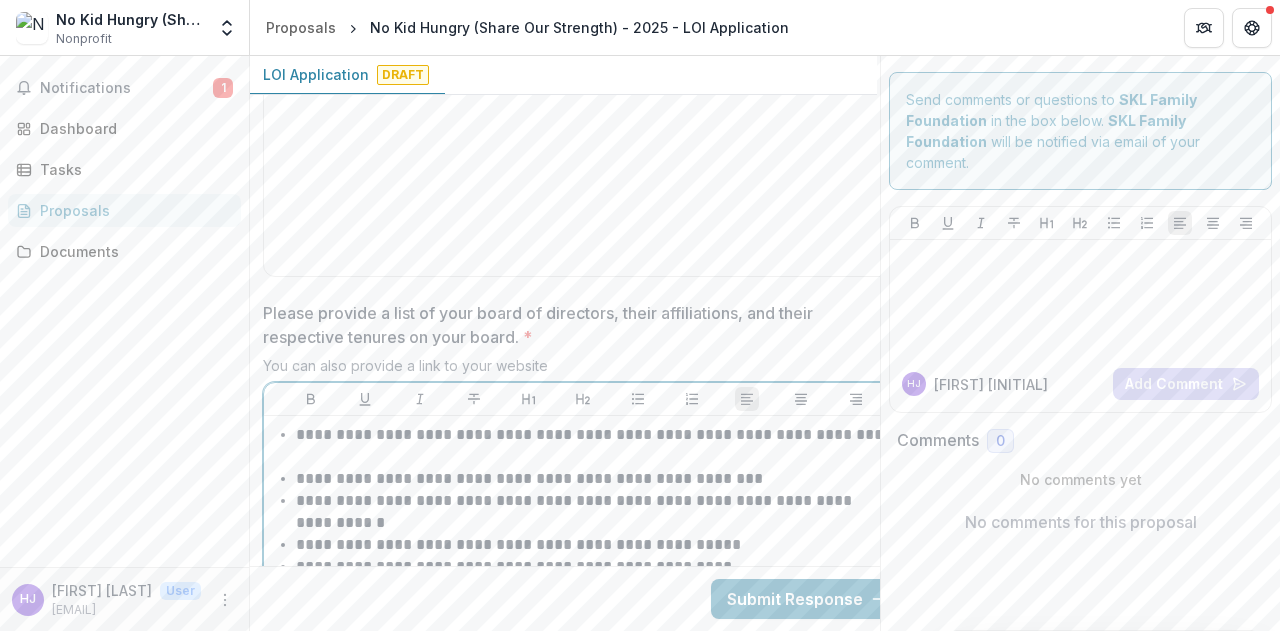 scroll, scrollTop: 4784, scrollLeft: 3, axis: both 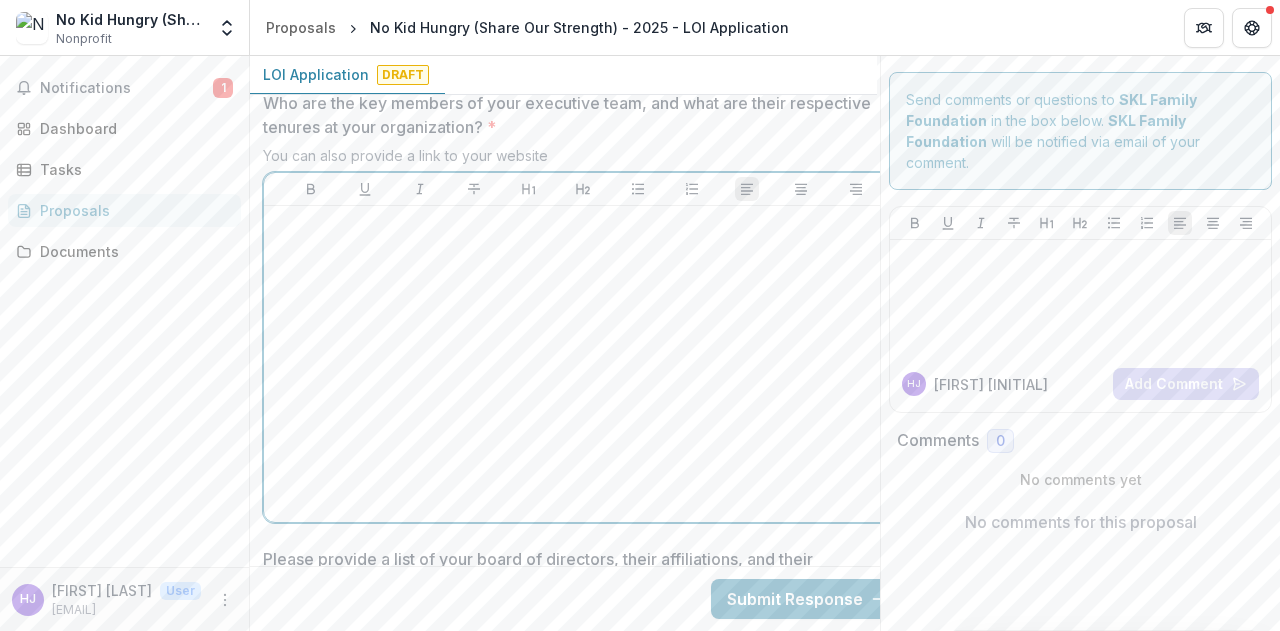 click at bounding box center (583, 364) 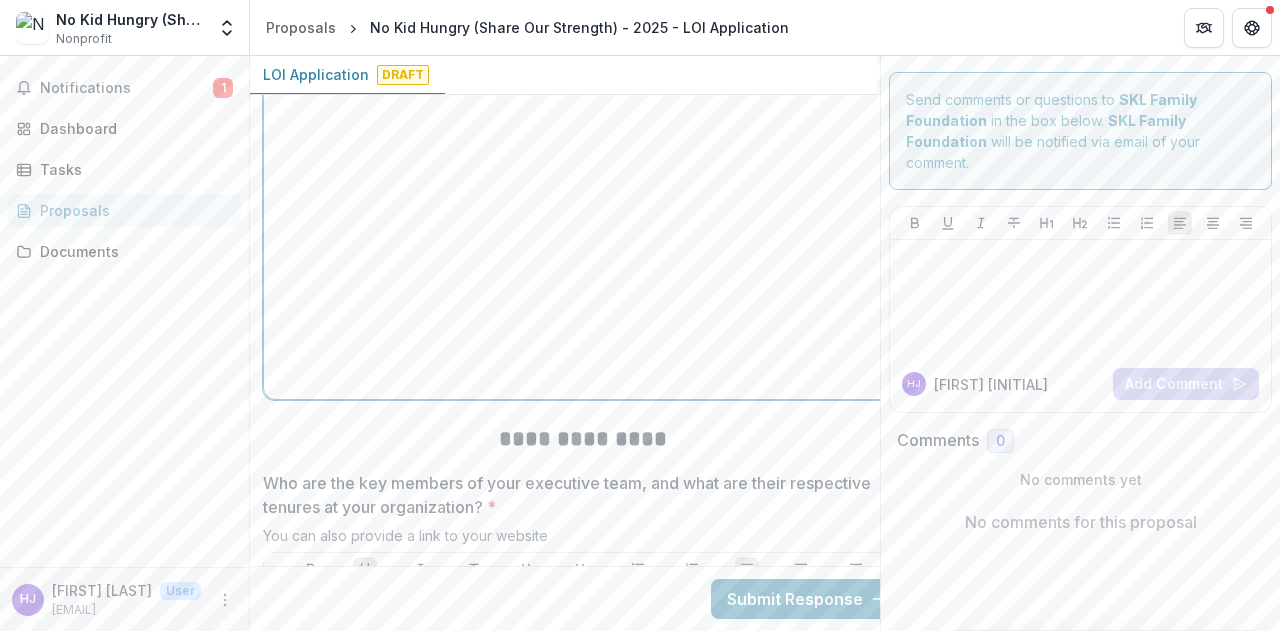 click at bounding box center (583, 241) 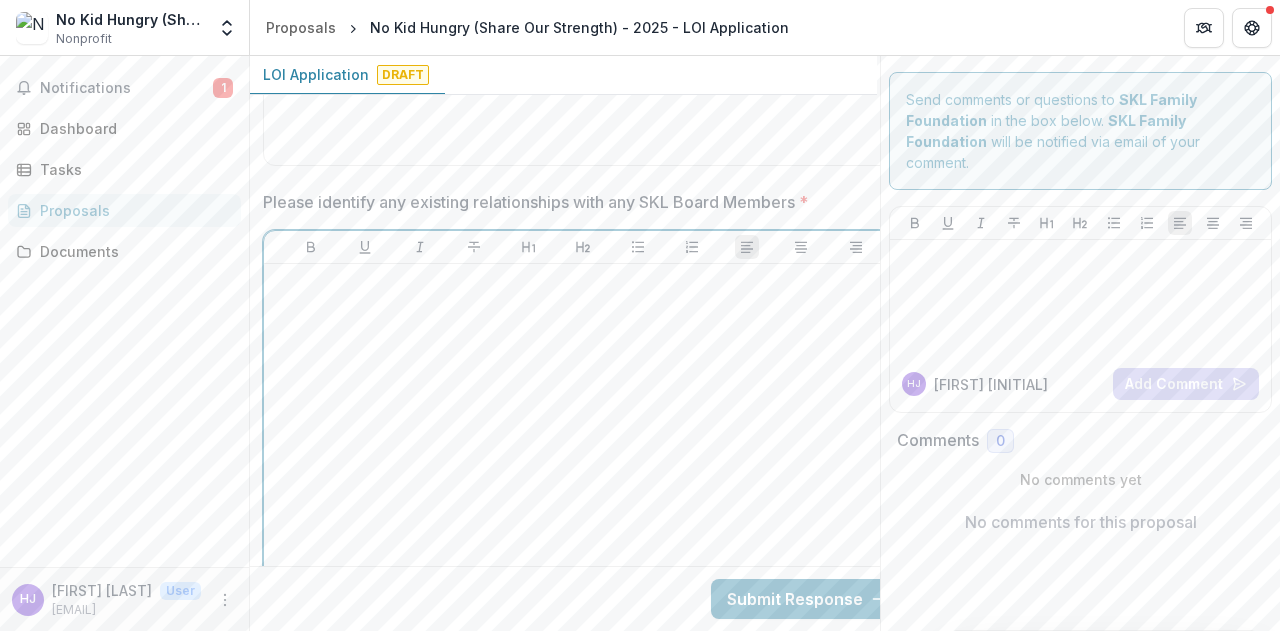type 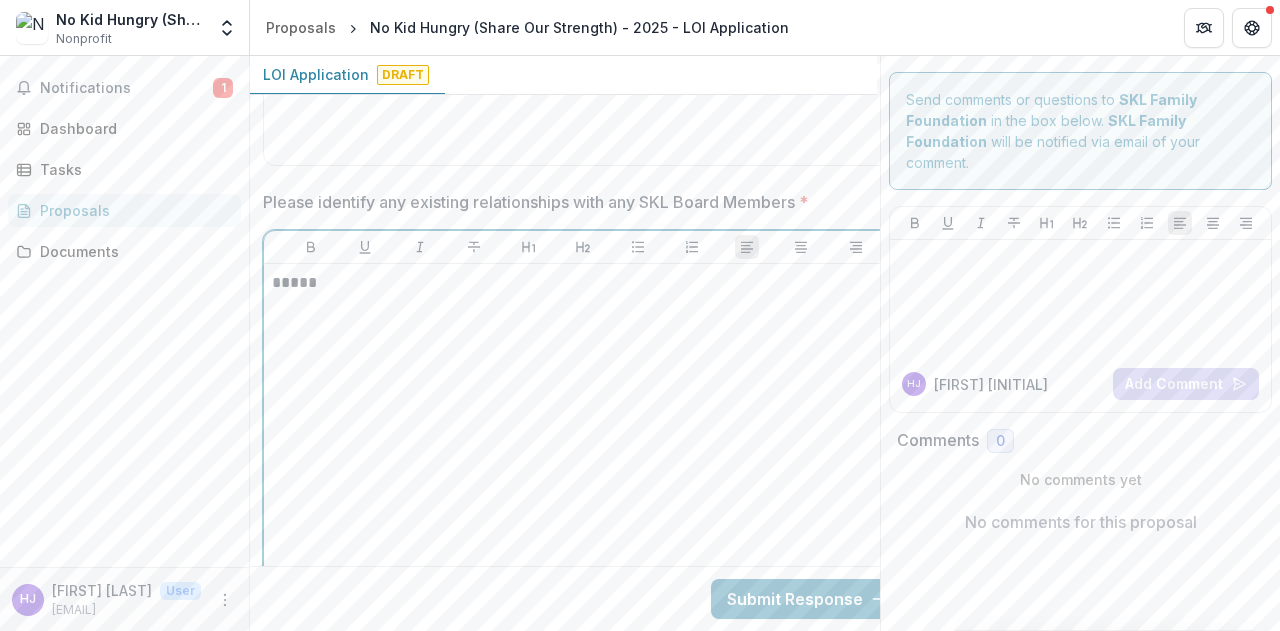 scroll, scrollTop: 3972, scrollLeft: 3, axis: both 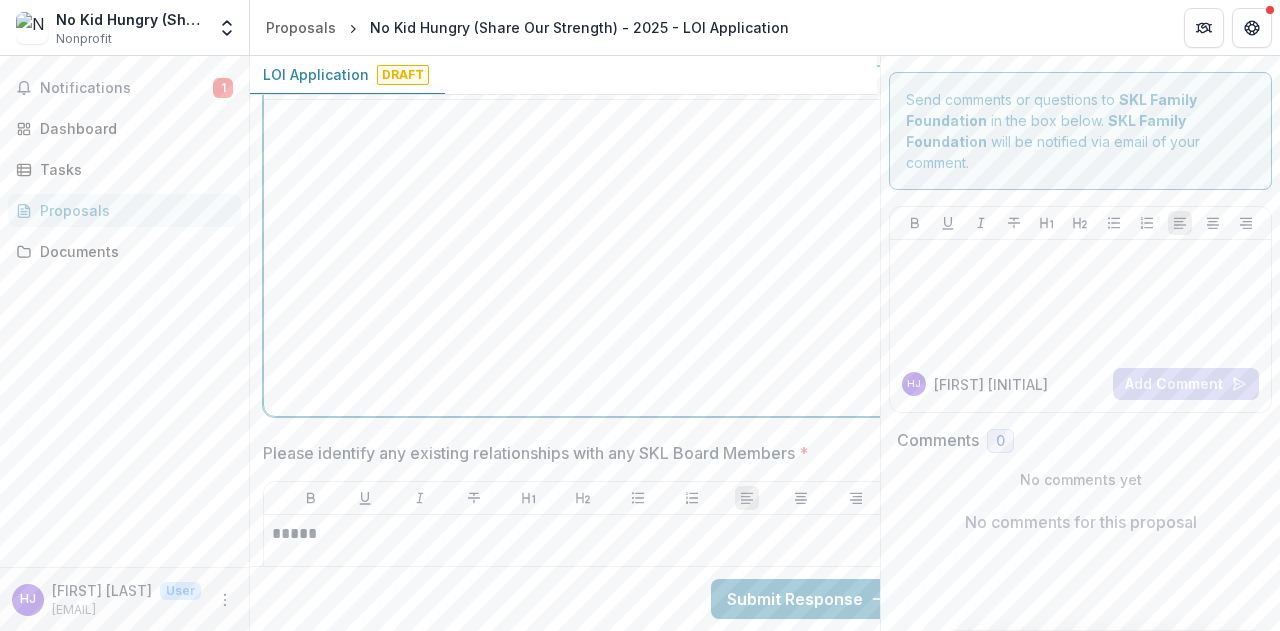 click at bounding box center [583, 258] 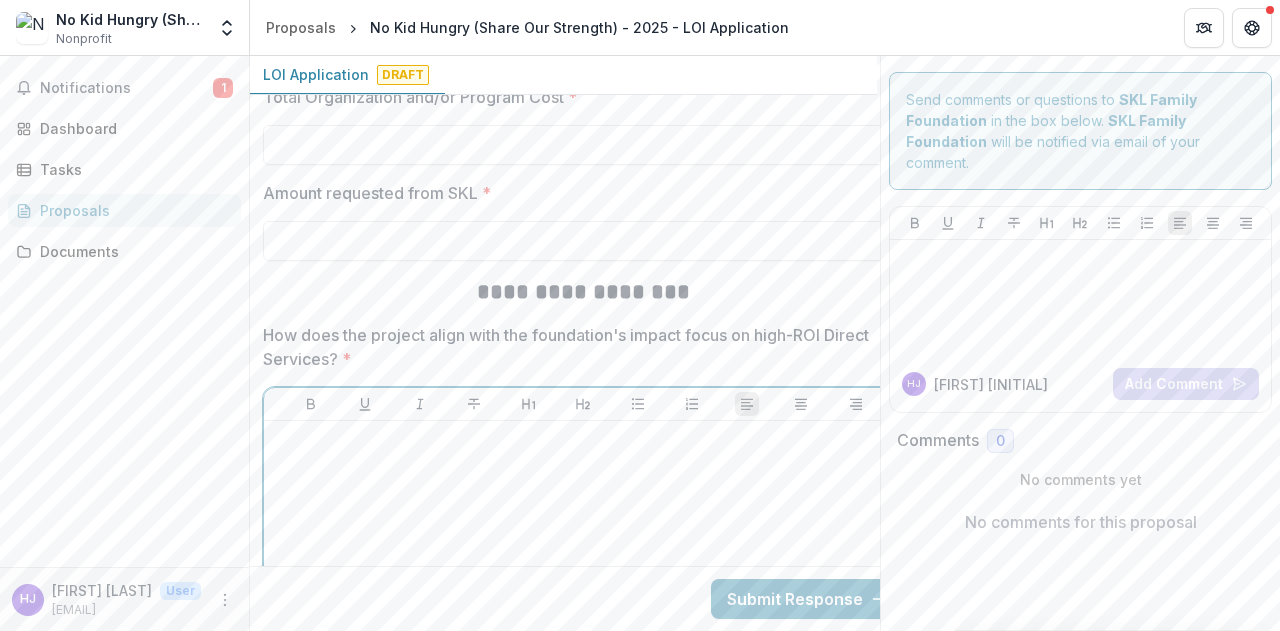 scroll, scrollTop: 3647, scrollLeft: 3, axis: both 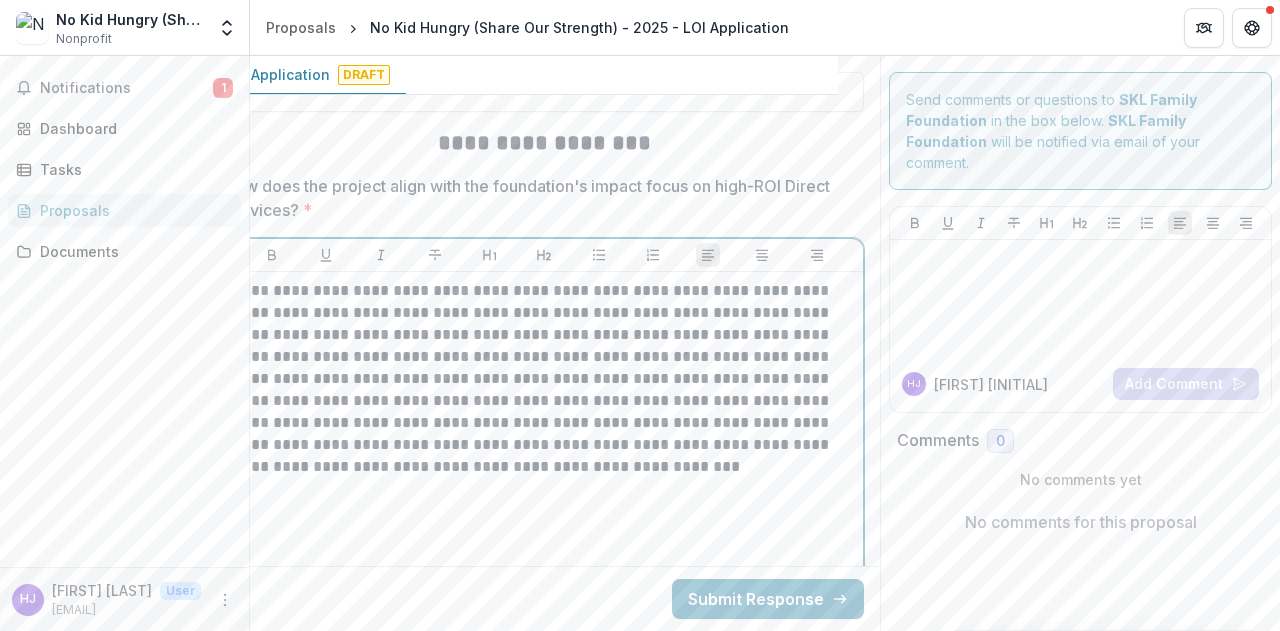 click on "**********" at bounding box center (544, 379) 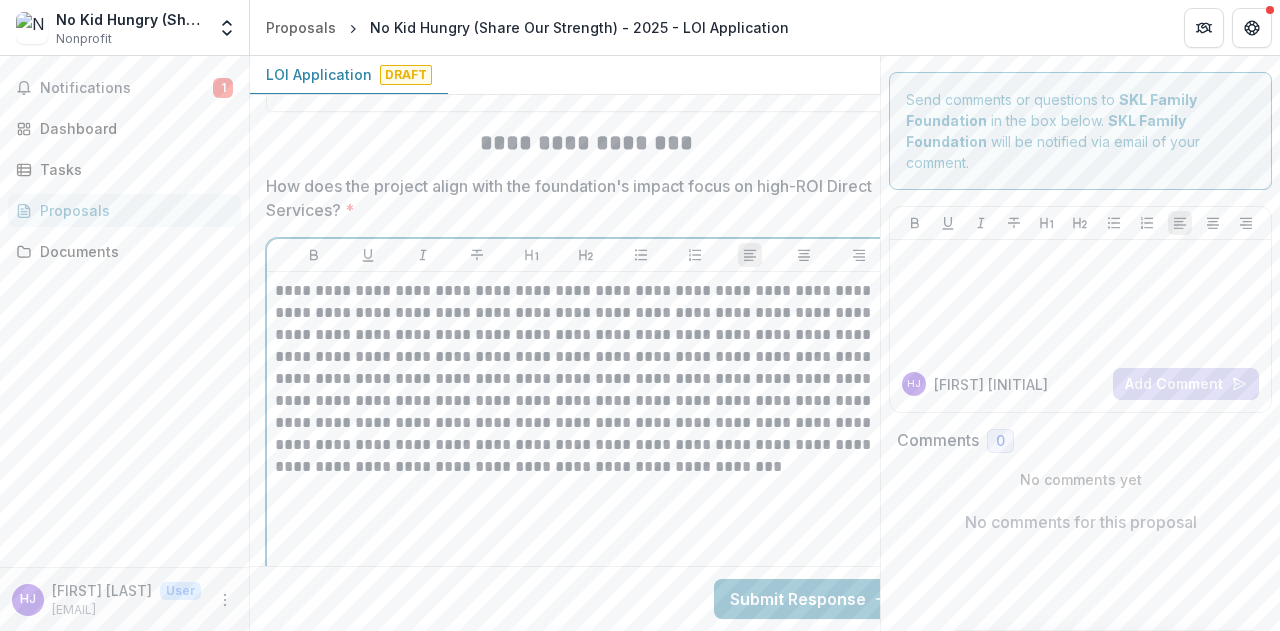 click on "**********" at bounding box center [586, 430] 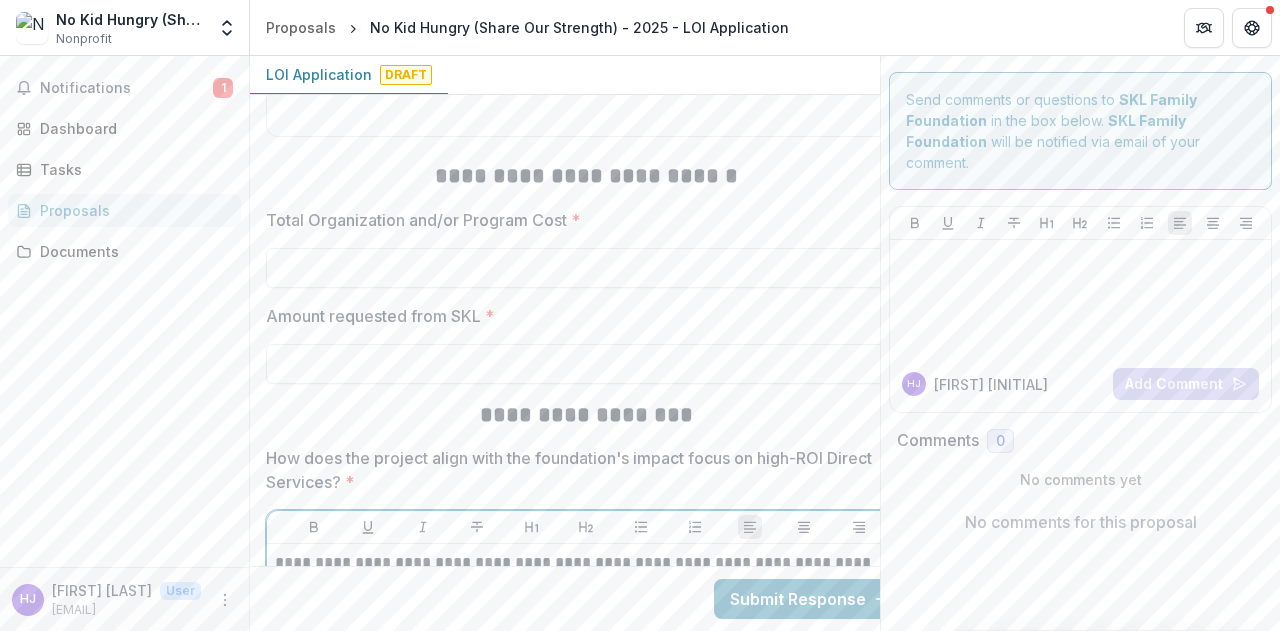 scroll, scrollTop: 3525, scrollLeft: 0, axis: vertical 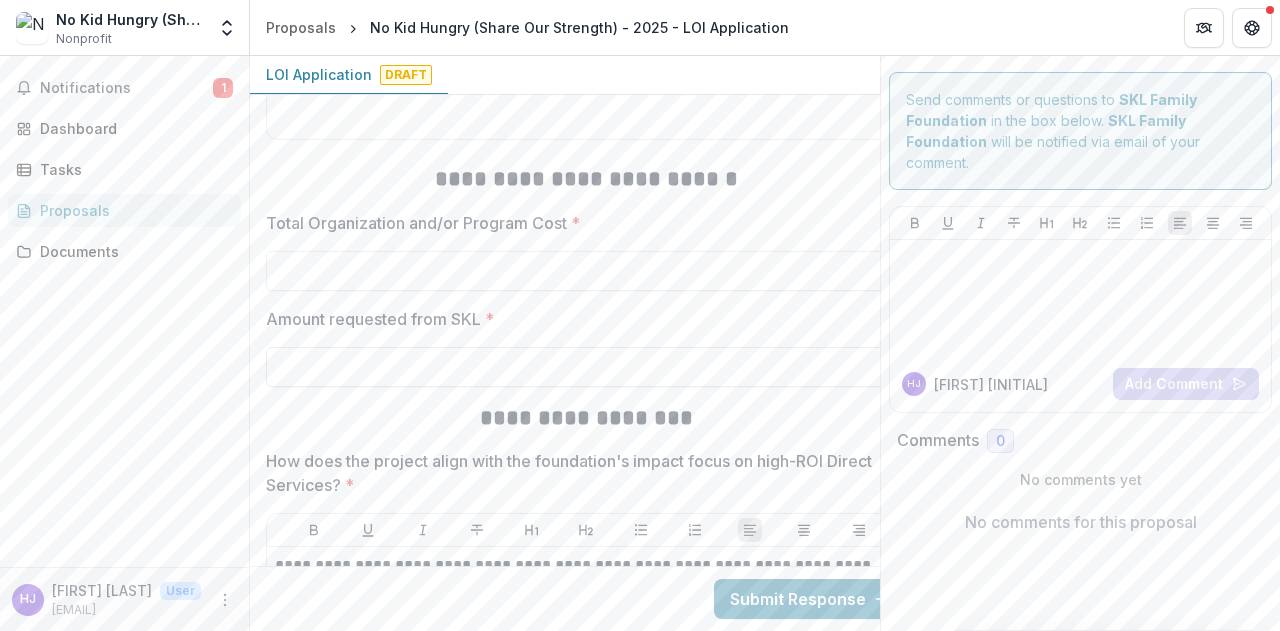 click on "Amount requested from SKL *" at bounding box center (586, 367) 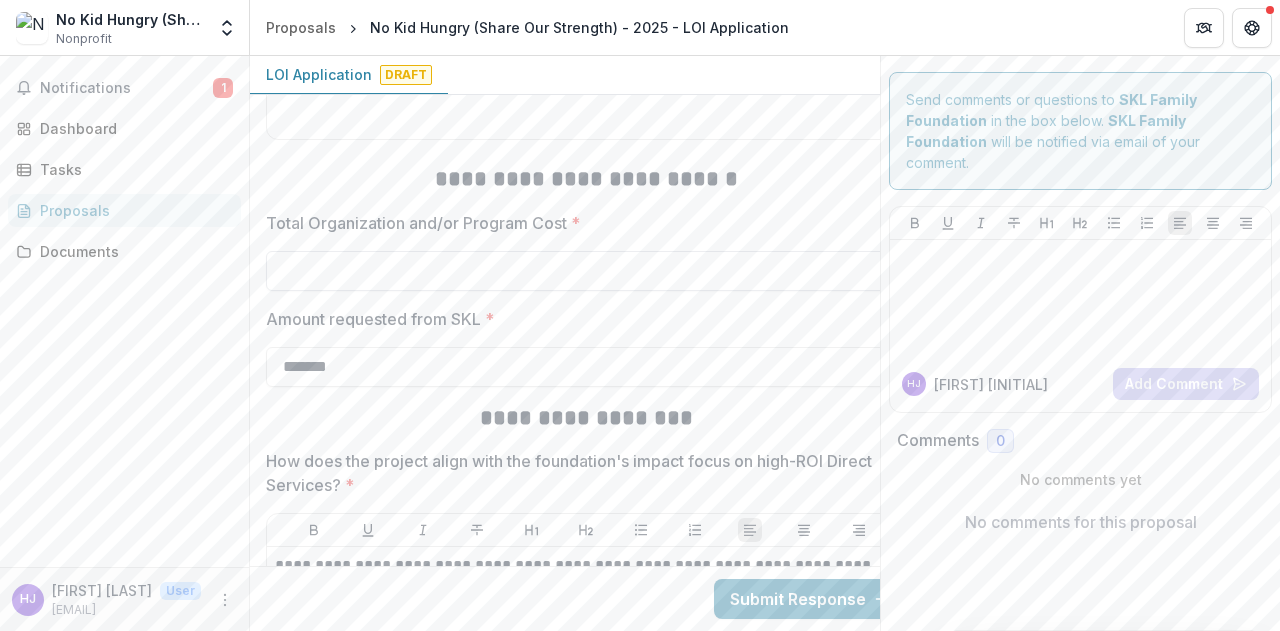 type on "*******" 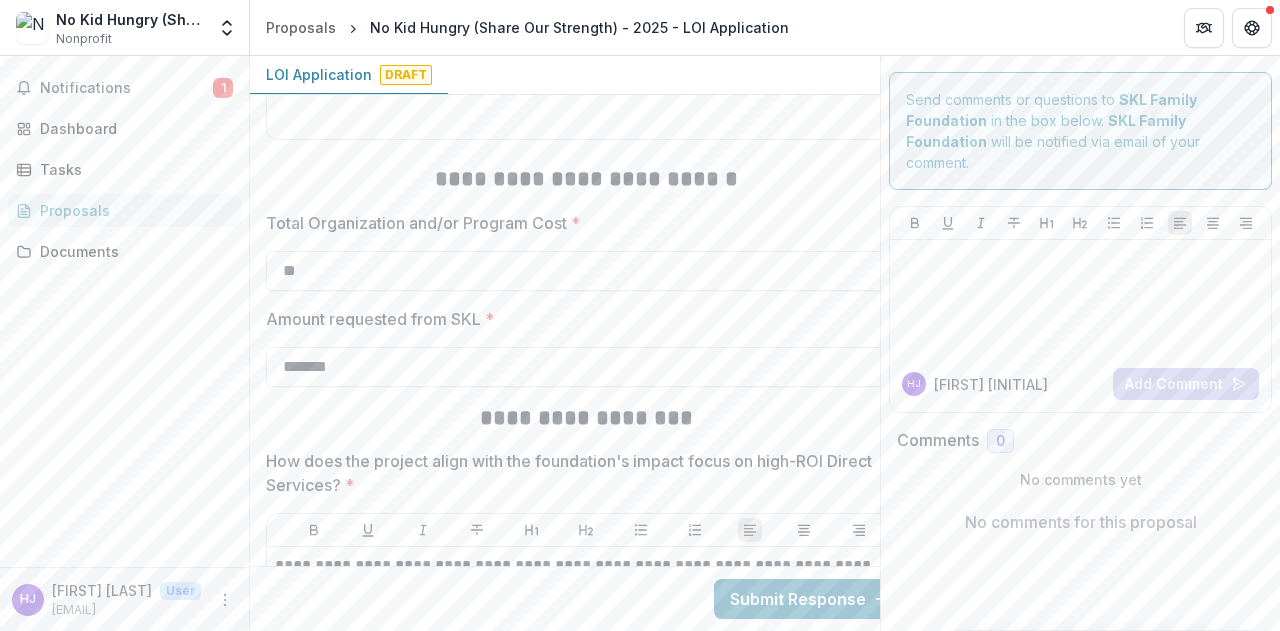 paste on "**********" 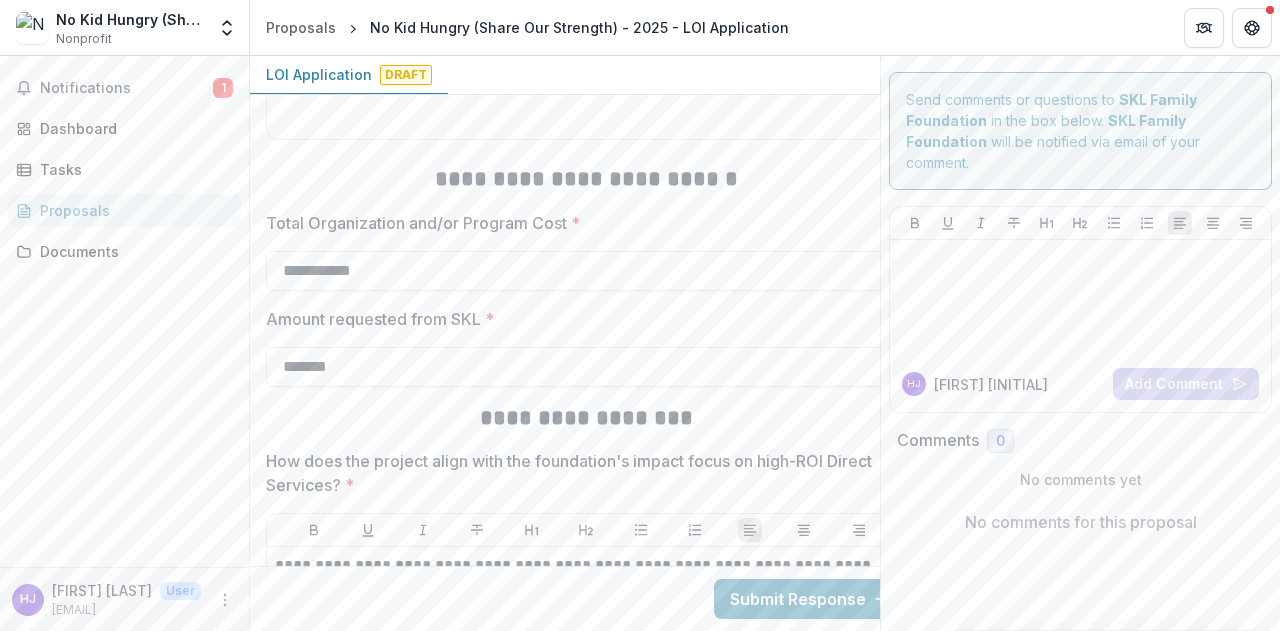 type on "**********" 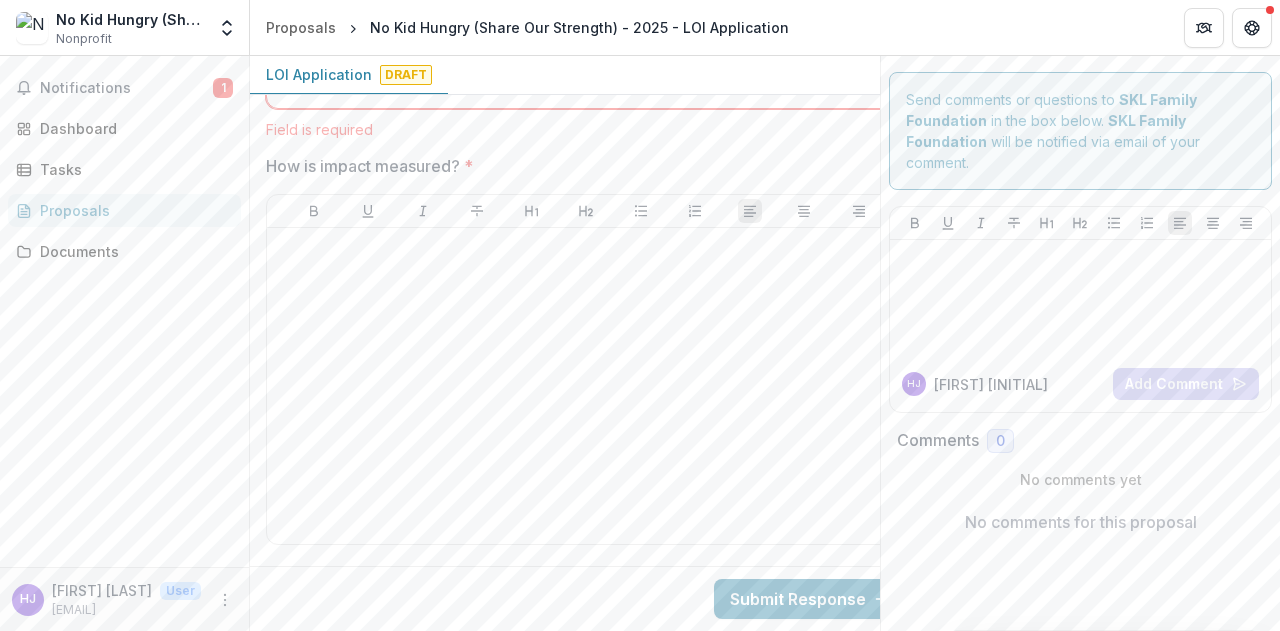 scroll, scrollTop: 3120, scrollLeft: 0, axis: vertical 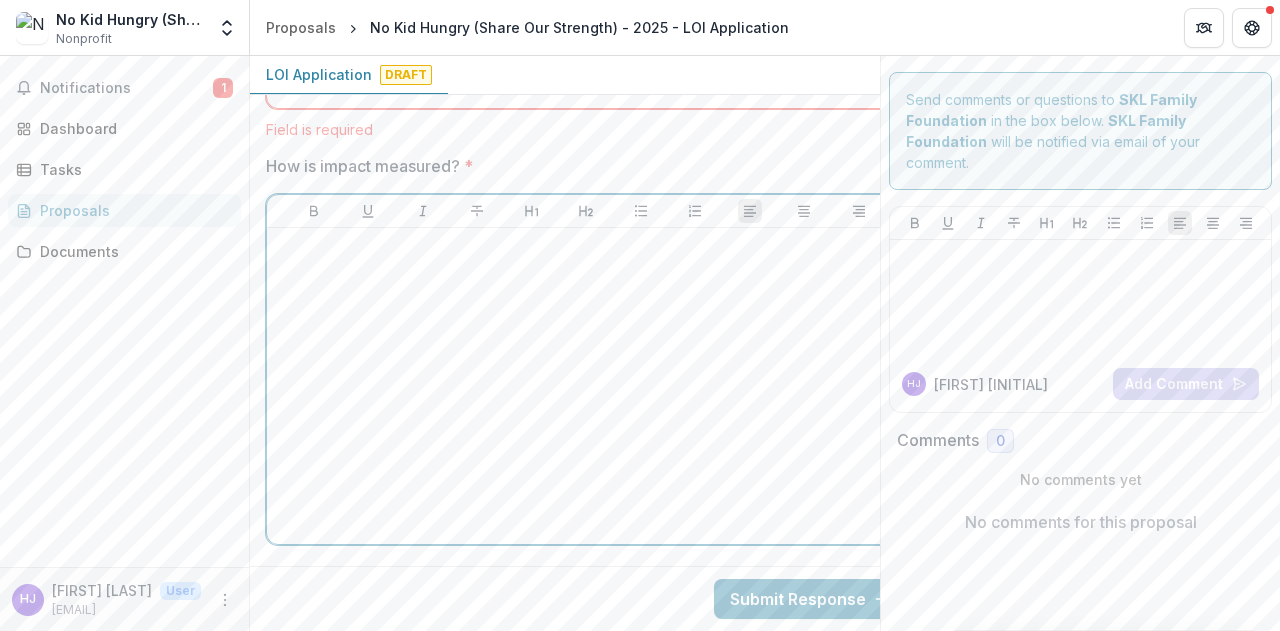 click at bounding box center (586, 386) 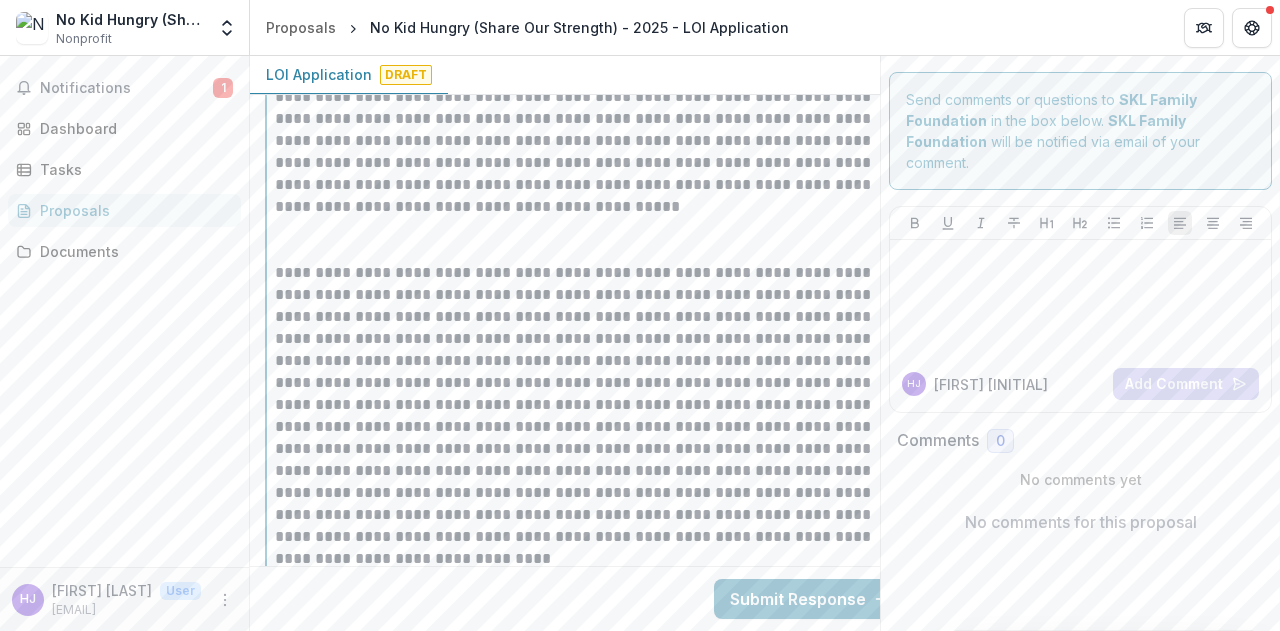 scroll, scrollTop: 3637, scrollLeft: 0, axis: vertical 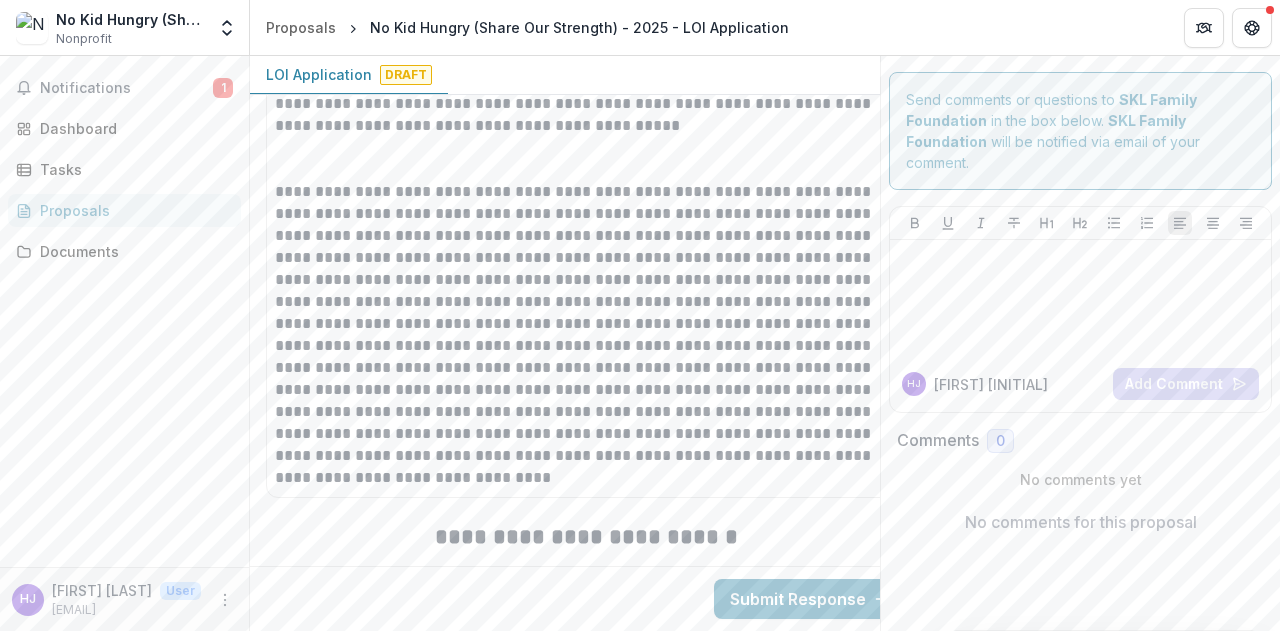 click on "**********" at bounding box center (586, 537) 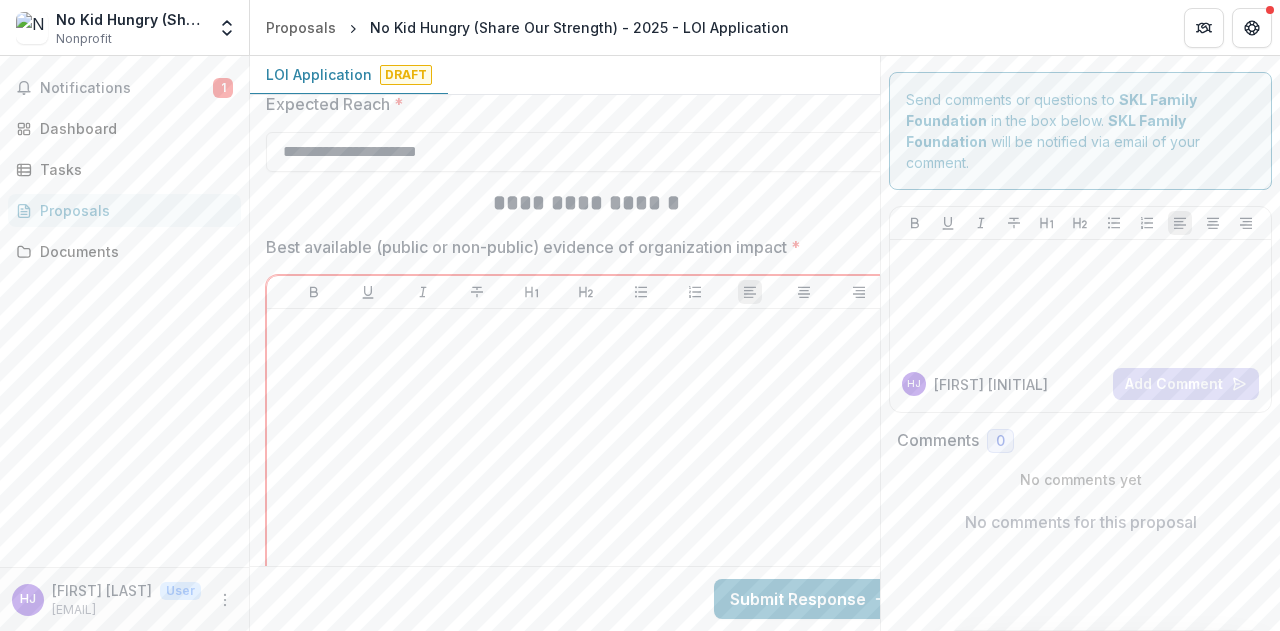 scroll, scrollTop: 2600, scrollLeft: 0, axis: vertical 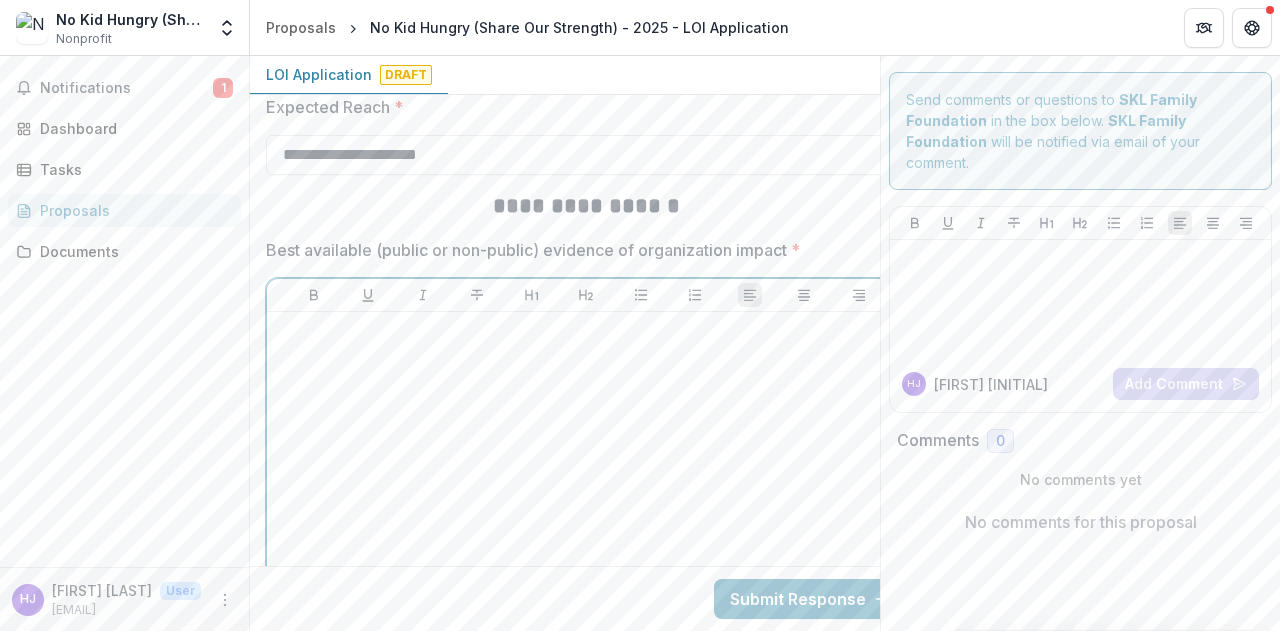 click at bounding box center [586, 470] 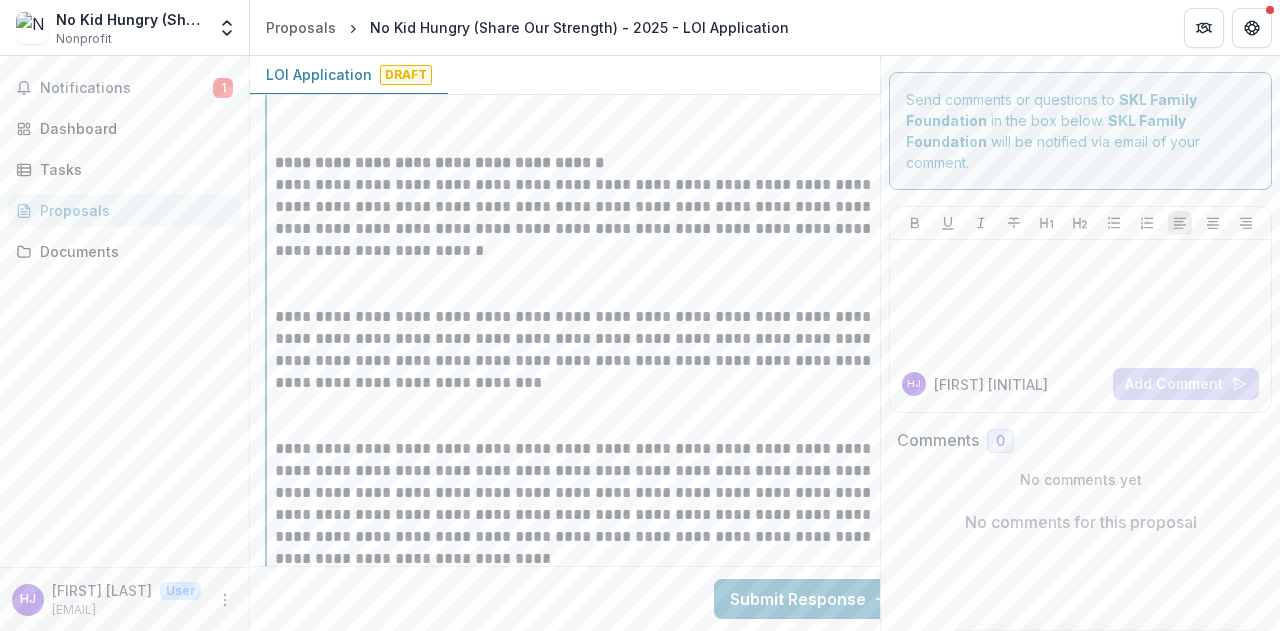 click at bounding box center (586, 284) 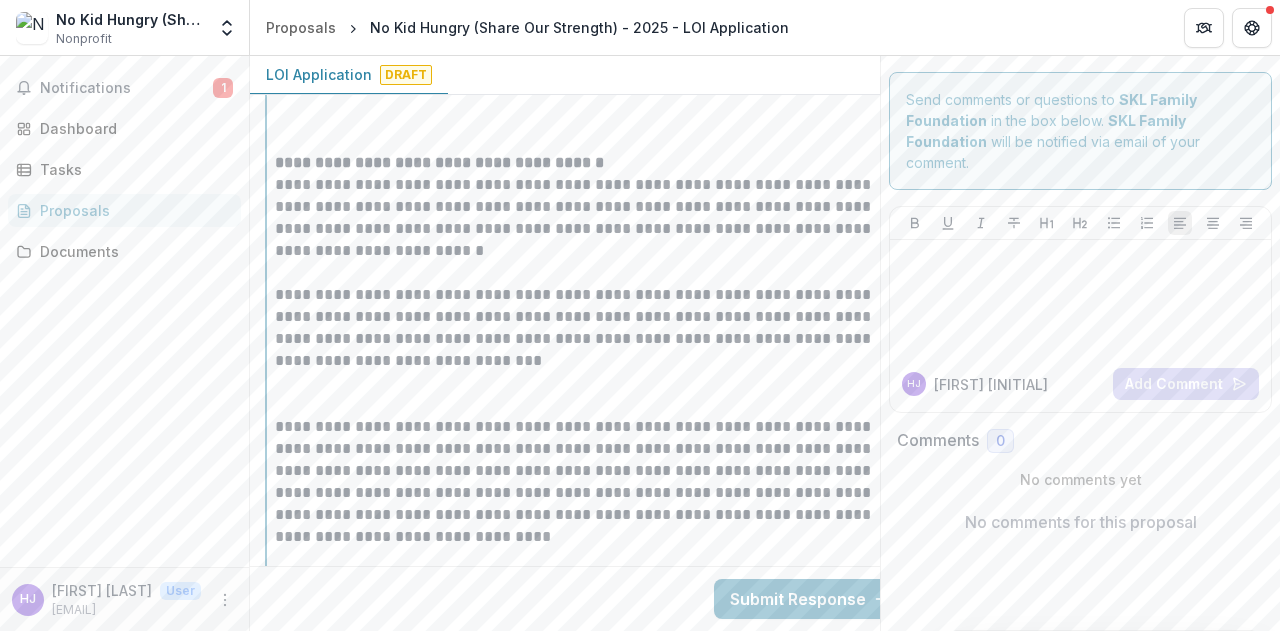 click at bounding box center [586, 394] 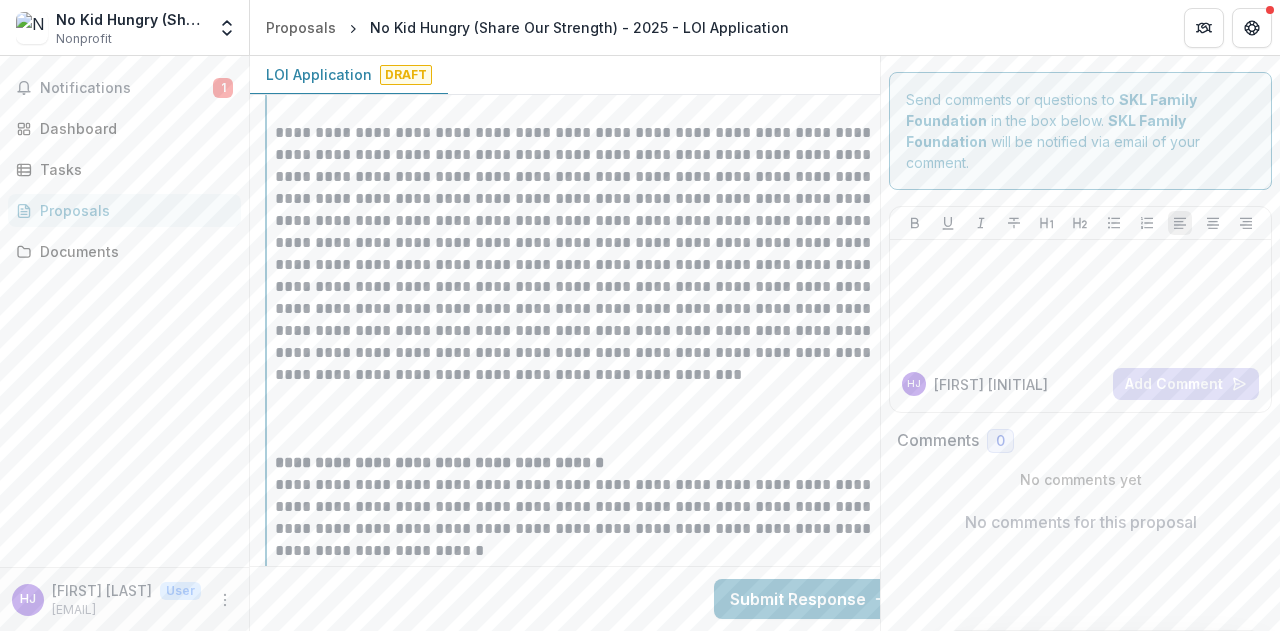 scroll, scrollTop: 7416, scrollLeft: 0, axis: vertical 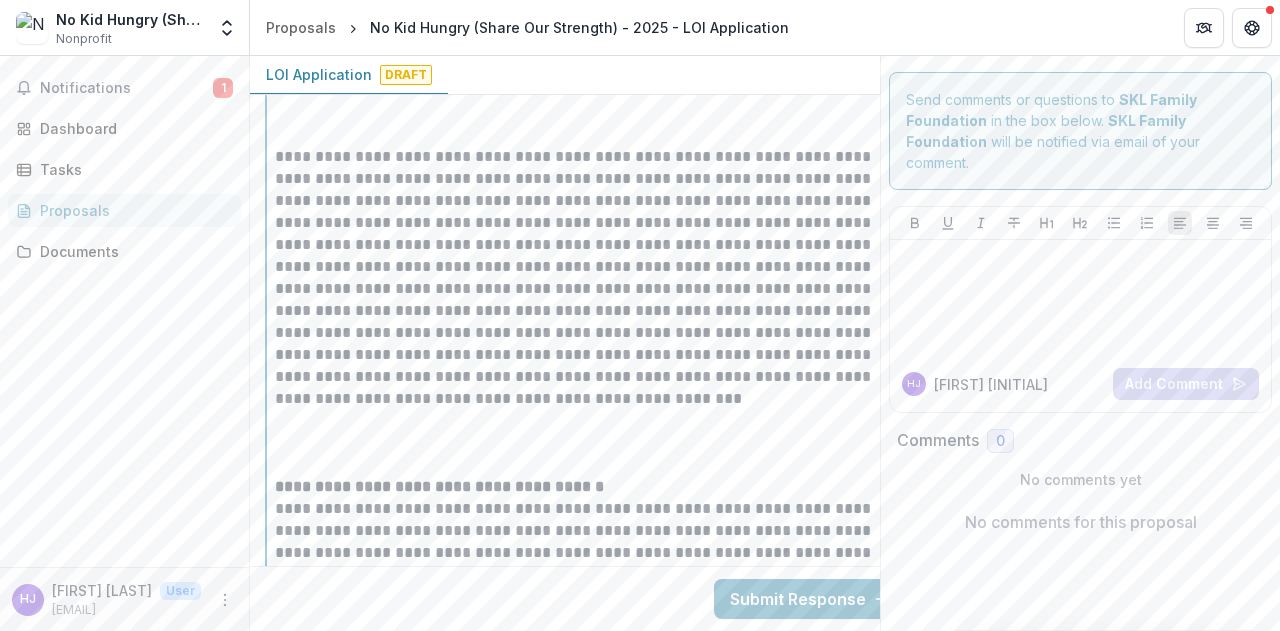 click at bounding box center [586, 443] 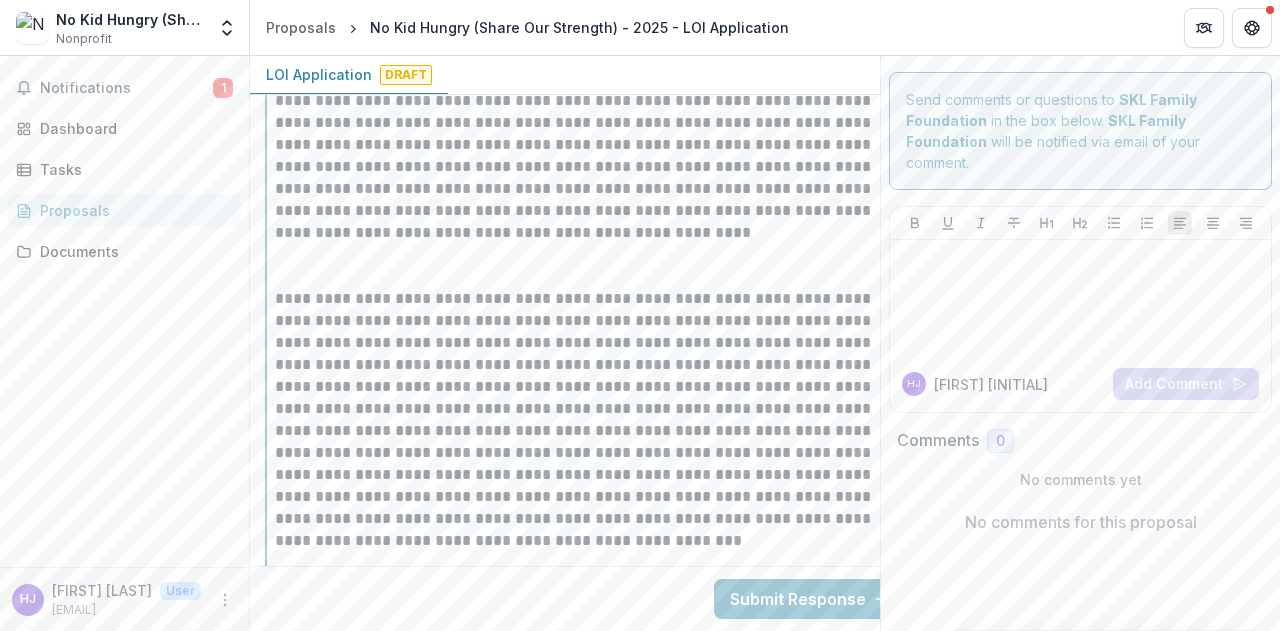 scroll, scrollTop: 7272, scrollLeft: 0, axis: vertical 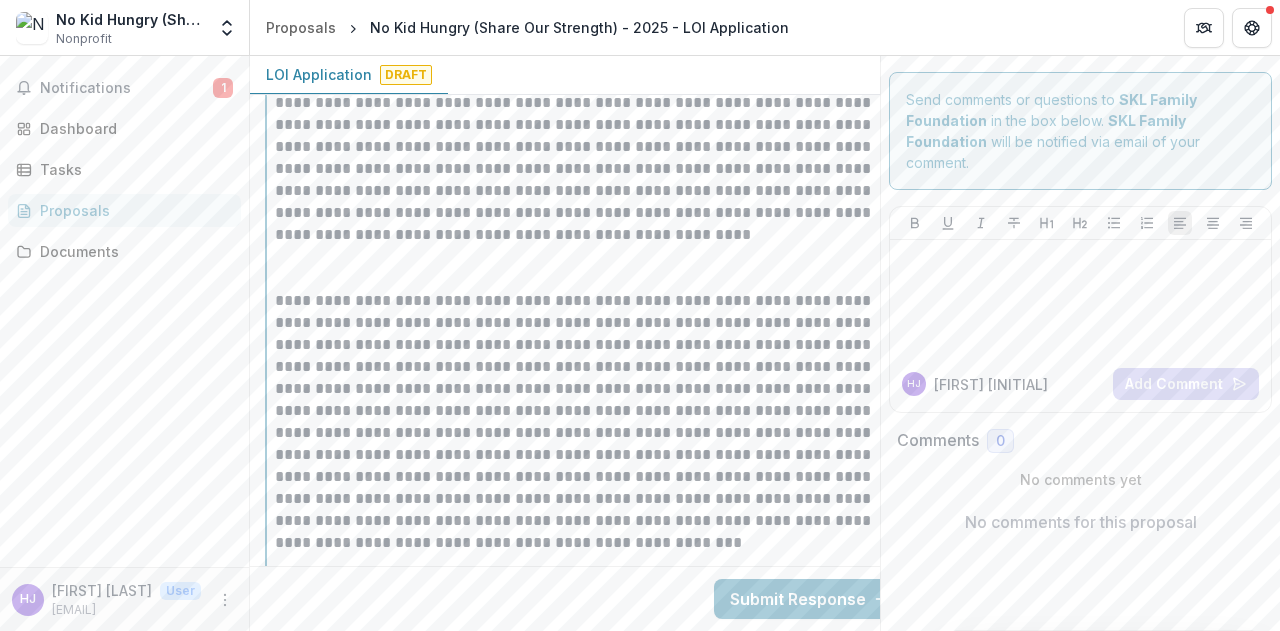 click at bounding box center [586, 268] 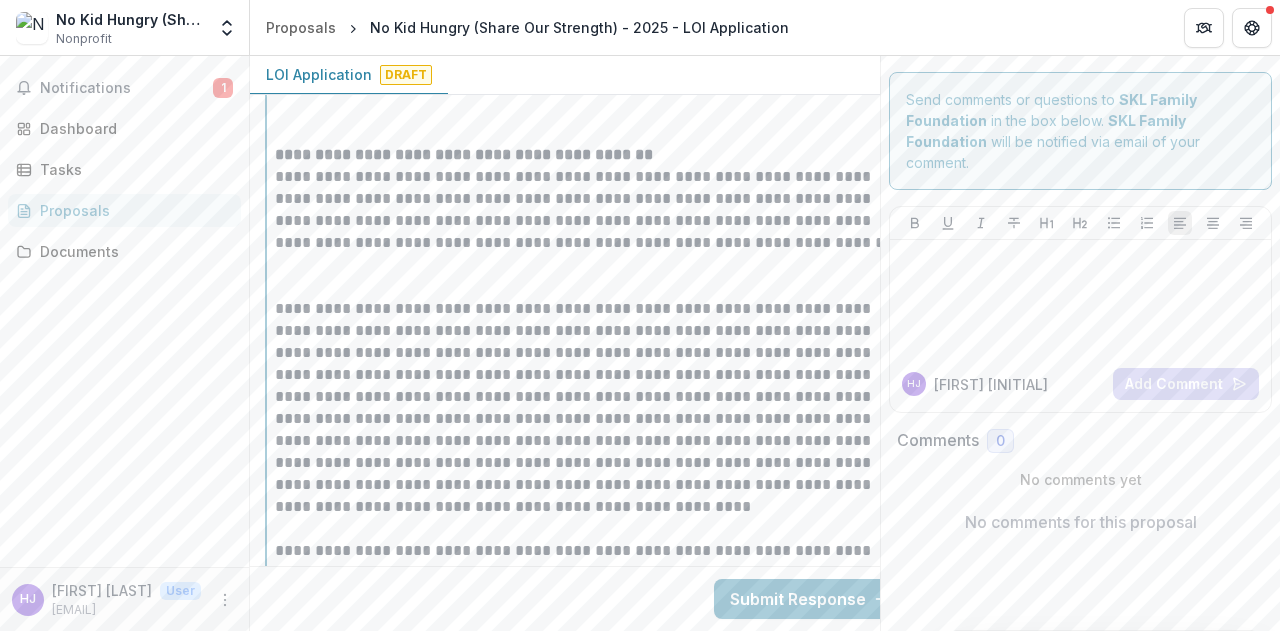 scroll, scrollTop: 6984, scrollLeft: 0, axis: vertical 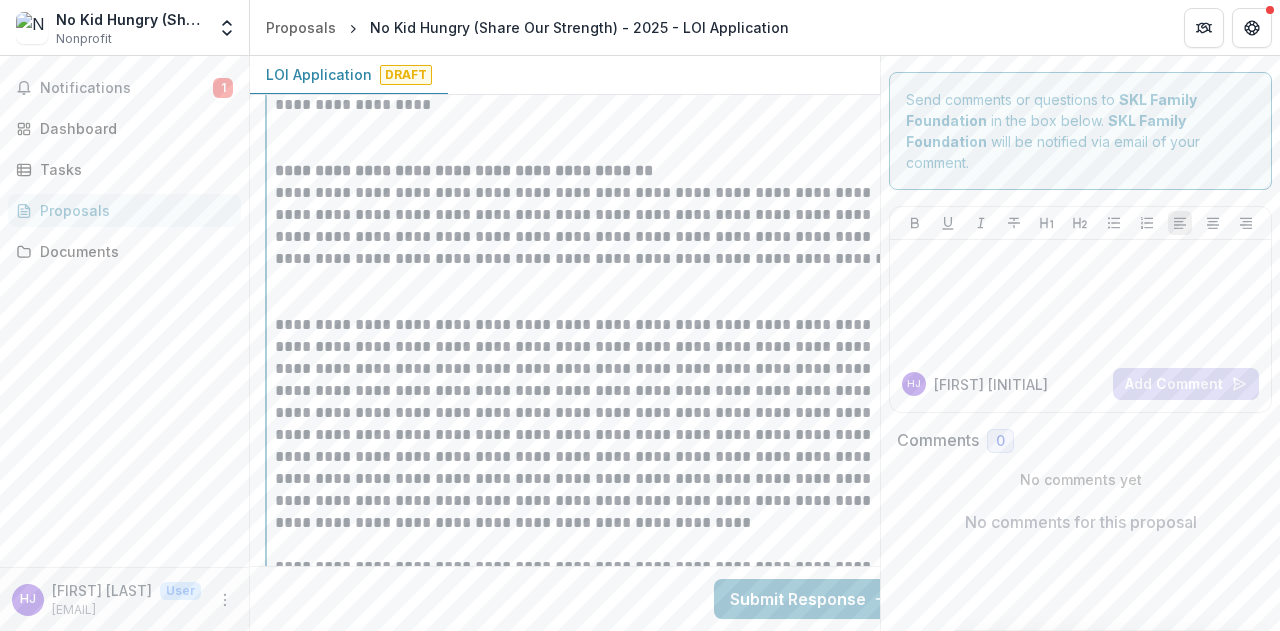 click at bounding box center (586, 292) 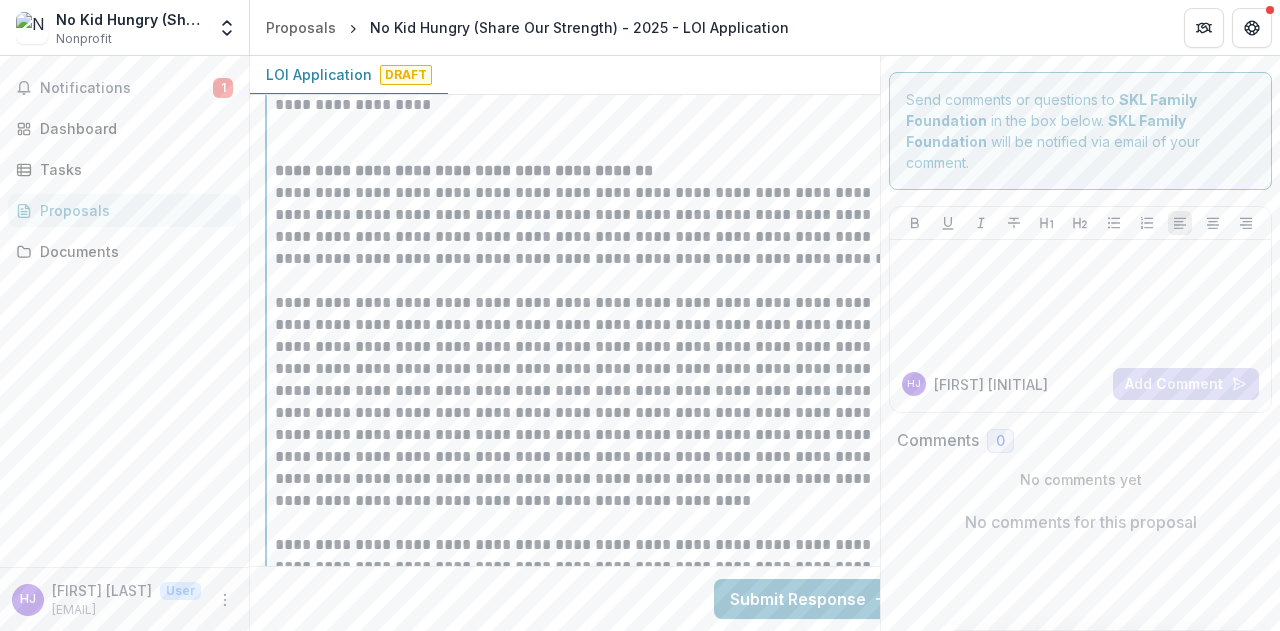 scroll, scrollTop: 6888, scrollLeft: 0, axis: vertical 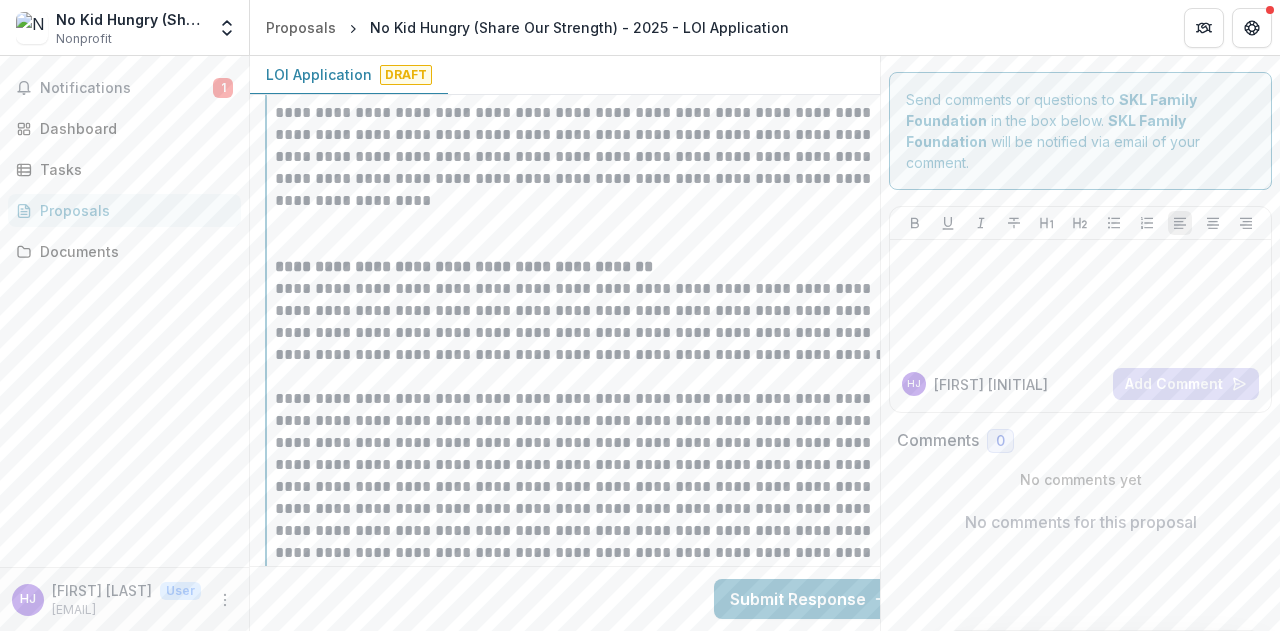 click at bounding box center [586, 234] 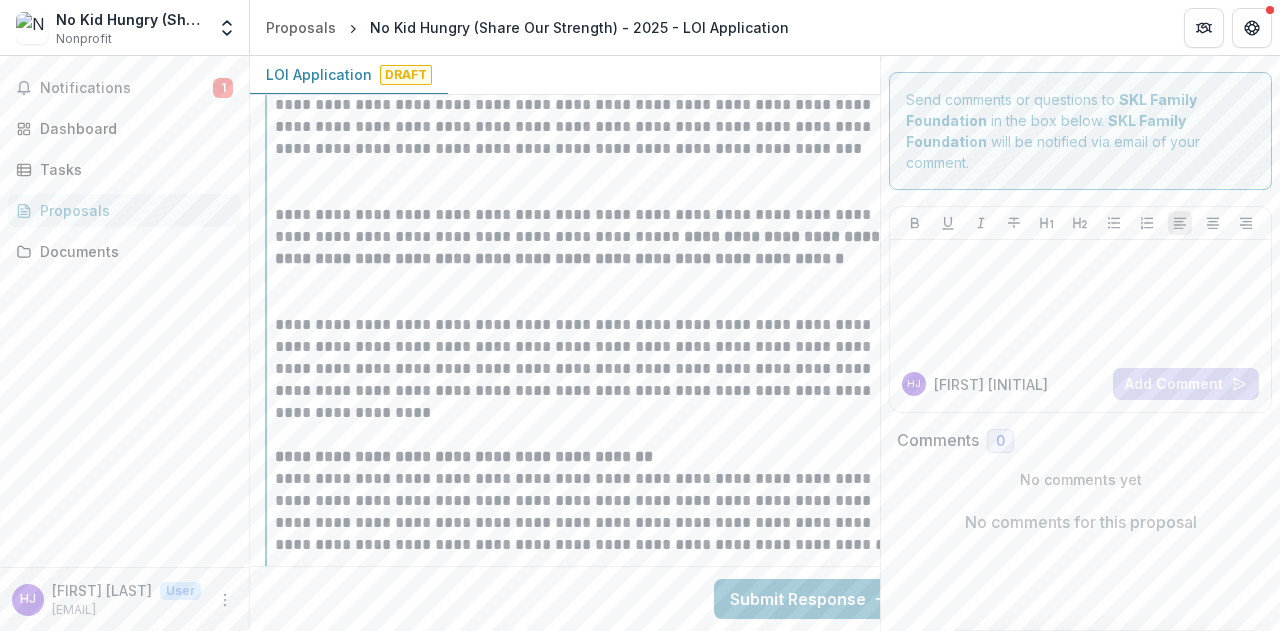 scroll, scrollTop: 6652, scrollLeft: 0, axis: vertical 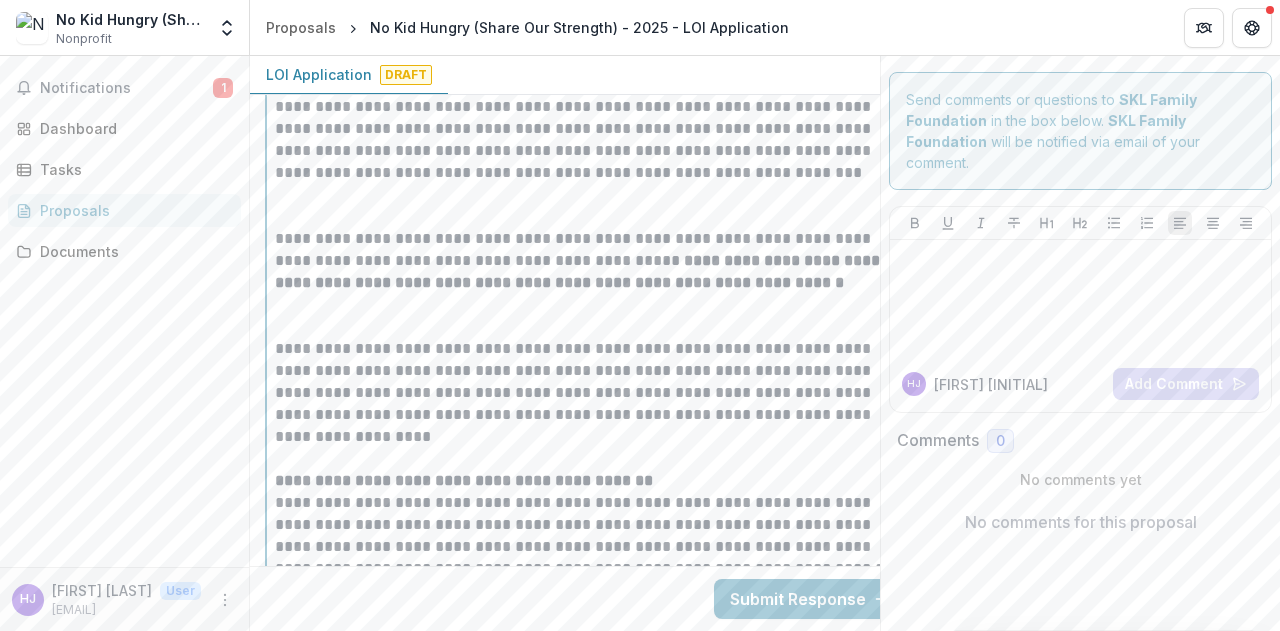 click at bounding box center [586, 316] 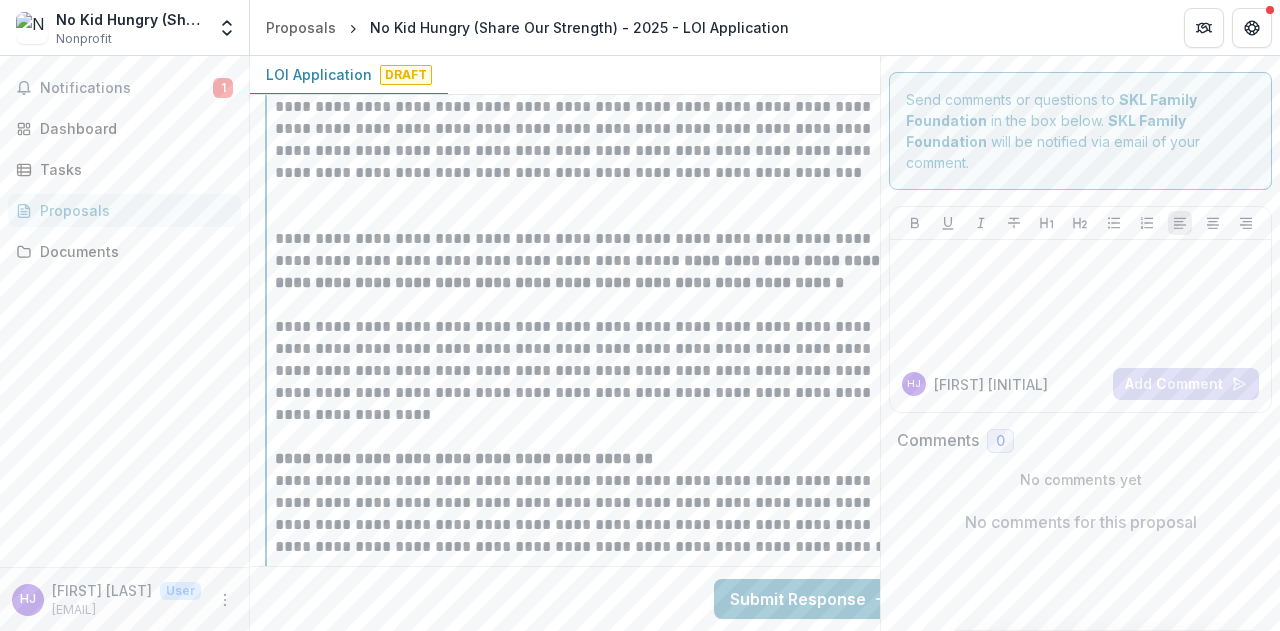 click at bounding box center (586, 206) 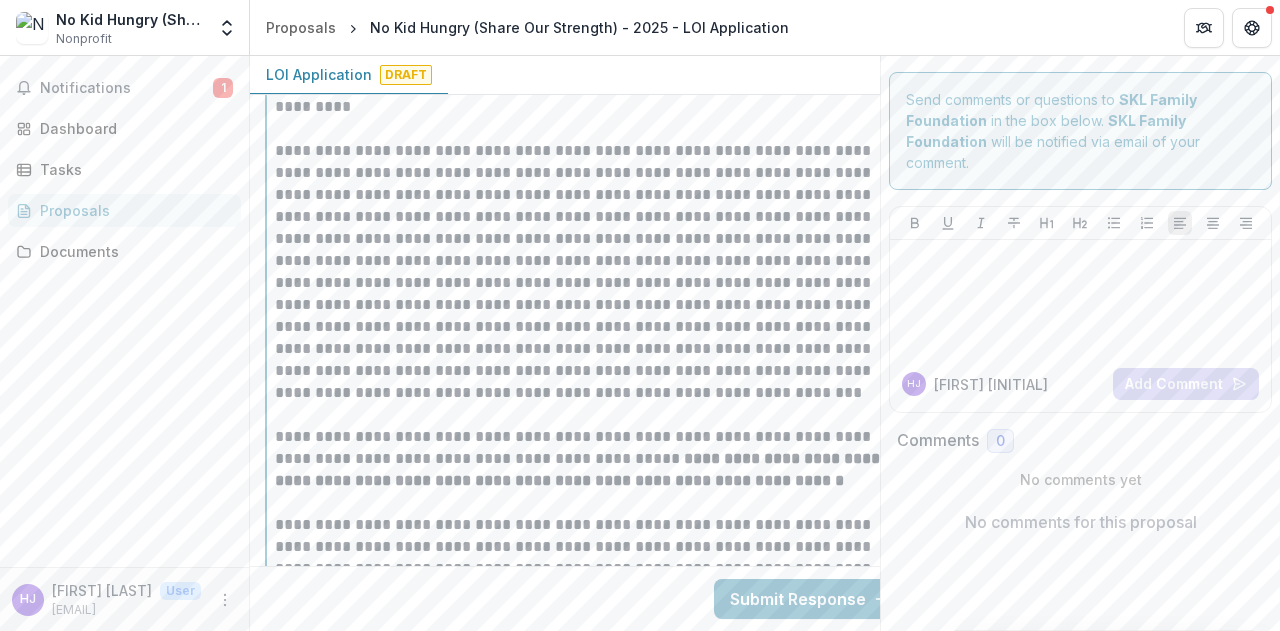 scroll, scrollTop: 6383, scrollLeft: 0, axis: vertical 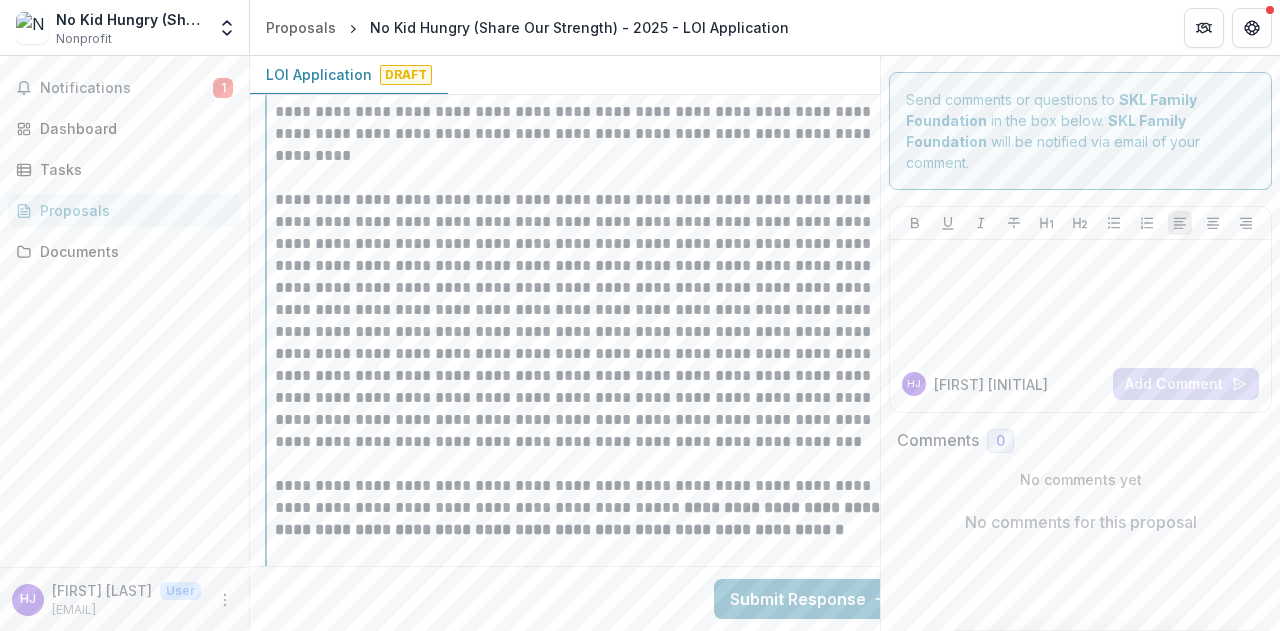 click on "**********" at bounding box center [586, 332] 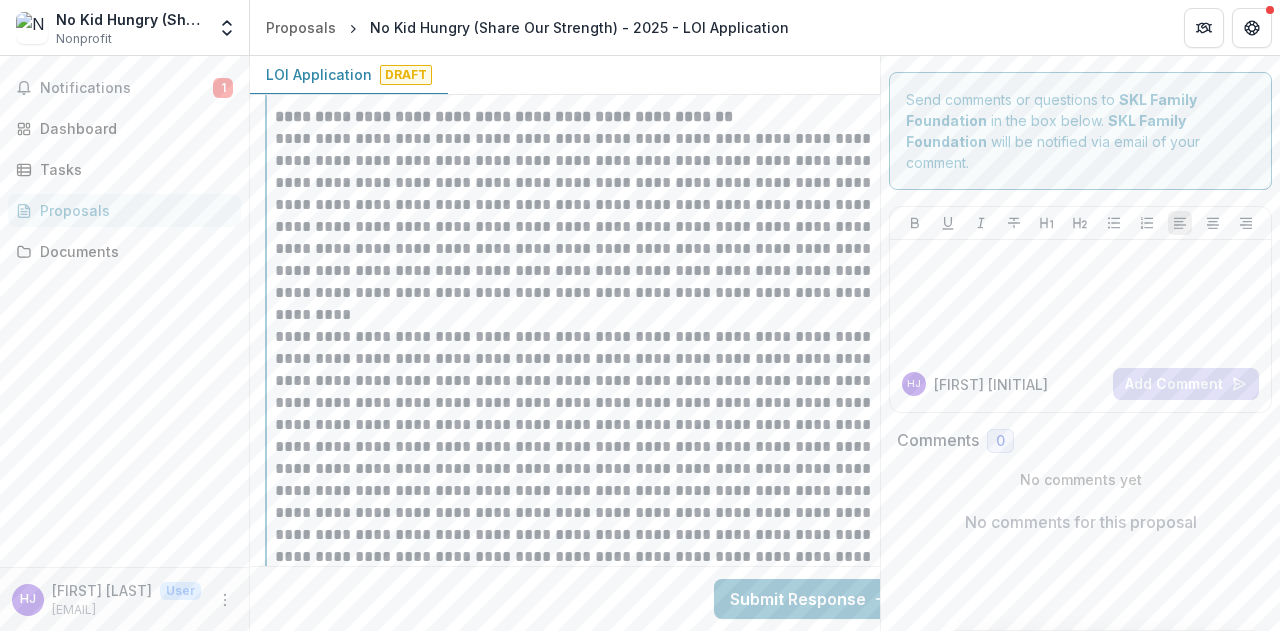 scroll, scrollTop: 6052, scrollLeft: 0, axis: vertical 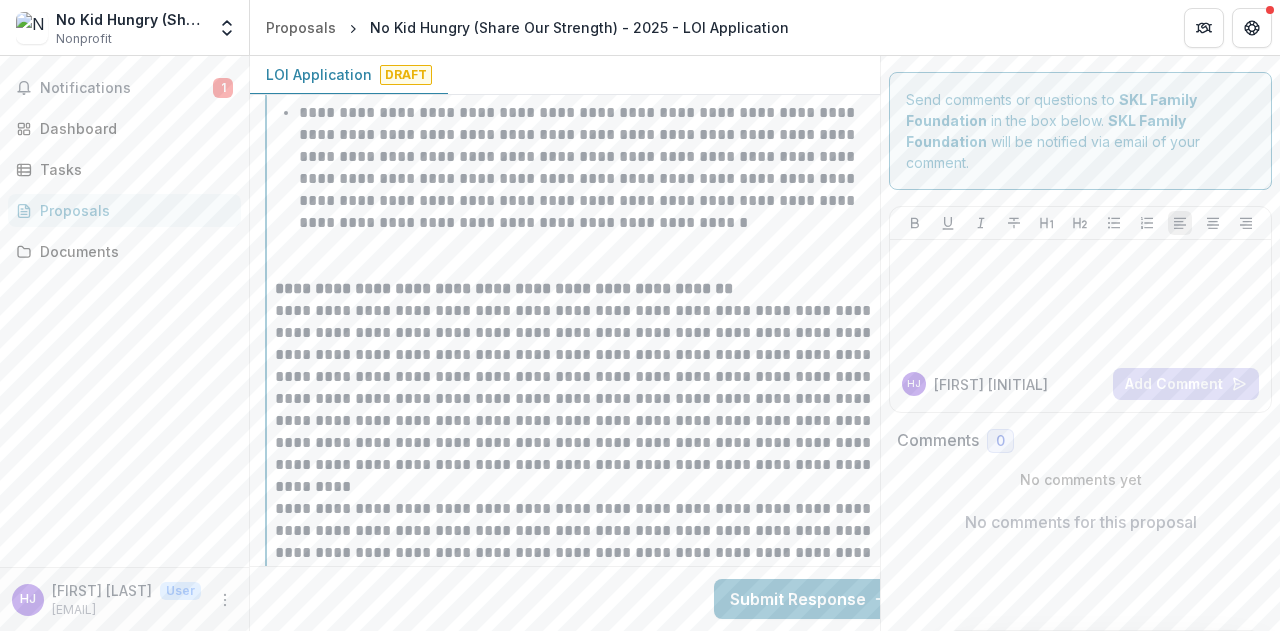 click at bounding box center [586, 256] 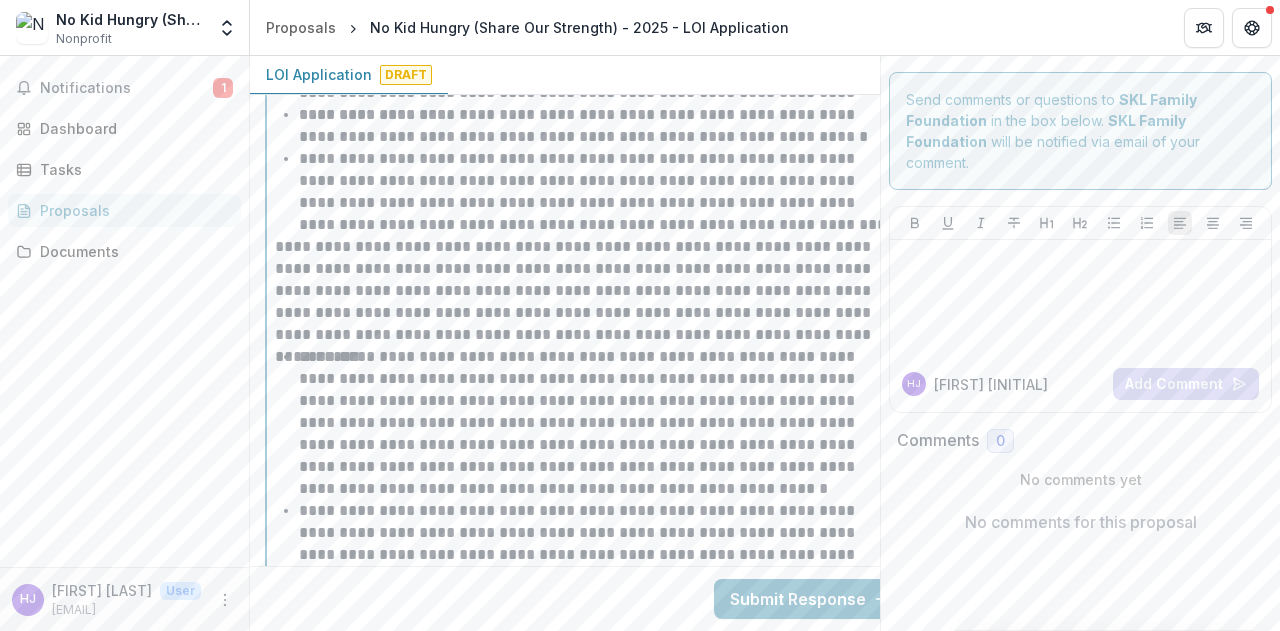 scroll, scrollTop: 5560, scrollLeft: 0, axis: vertical 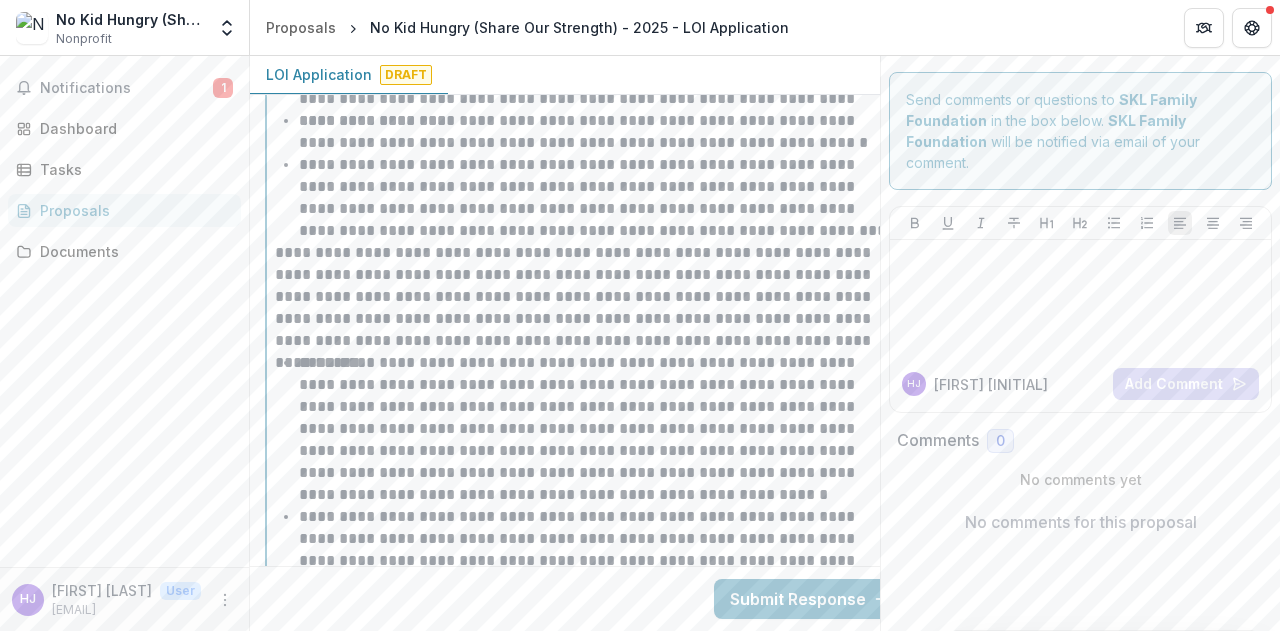 click on "**********" at bounding box center [586, 297] 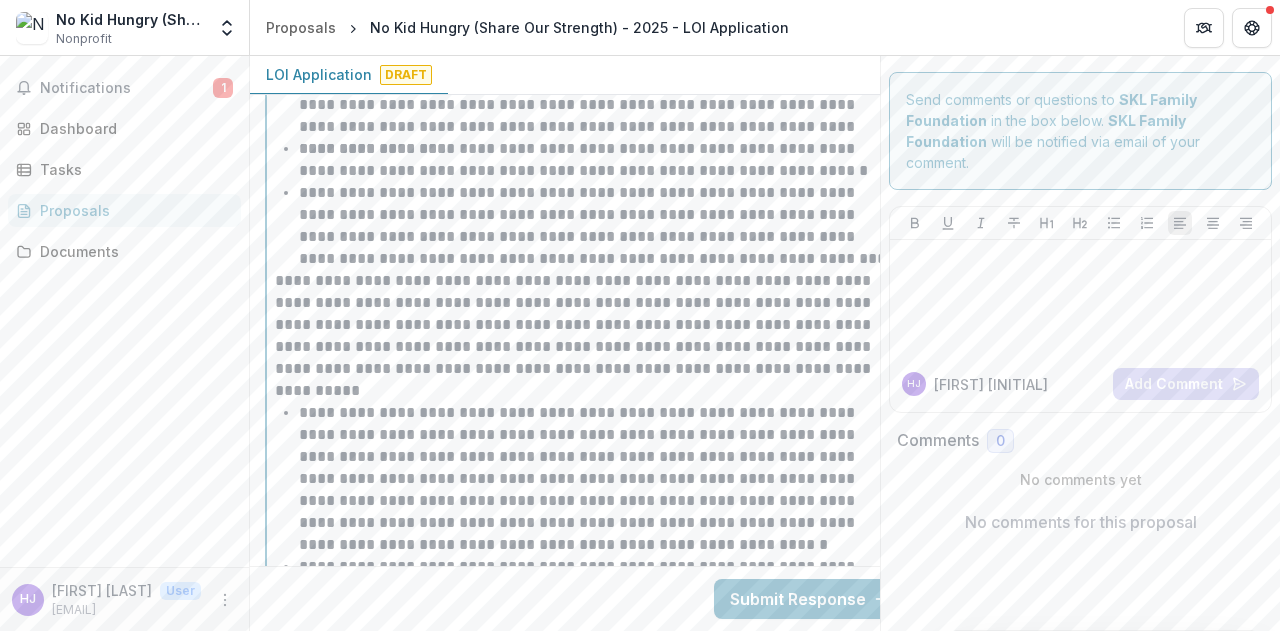 scroll, scrollTop: 5530, scrollLeft: 0, axis: vertical 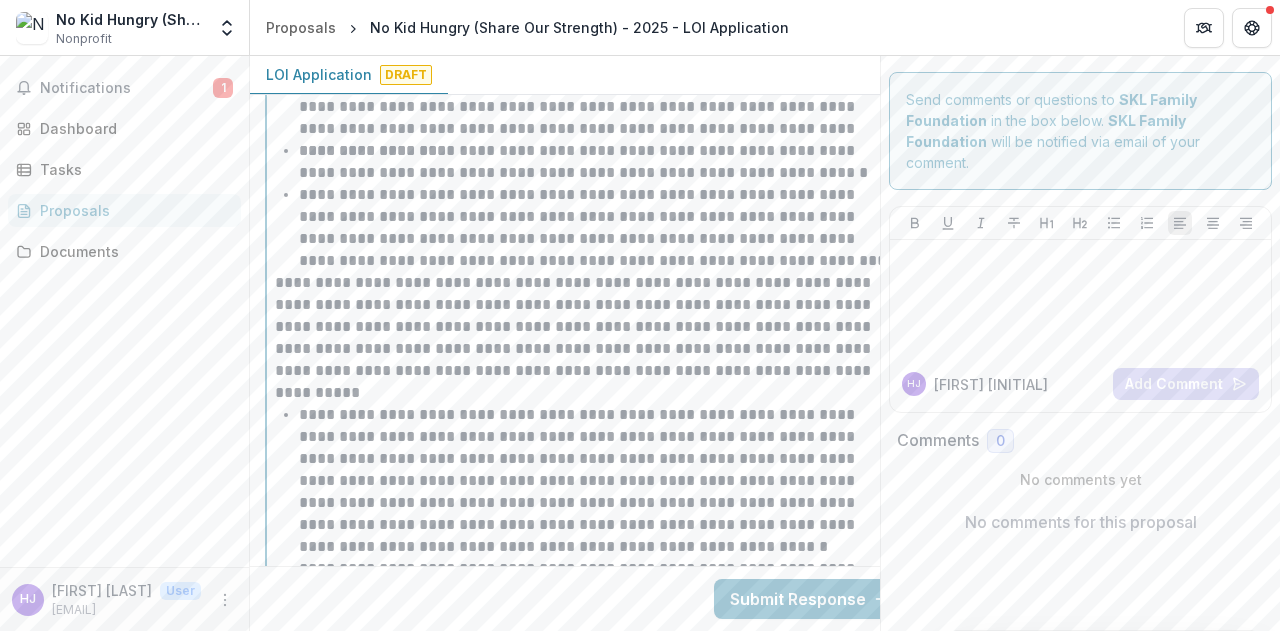 click on "**********" at bounding box center (598, 228) 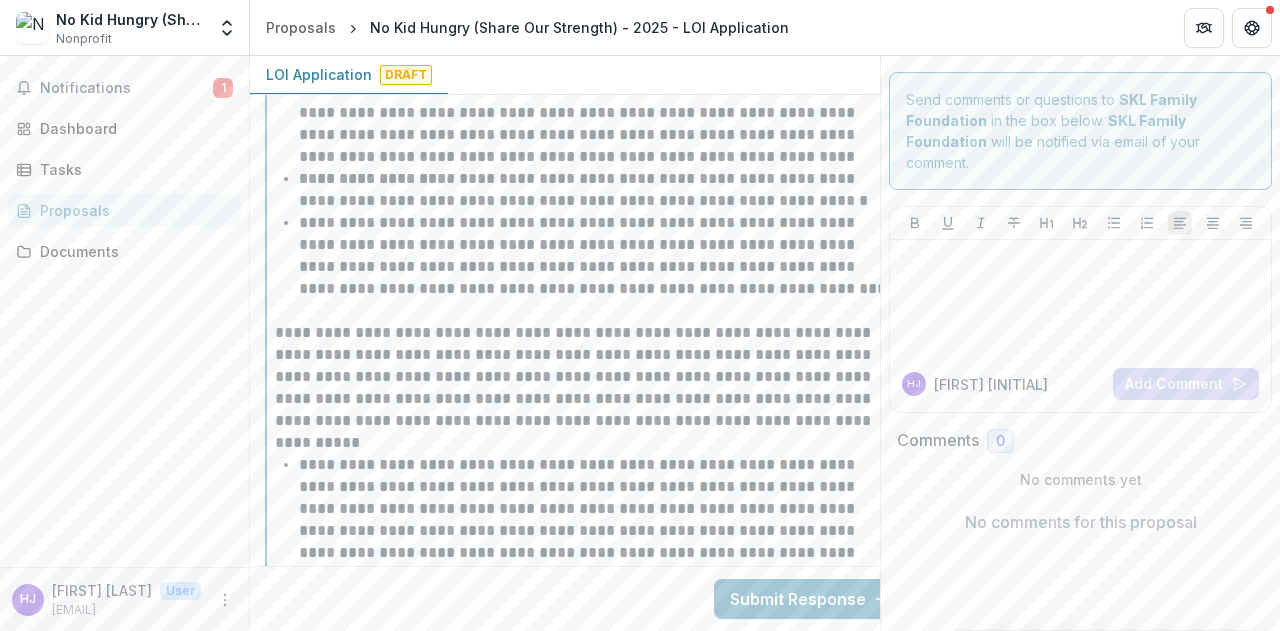 scroll, scrollTop: 5522, scrollLeft: 0, axis: vertical 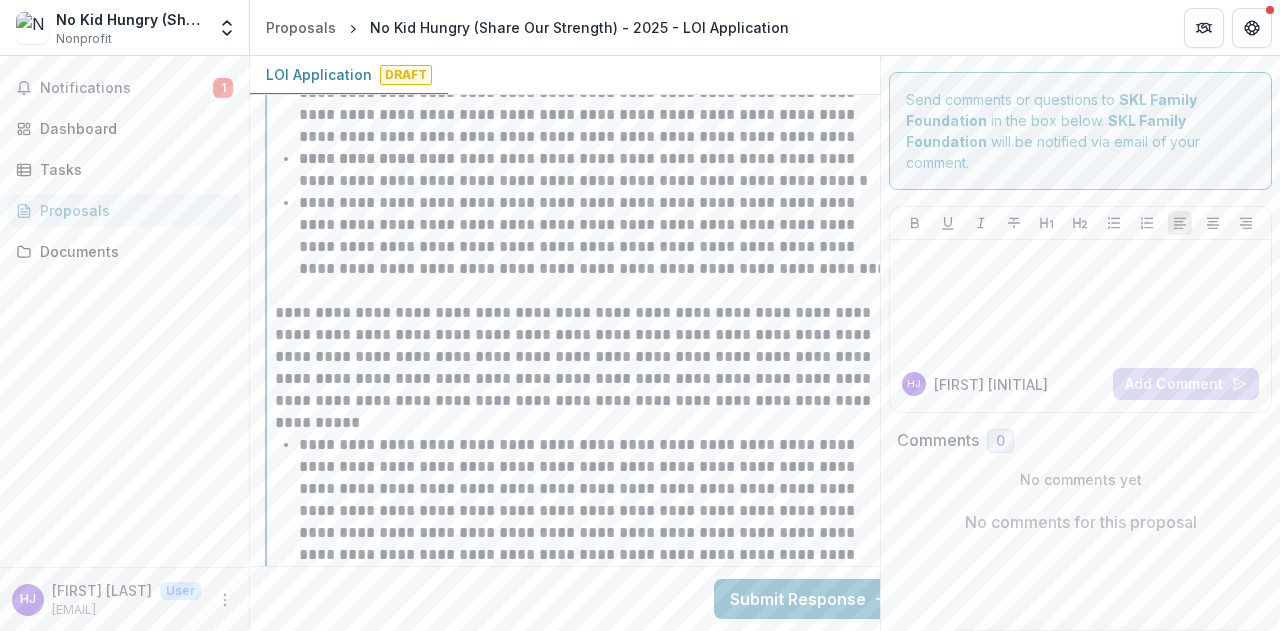 click at bounding box center (586, 423) 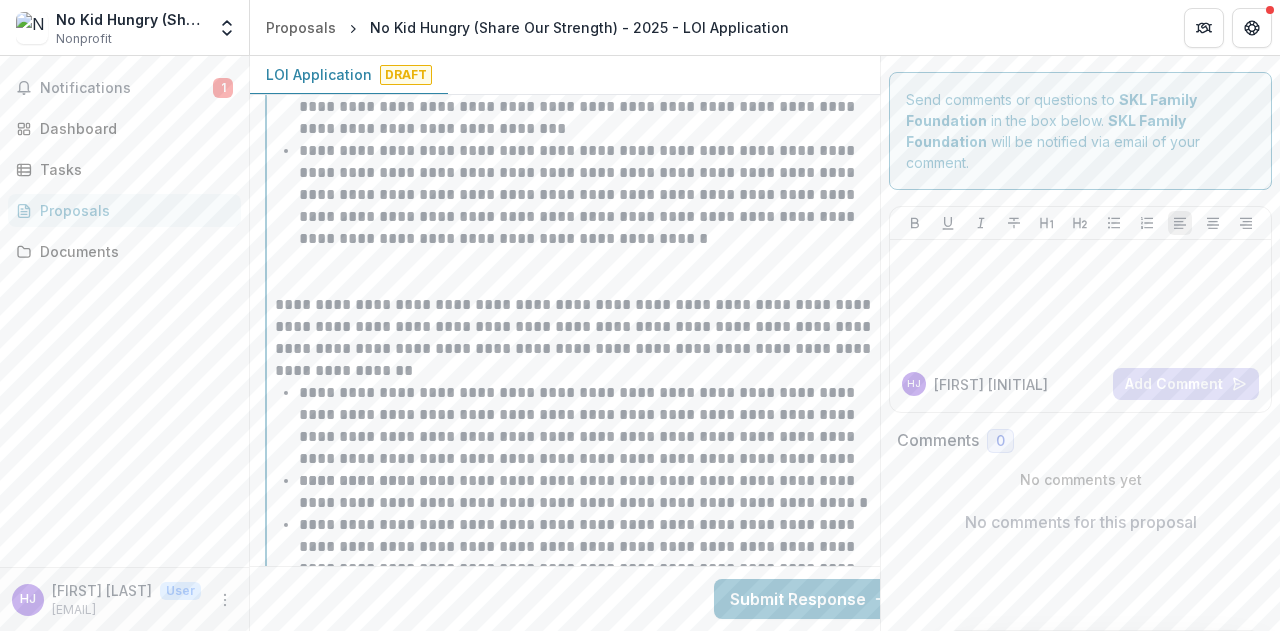 scroll, scrollTop: 5200, scrollLeft: 0, axis: vertical 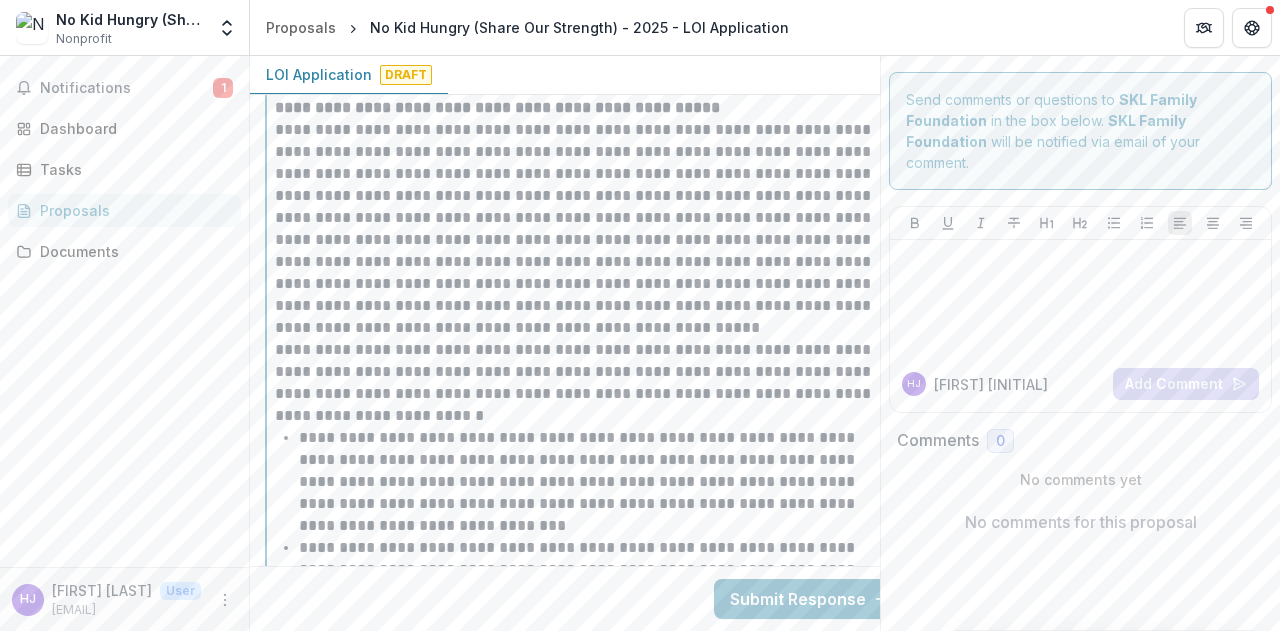 click on "**********" at bounding box center [586, 229] 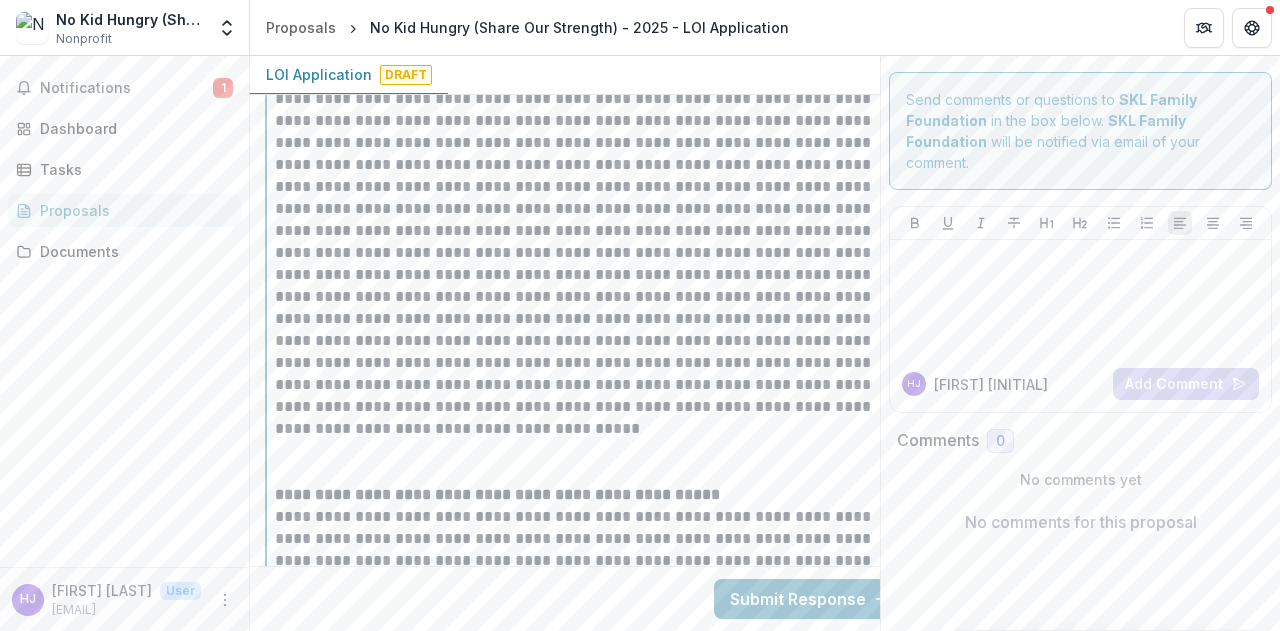 scroll, scrollTop: 4415, scrollLeft: 0, axis: vertical 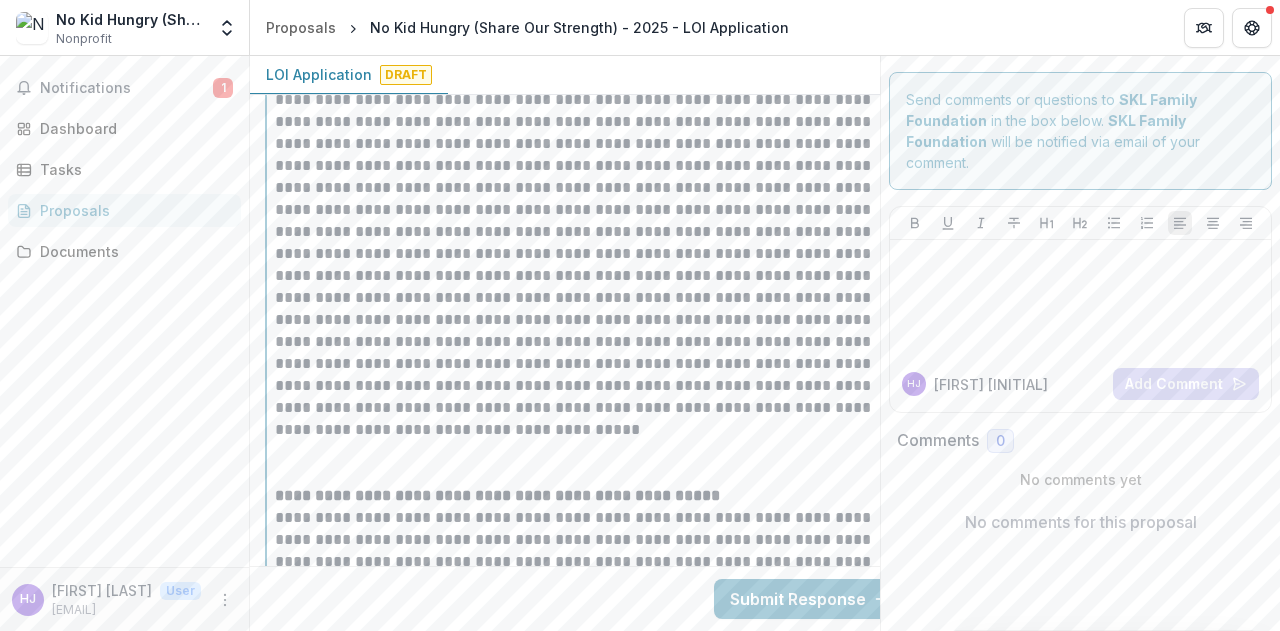click at bounding box center [586, 463] 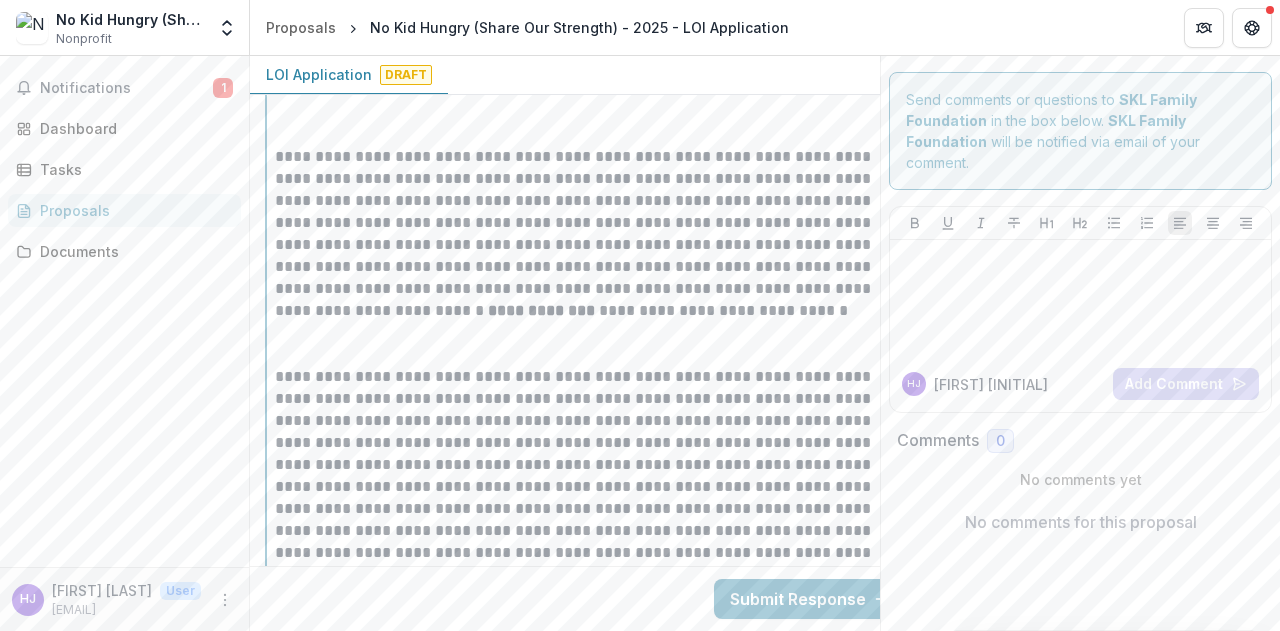 scroll, scrollTop: 4136, scrollLeft: 0, axis: vertical 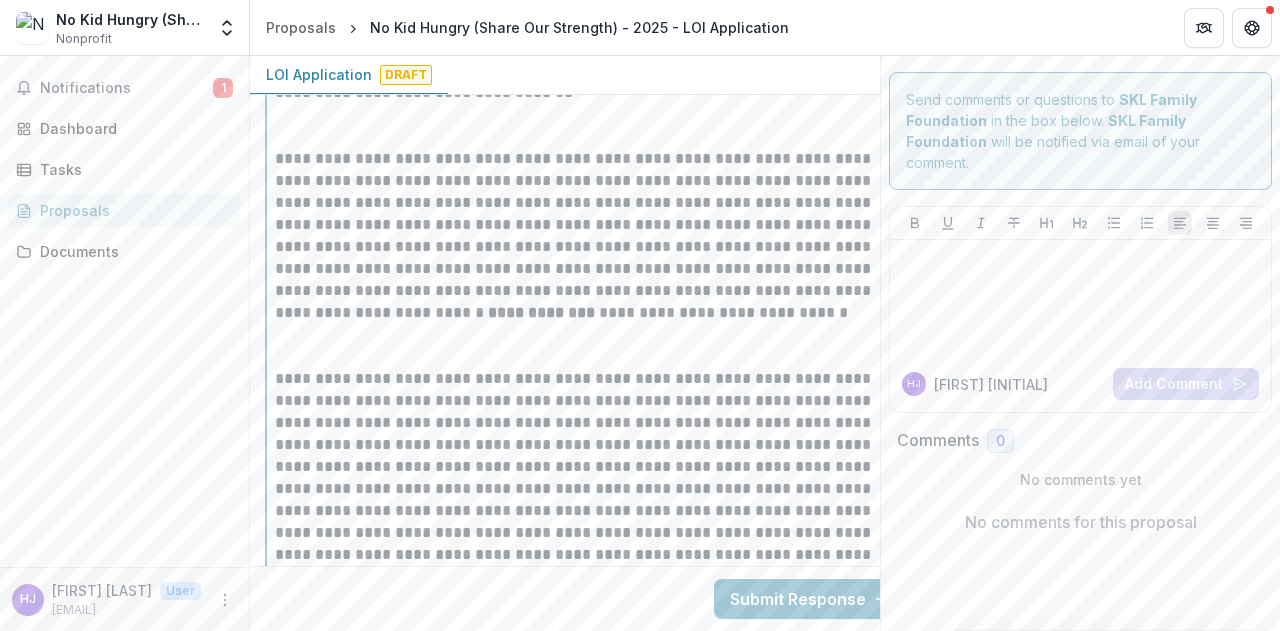 click at bounding box center [586, 346] 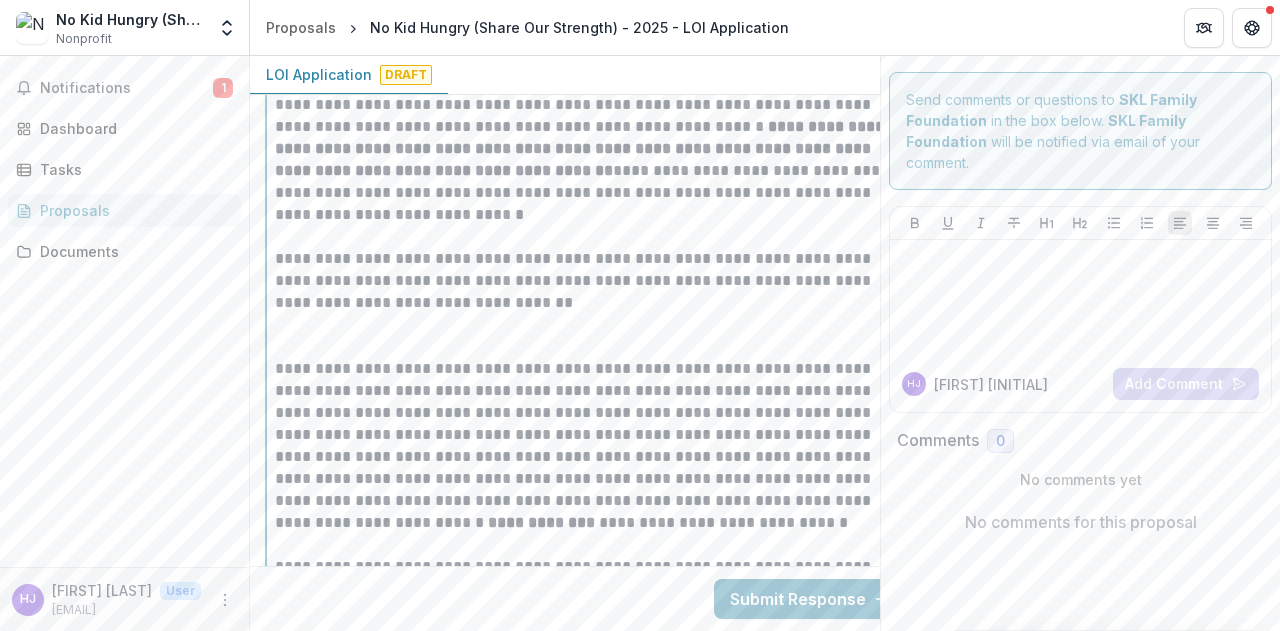 scroll, scrollTop: 3916, scrollLeft: 0, axis: vertical 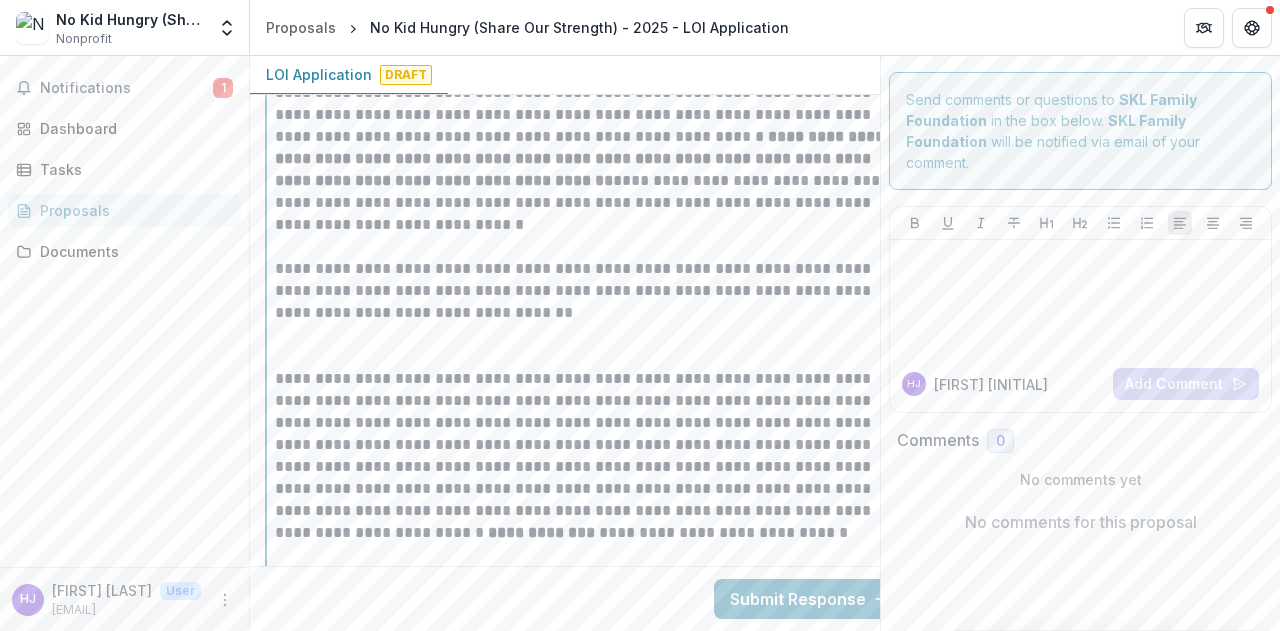 click at bounding box center (586, 346) 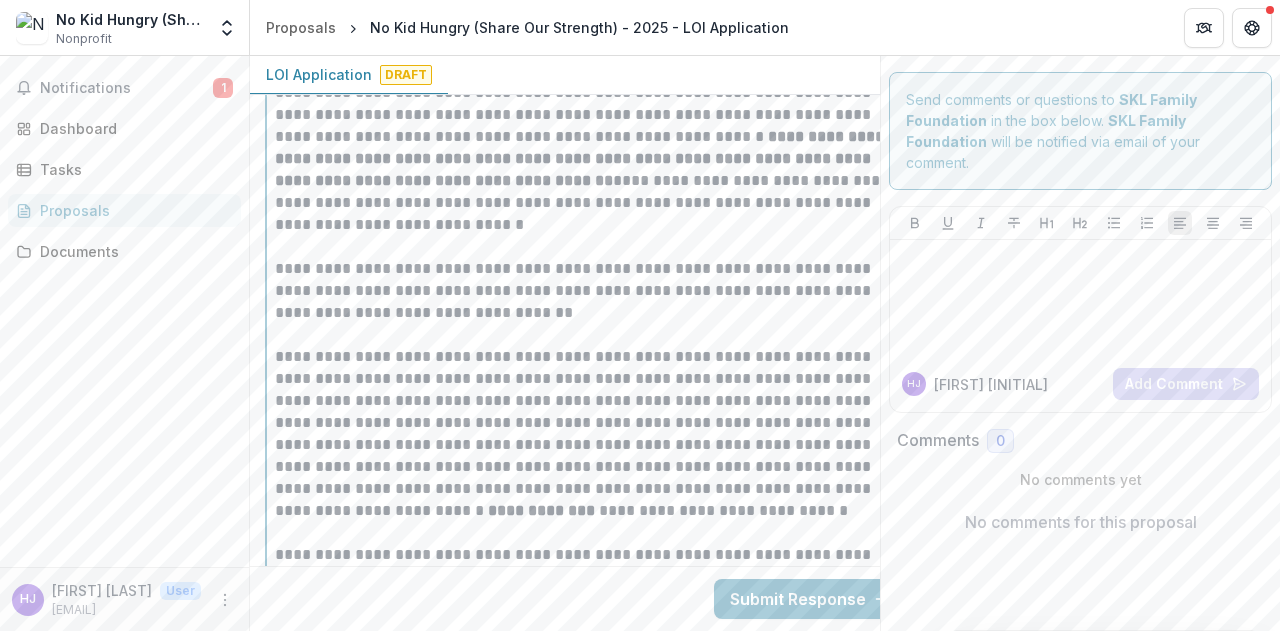 click at bounding box center (586, 236) 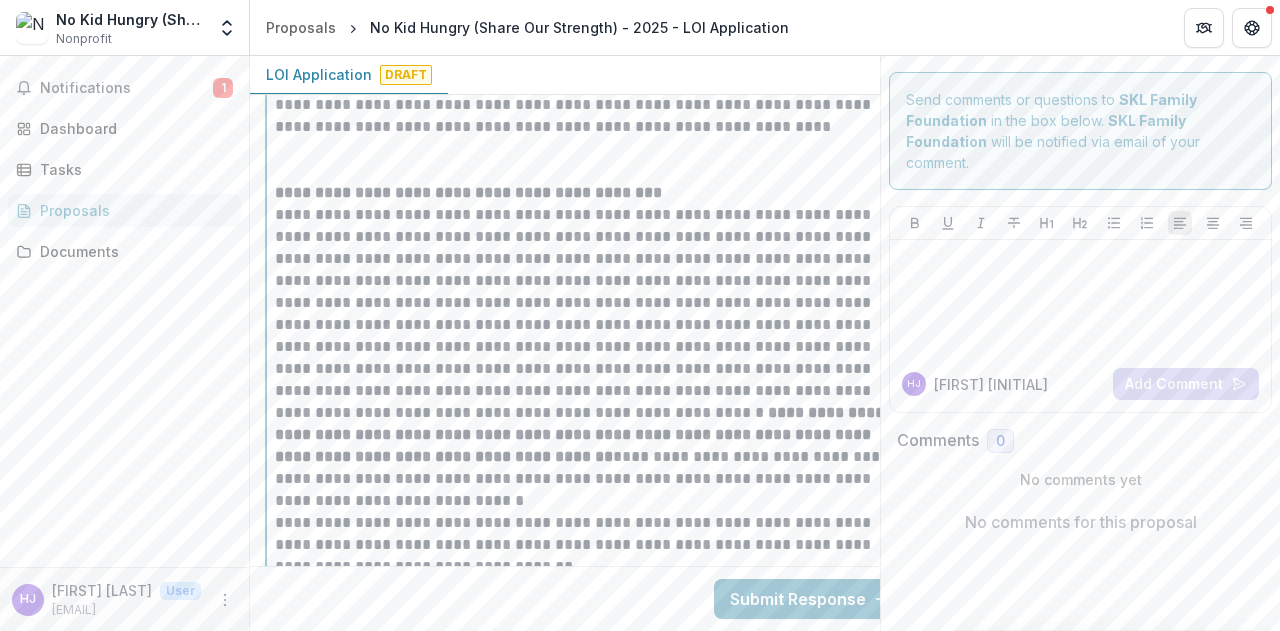 scroll, scrollTop: 3638, scrollLeft: 0, axis: vertical 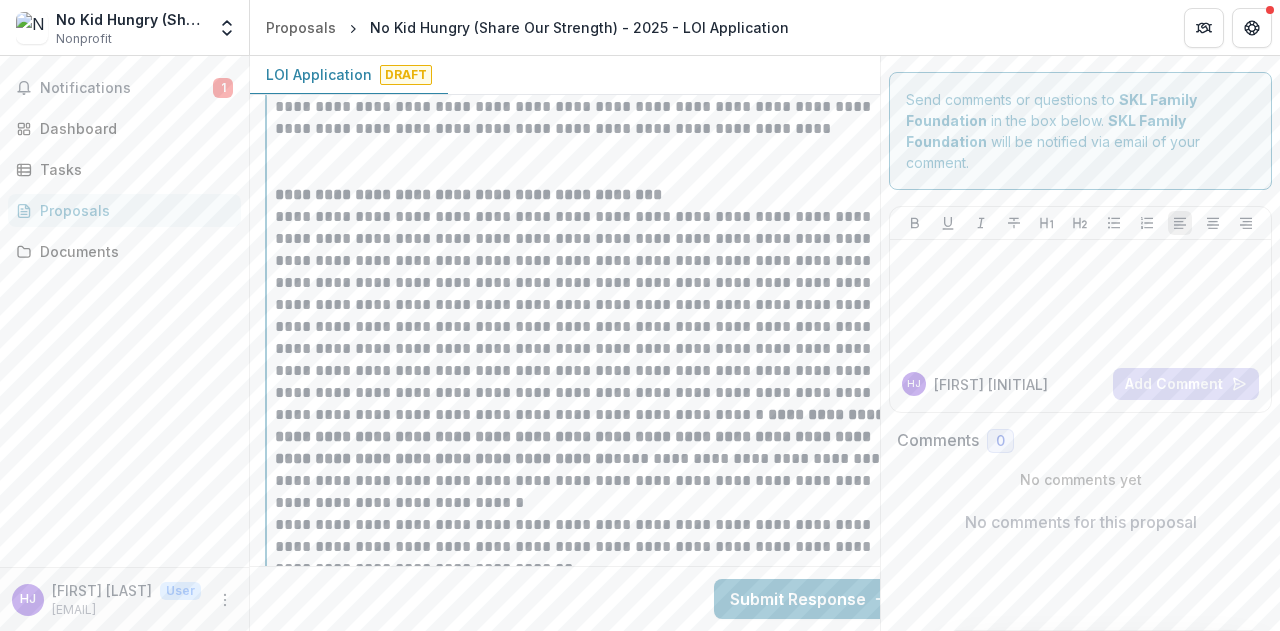 click at bounding box center [586, 162] 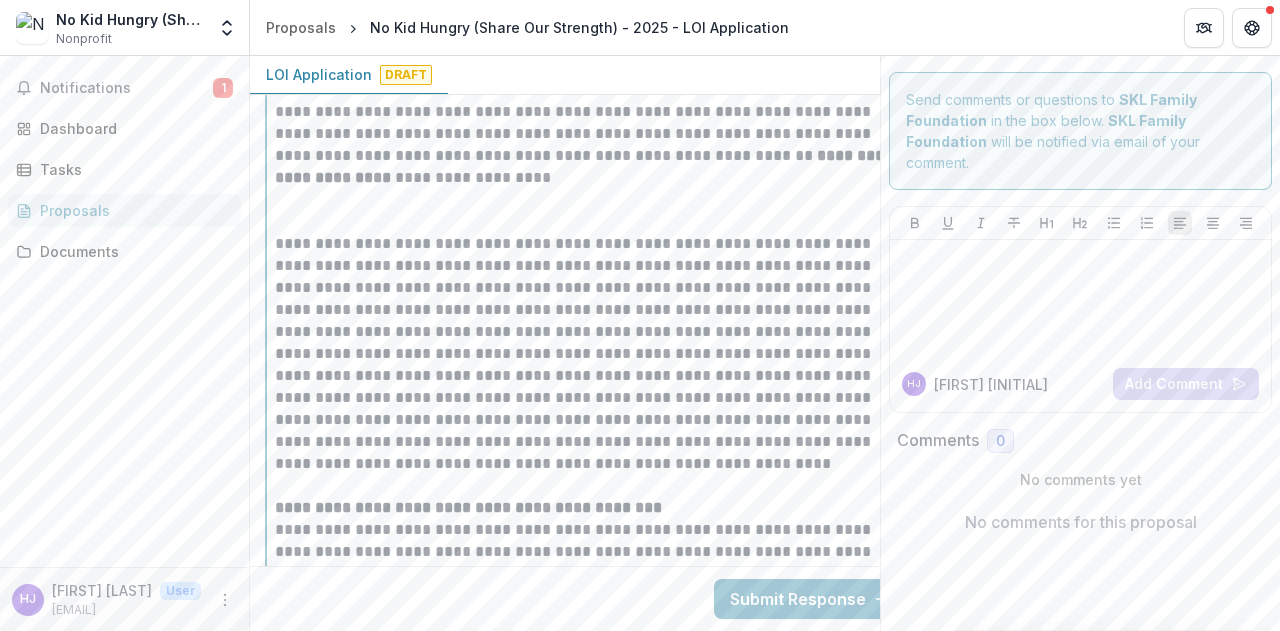 scroll, scrollTop: 3295, scrollLeft: 0, axis: vertical 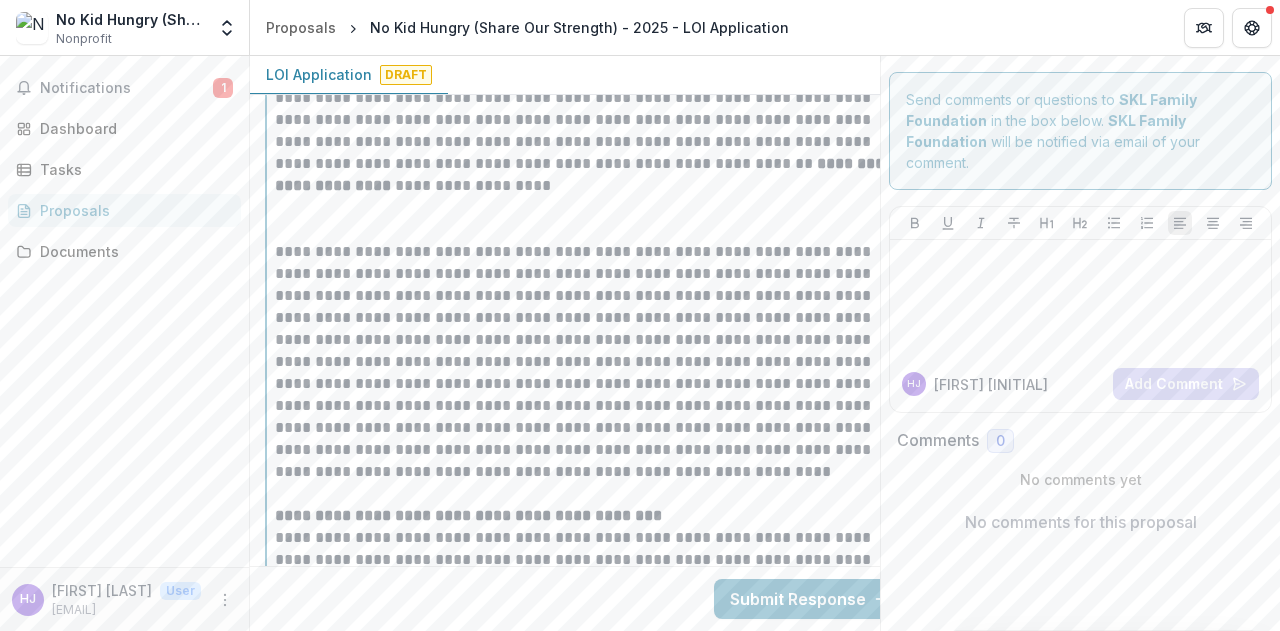 click at bounding box center (586, 219) 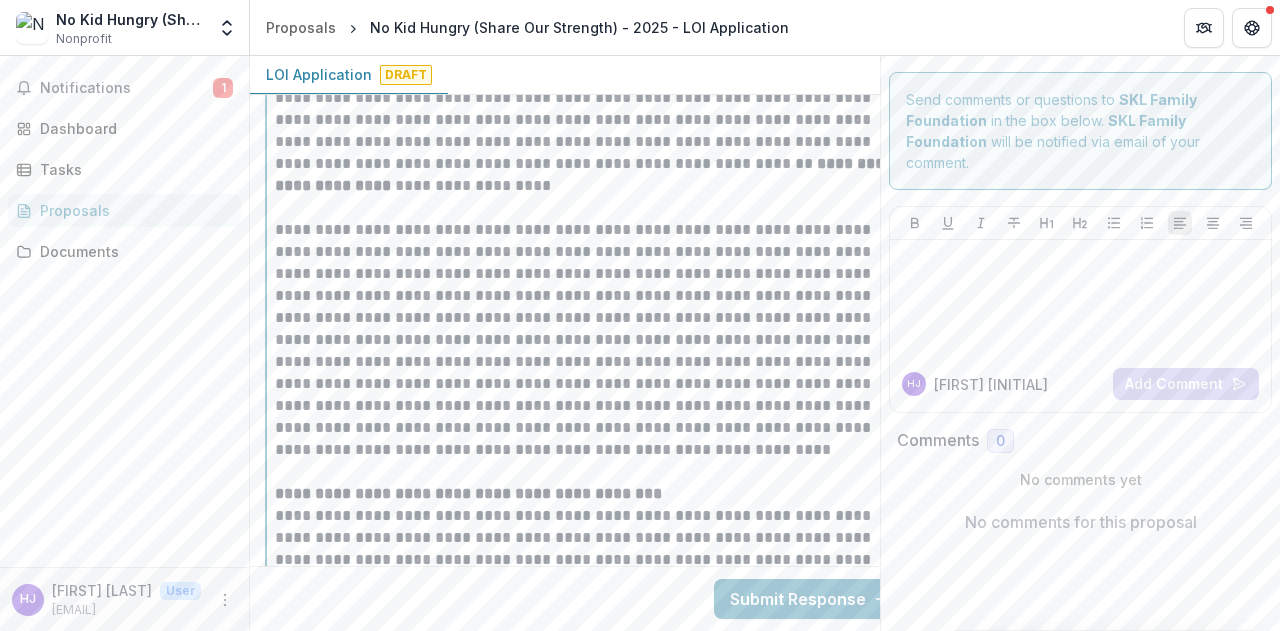 scroll, scrollTop: 2978, scrollLeft: 0, axis: vertical 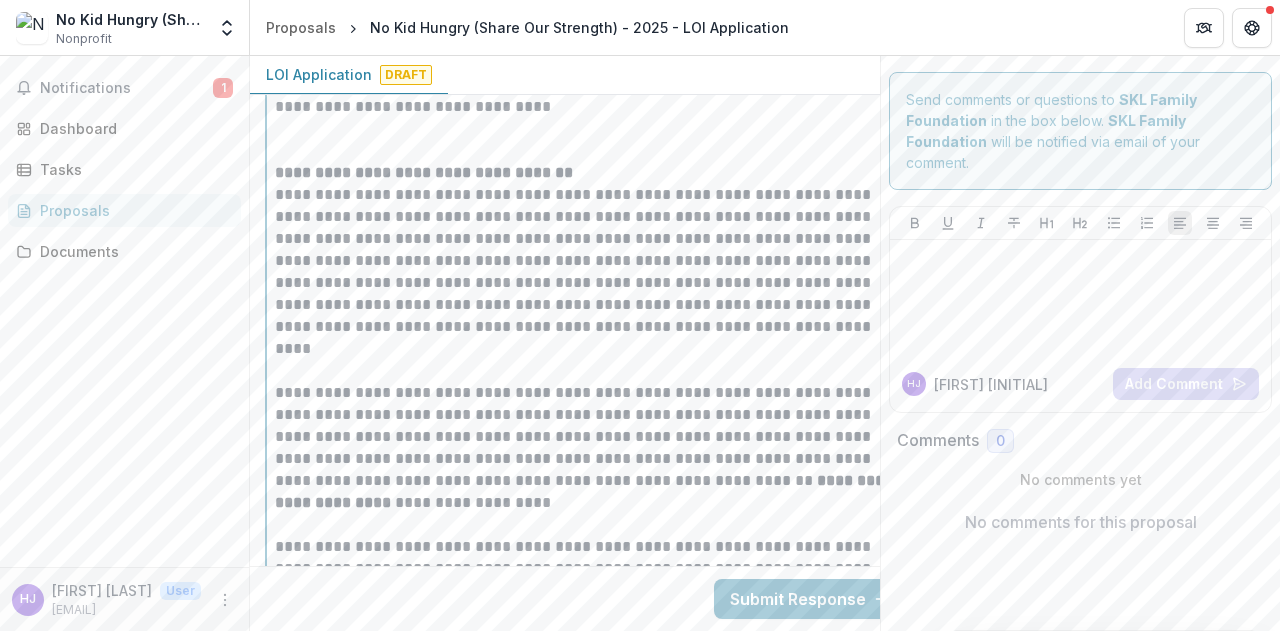 click at bounding box center (586, 360) 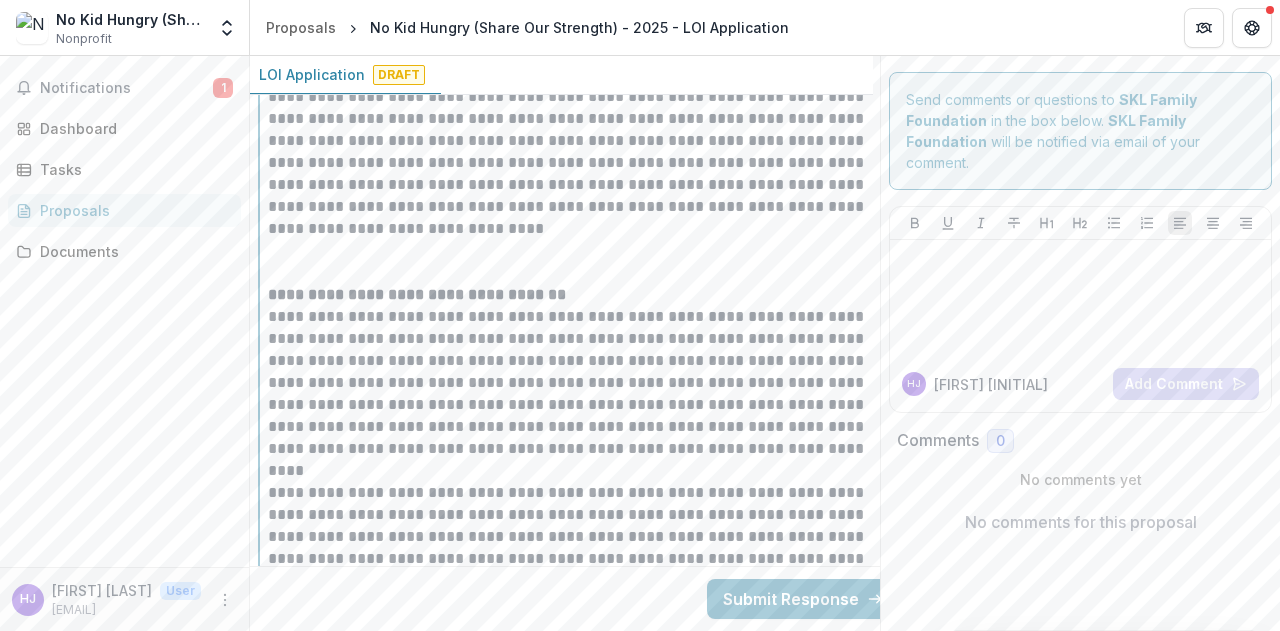 scroll, scrollTop: 2818, scrollLeft: 7, axis: both 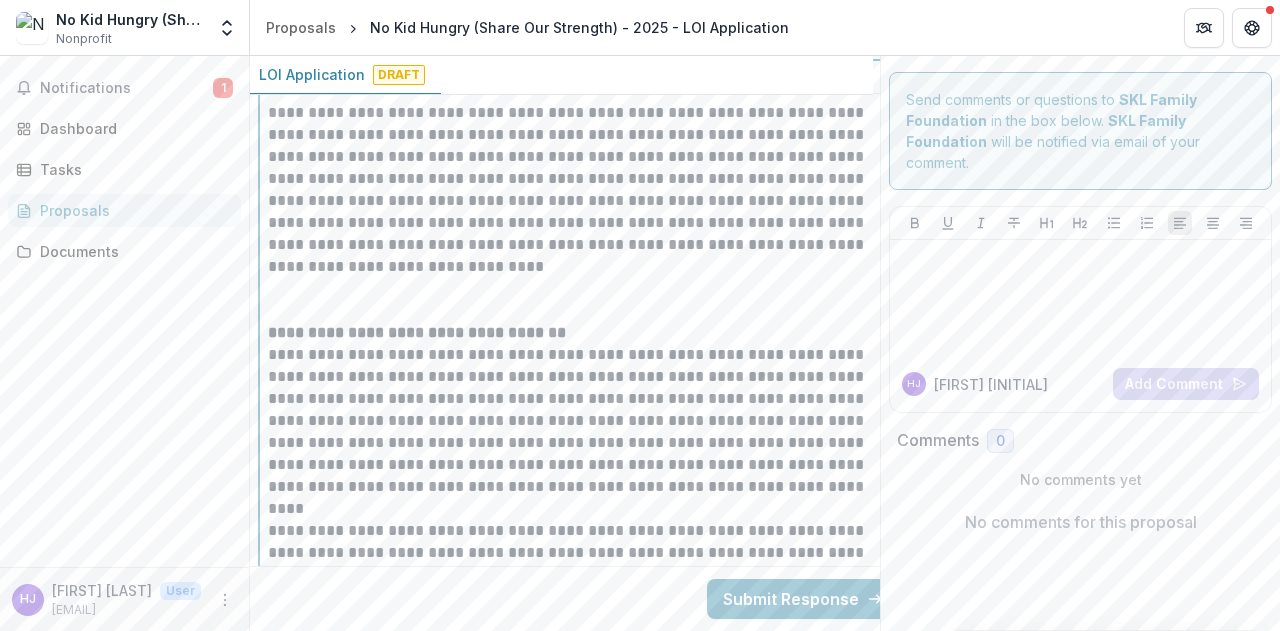 click at bounding box center (579, 300) 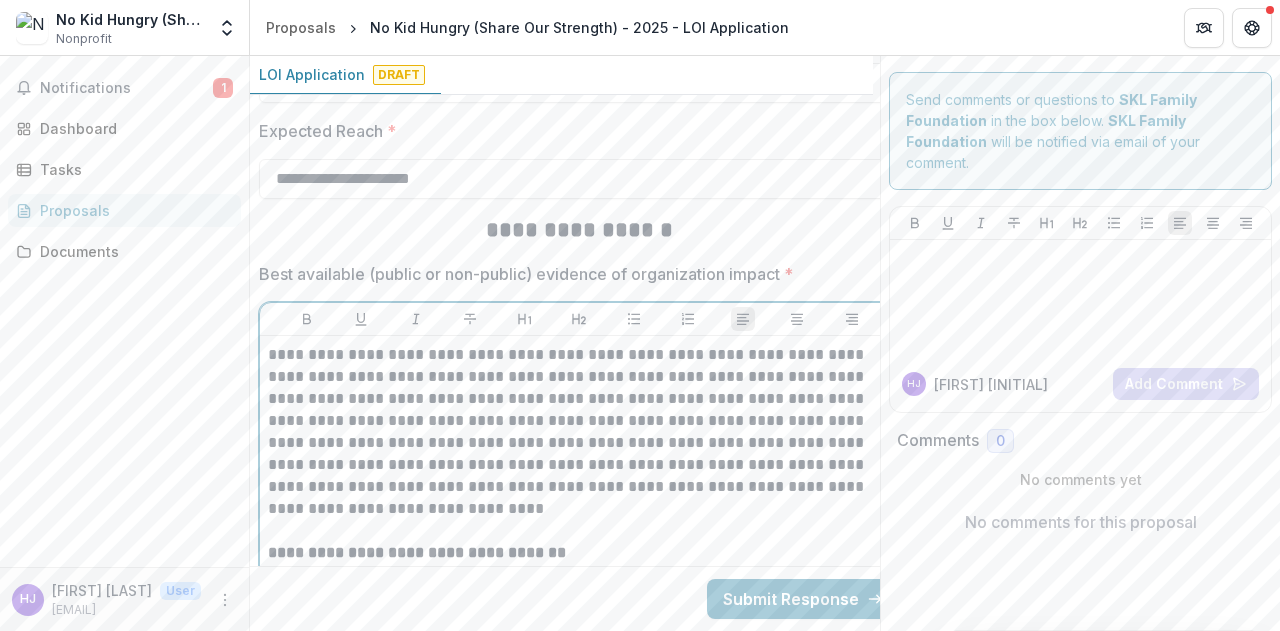 scroll, scrollTop: 2567, scrollLeft: 7, axis: both 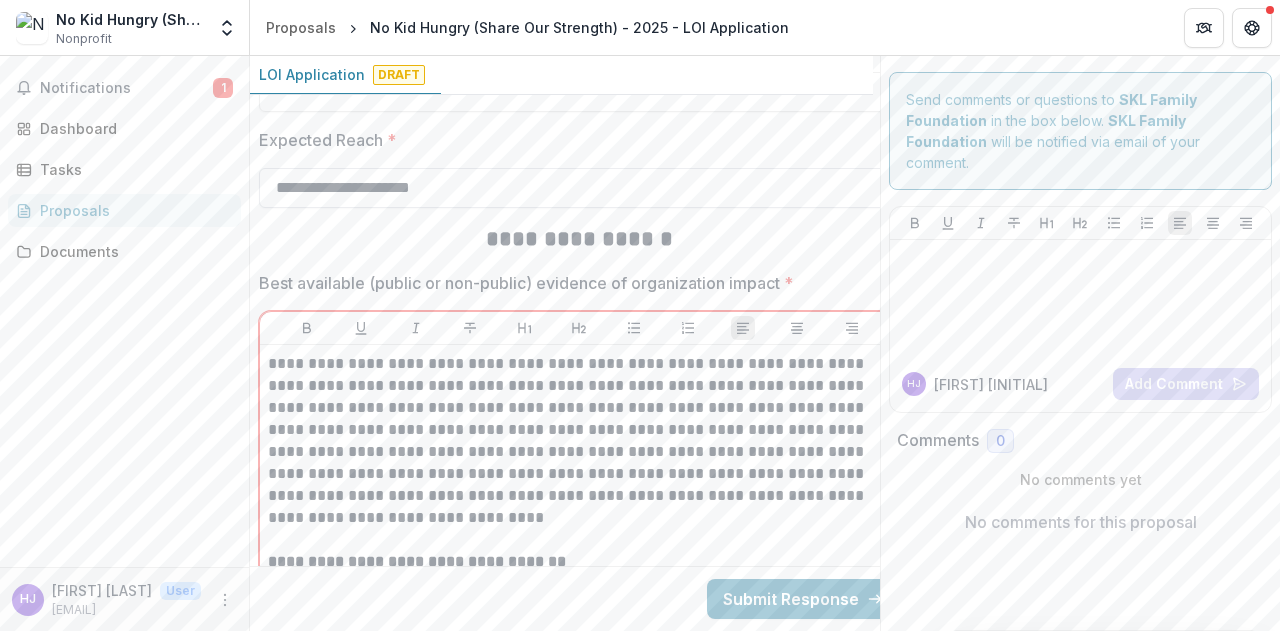 click on "**********" at bounding box center [579, 188] 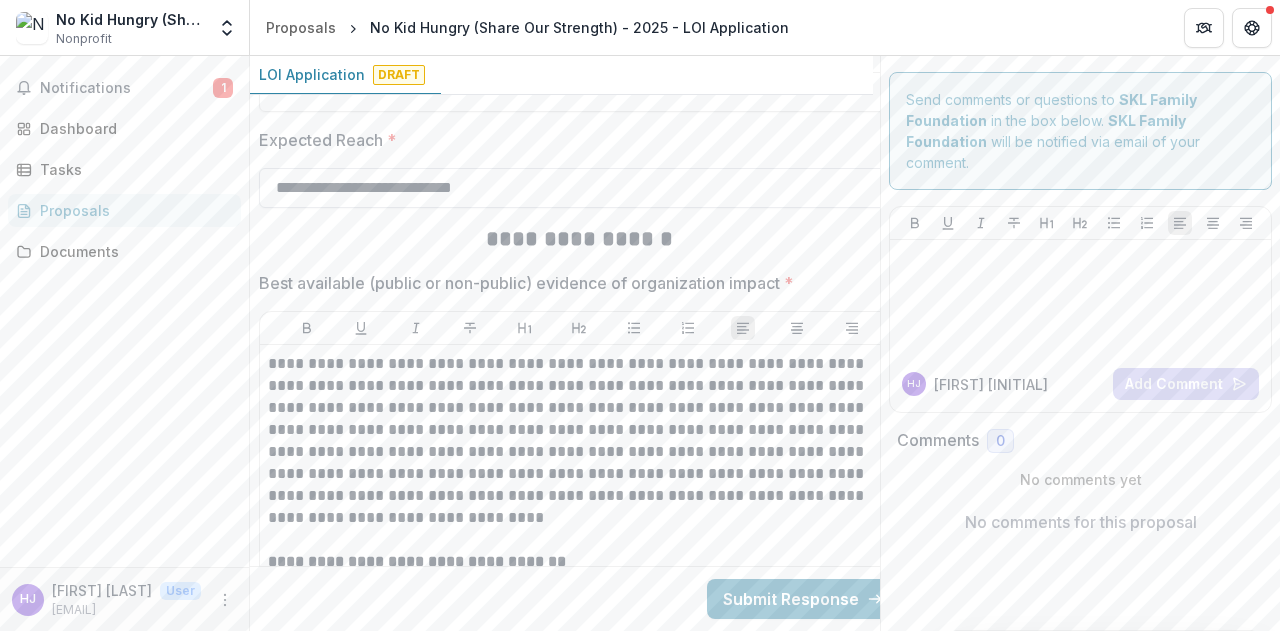click on "**********" at bounding box center (579, 188) 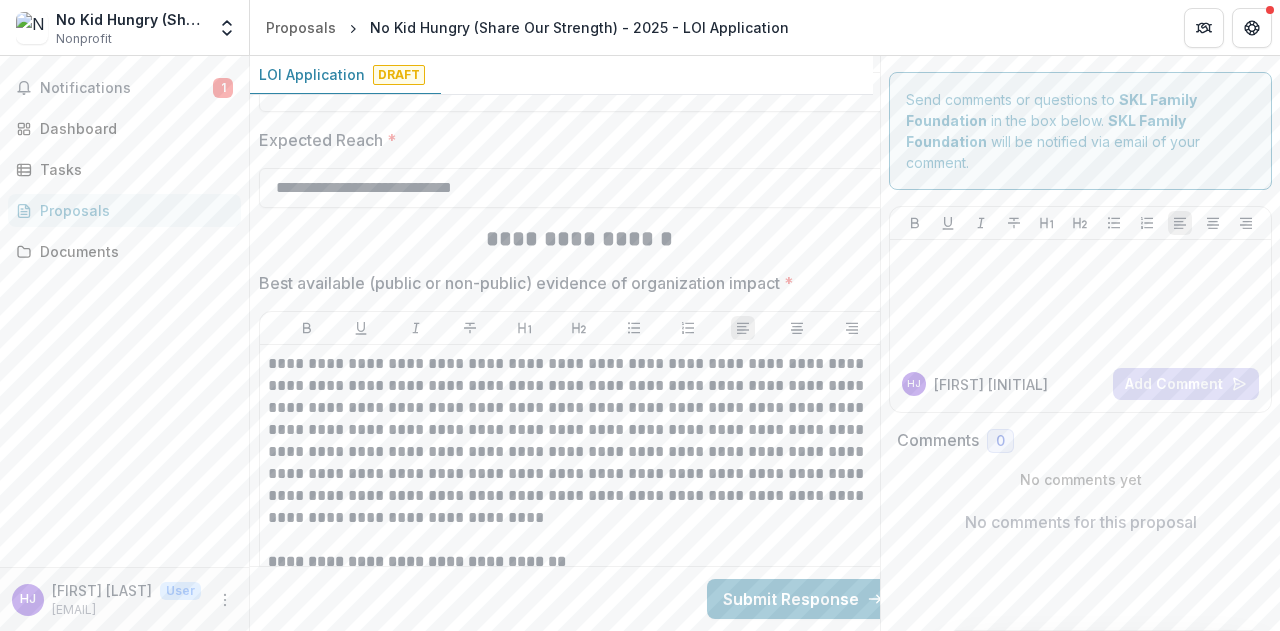 type on "**********" 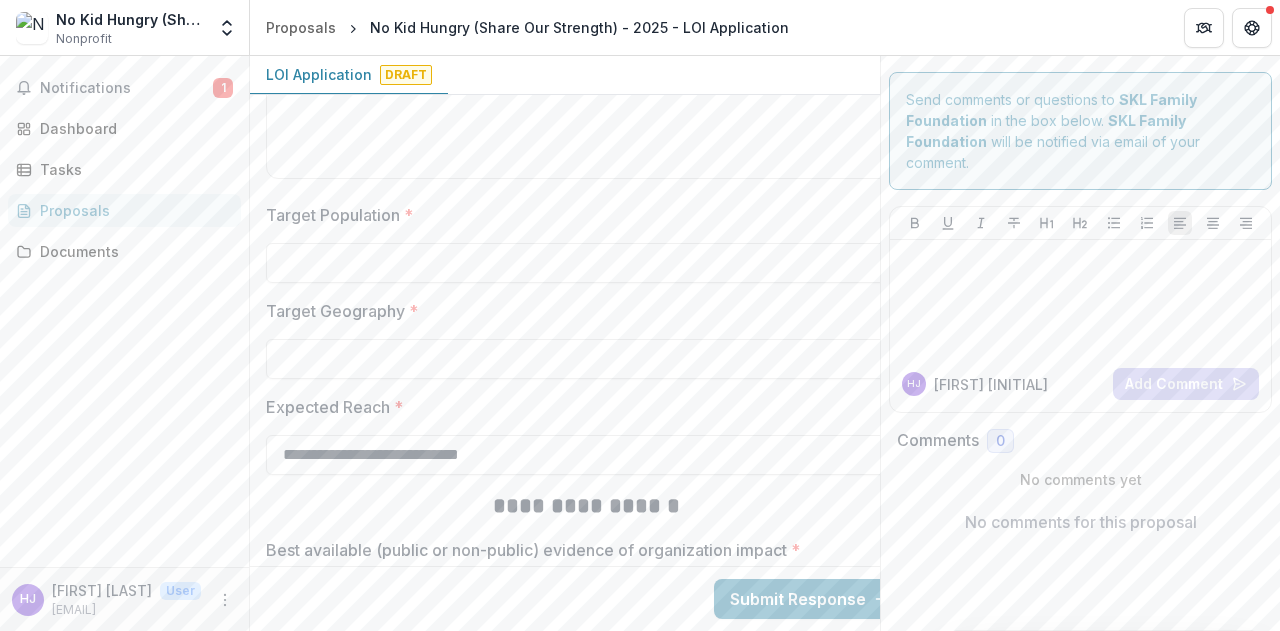 scroll, scrollTop: 2299, scrollLeft: 0, axis: vertical 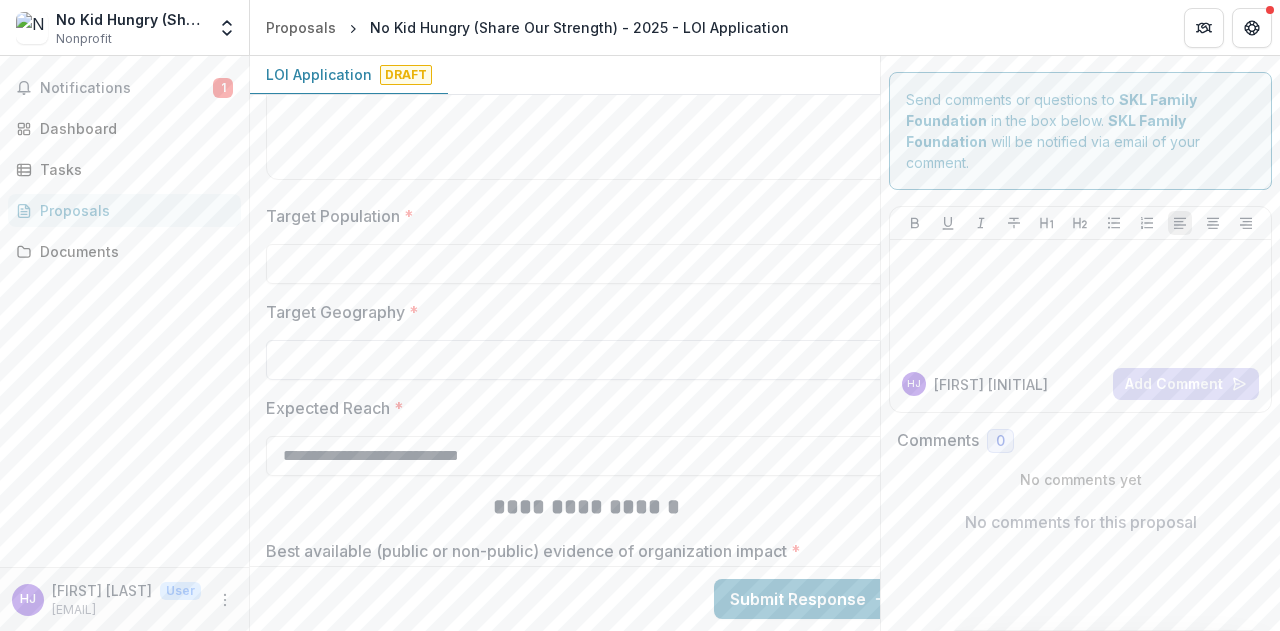 click on "Target Geography *" at bounding box center (586, 360) 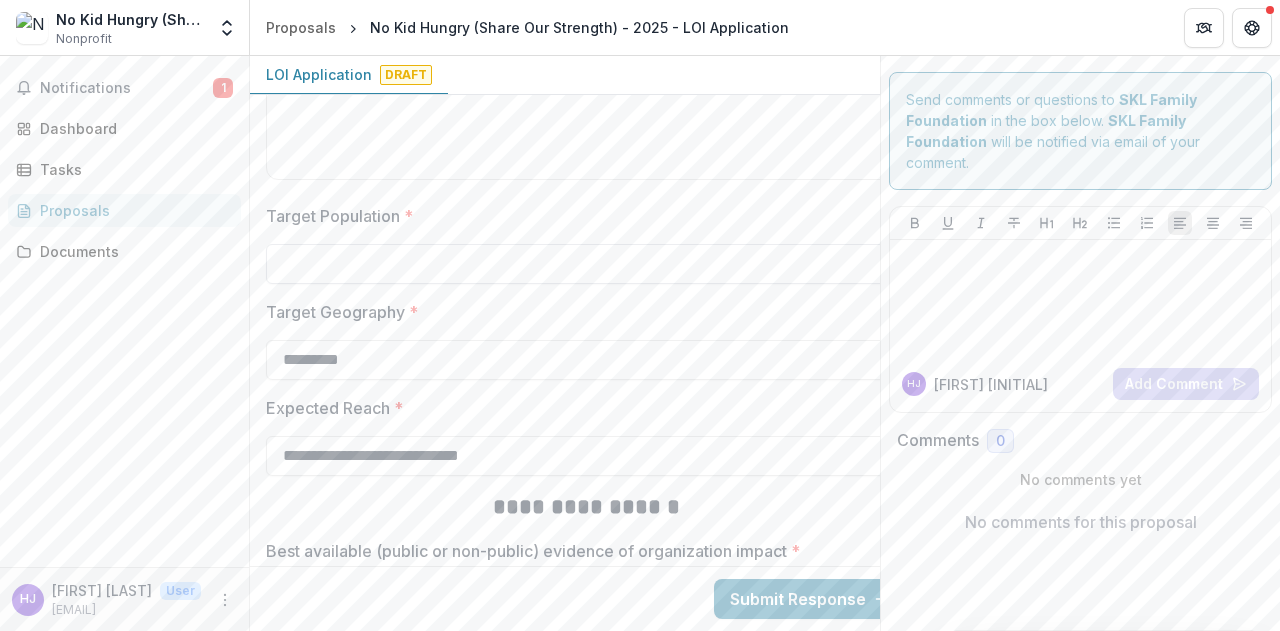 click on "Target Population *" at bounding box center [586, 264] 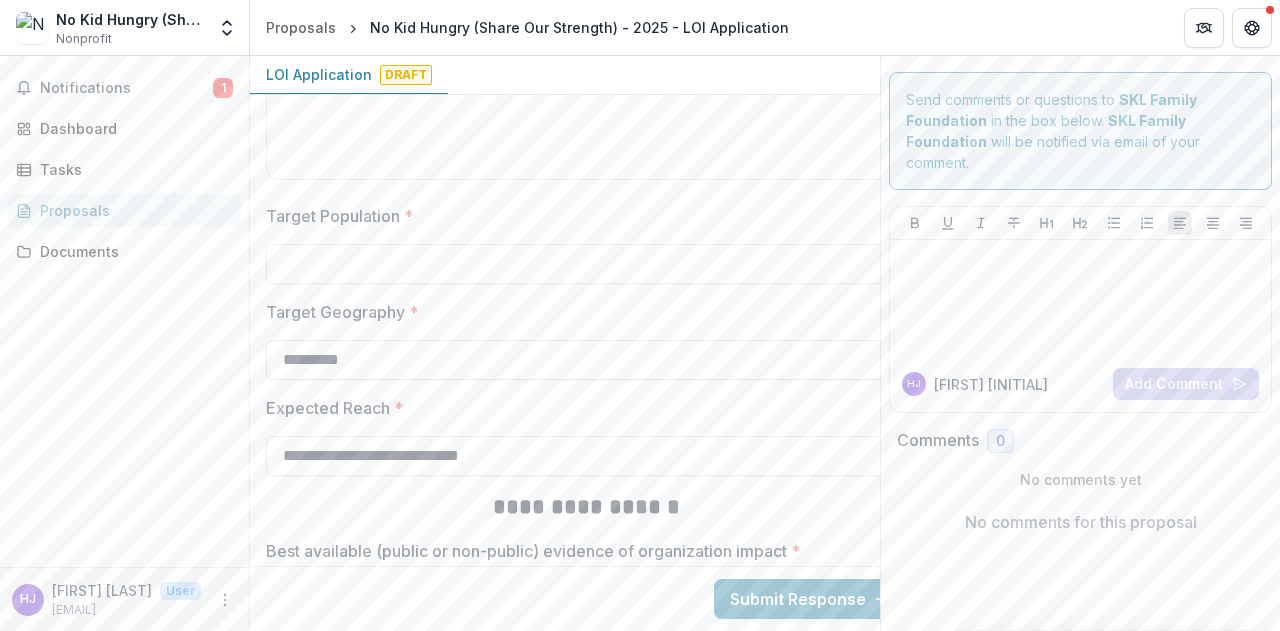 click on "********" at bounding box center [586, 360] 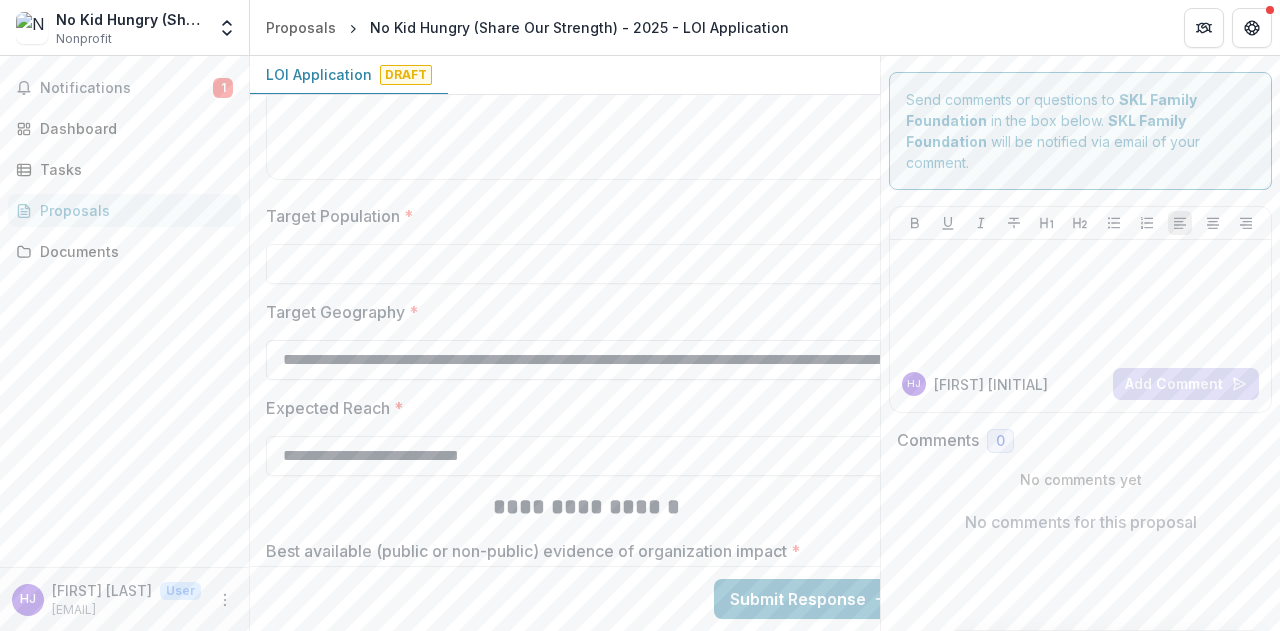 scroll, scrollTop: 0, scrollLeft: 587, axis: horizontal 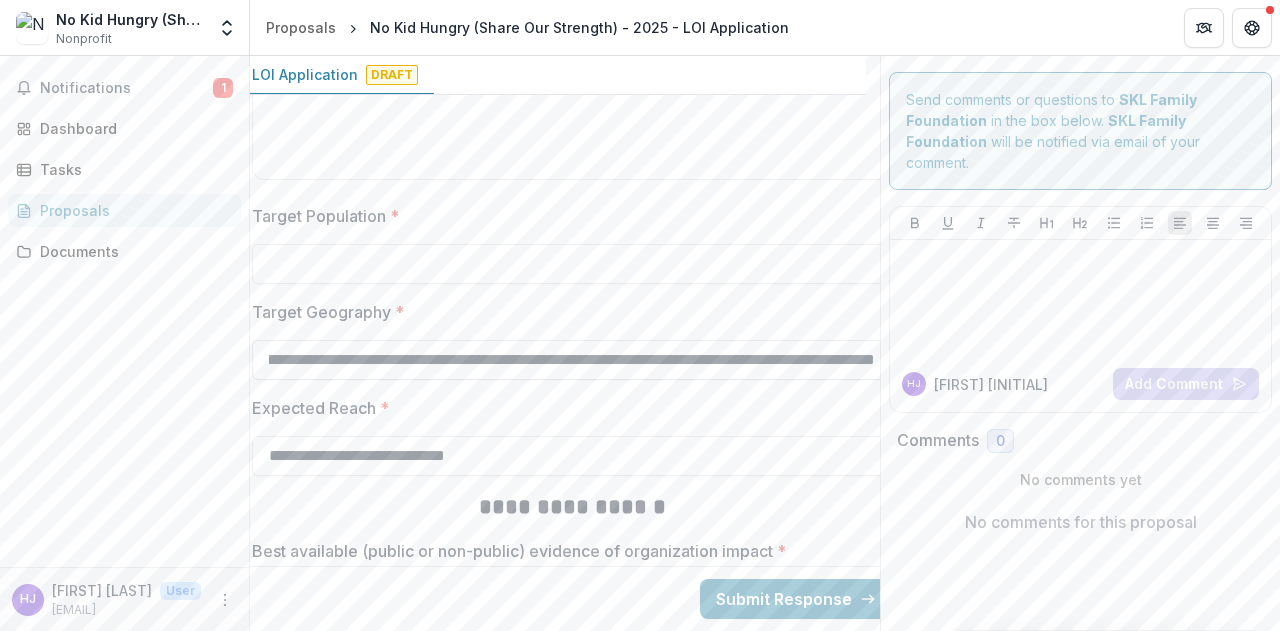 click on "**********" at bounding box center (572, 360) 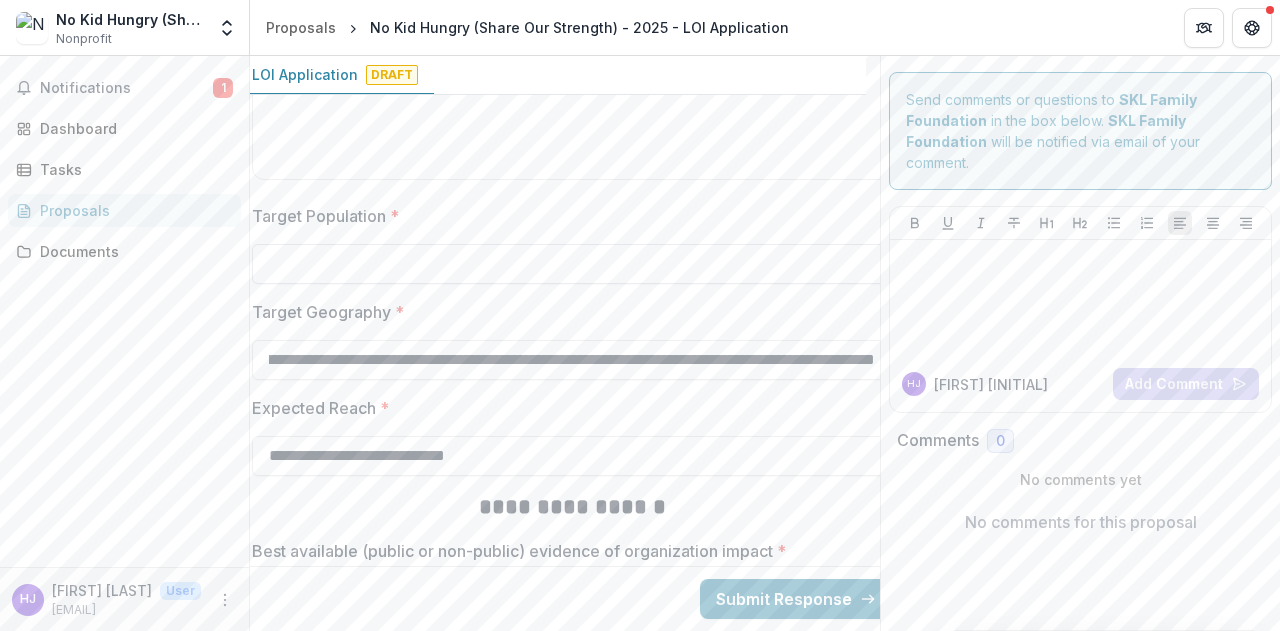 type on "**********" 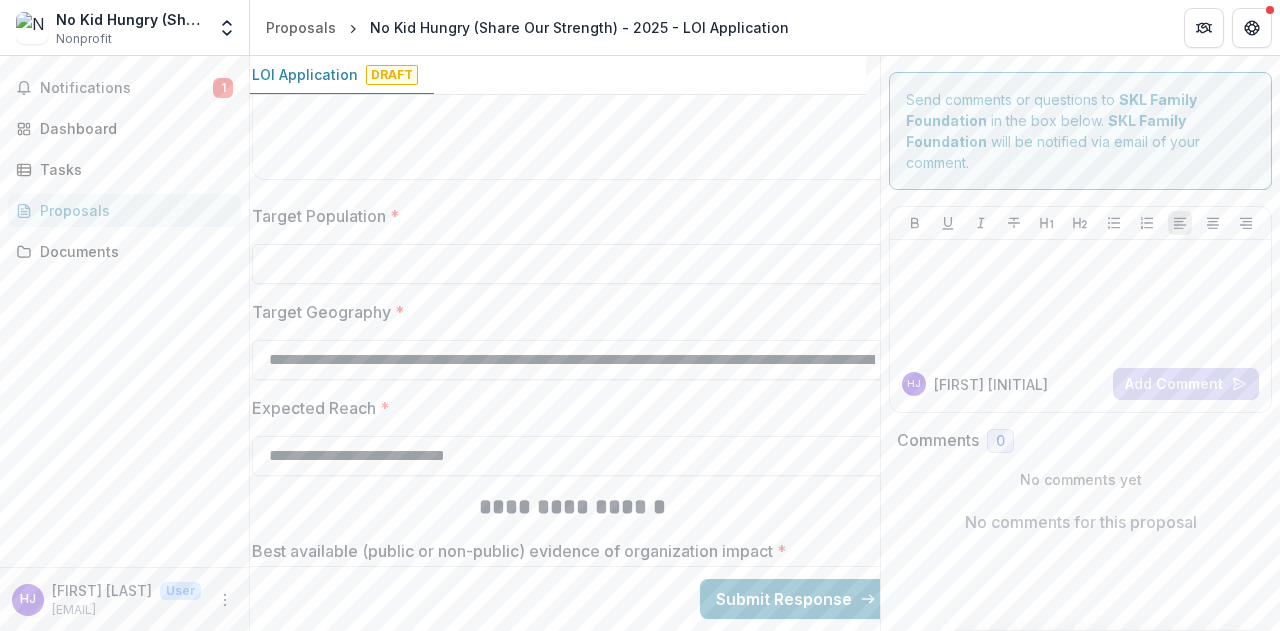 click on "Target Population *" at bounding box center (572, 264) 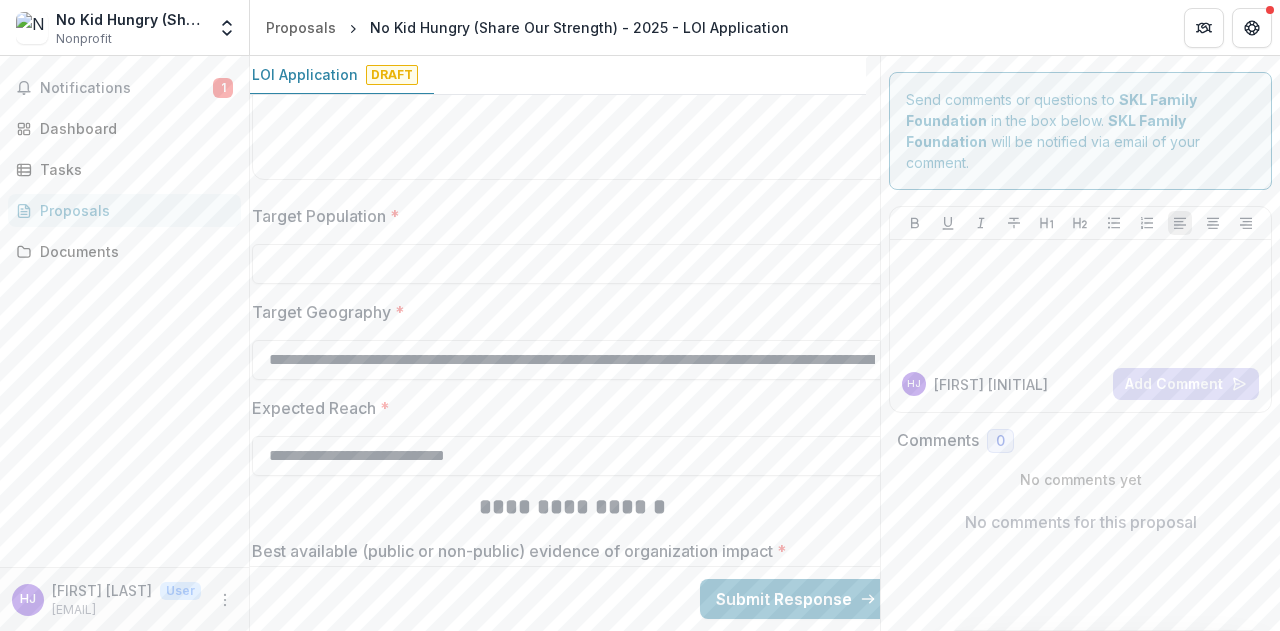 paste on "**********" 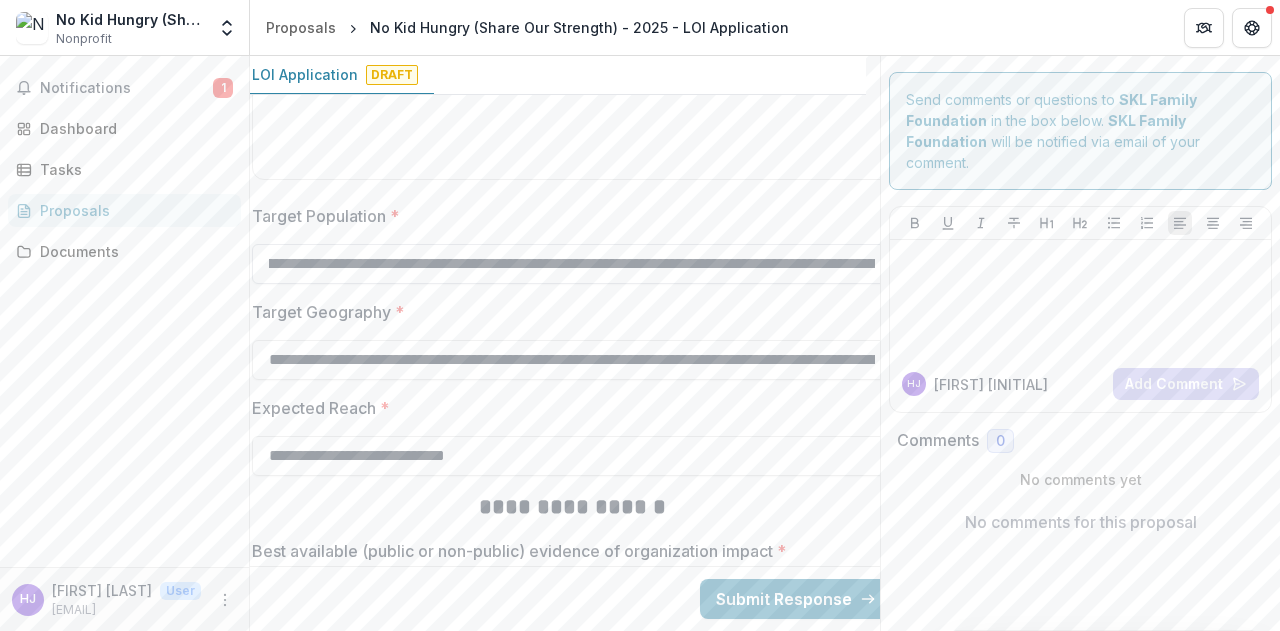 scroll, scrollTop: 0, scrollLeft: 0, axis: both 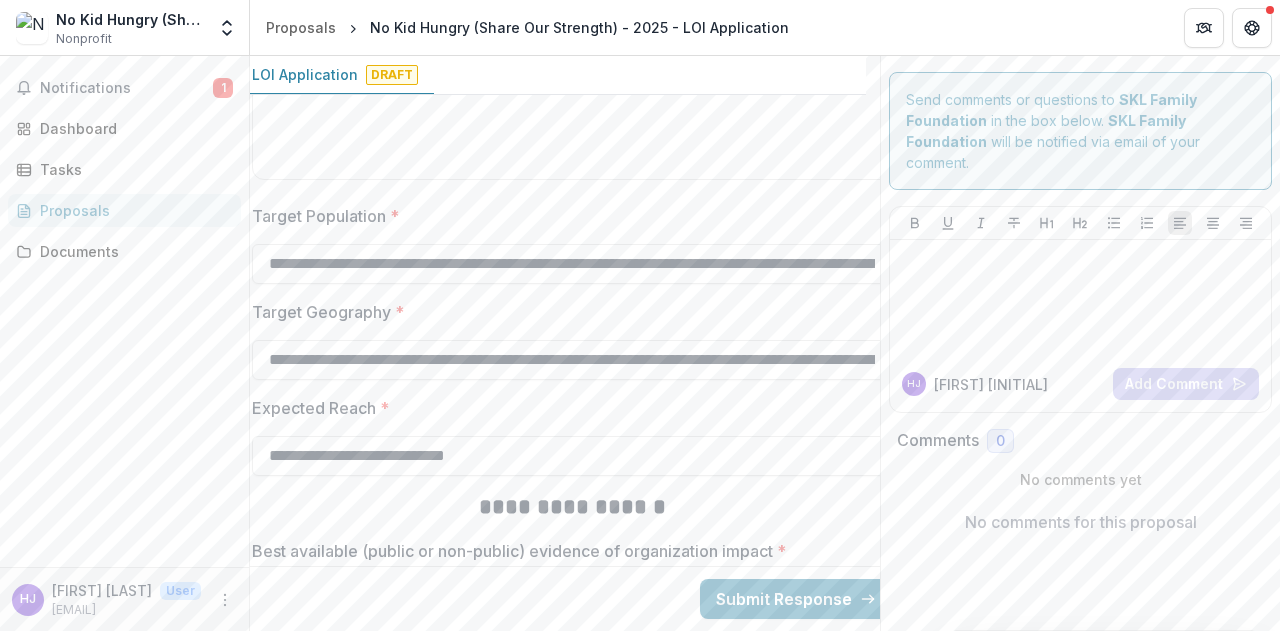 type on "**********" 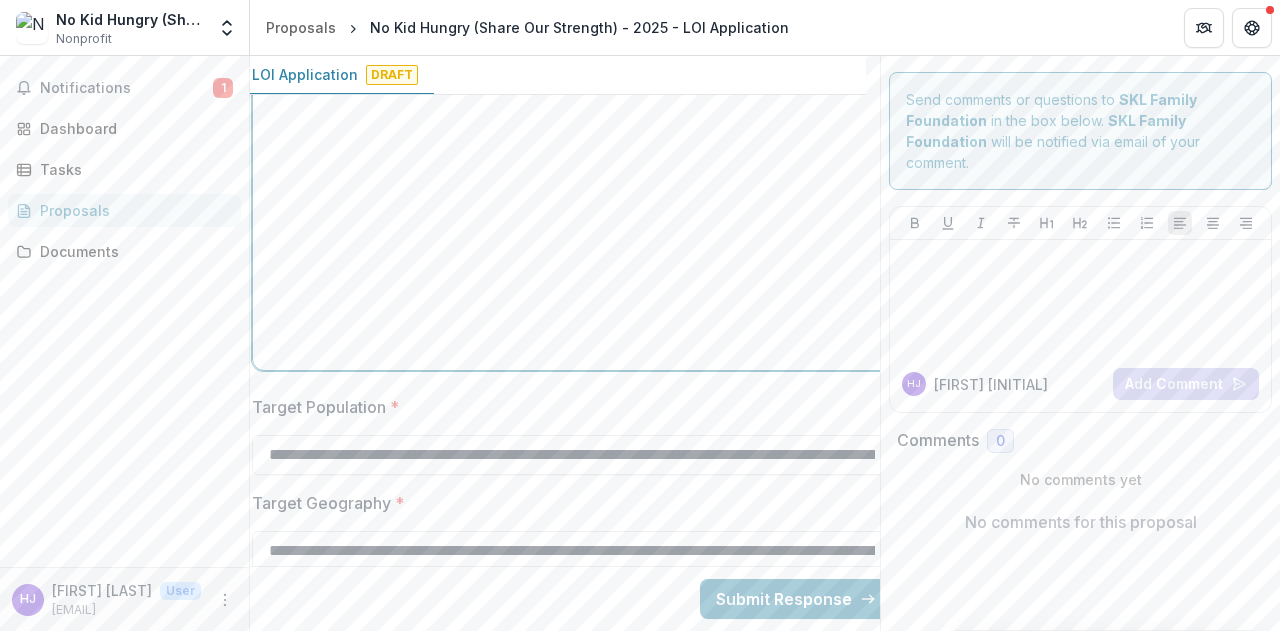 click at bounding box center (572, 212) 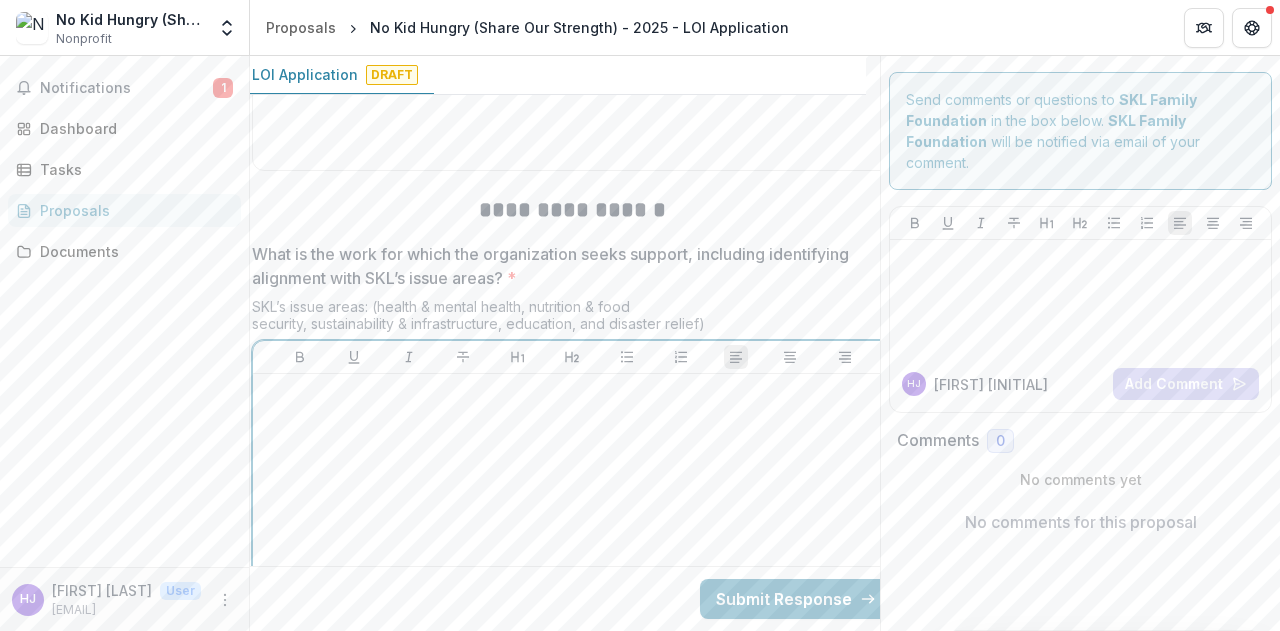 scroll, scrollTop: 1768, scrollLeft: 14, axis: both 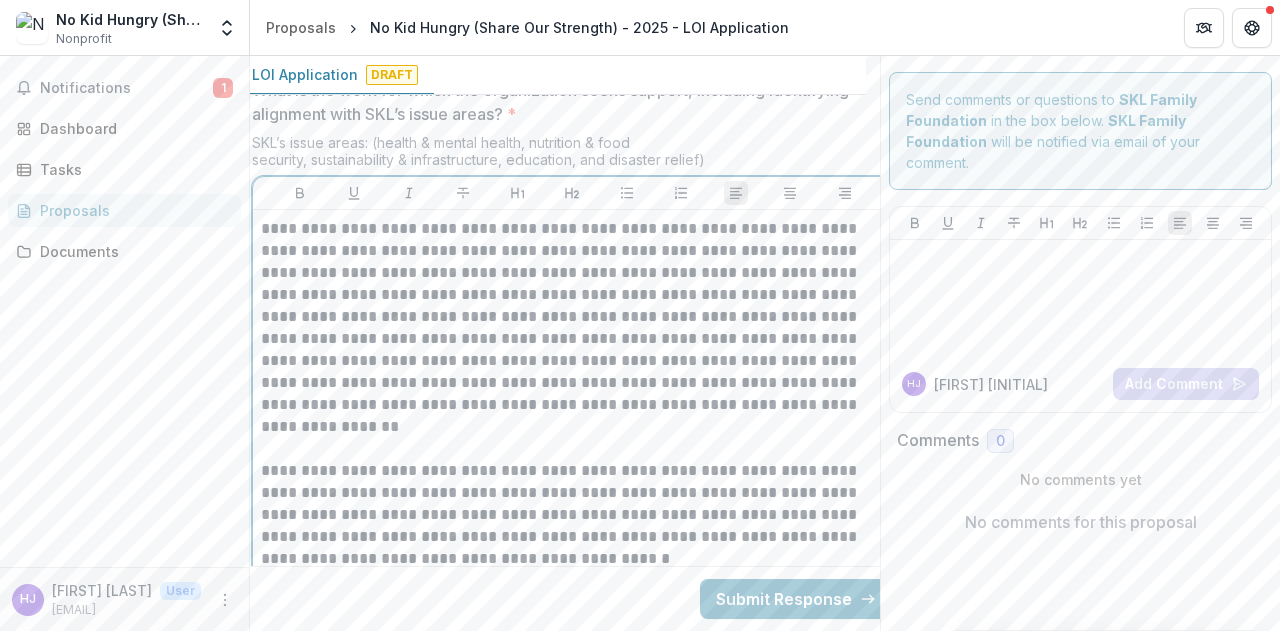 click at bounding box center (572, 438) 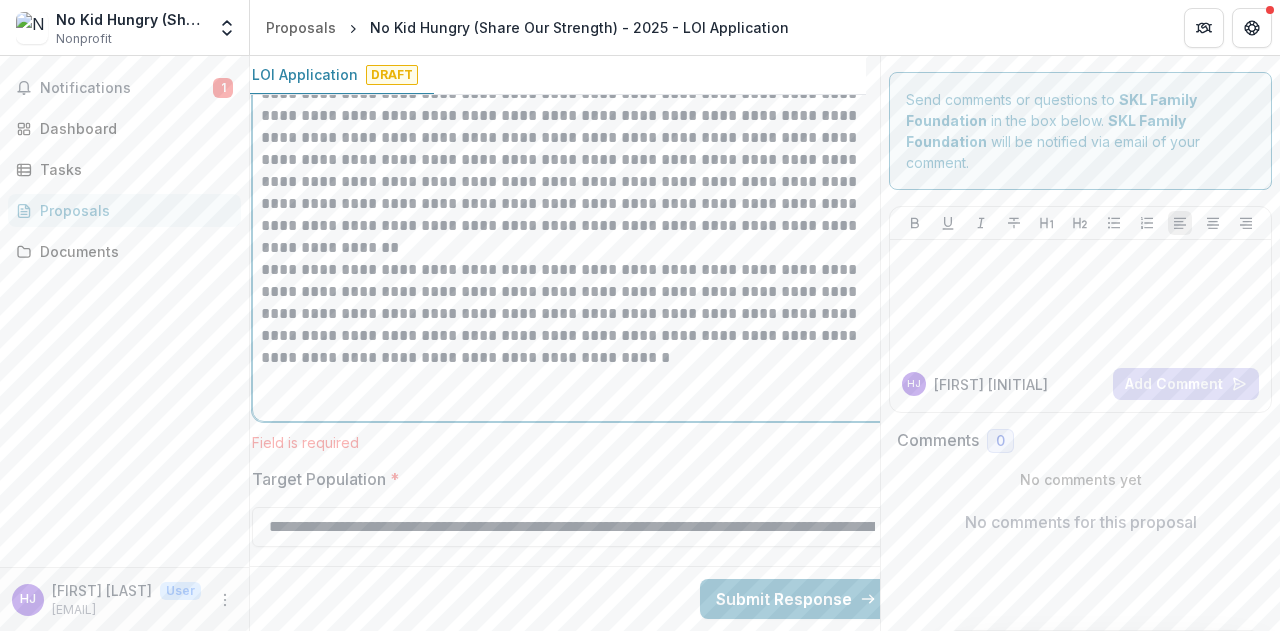 scroll, scrollTop: 2132, scrollLeft: 14, axis: both 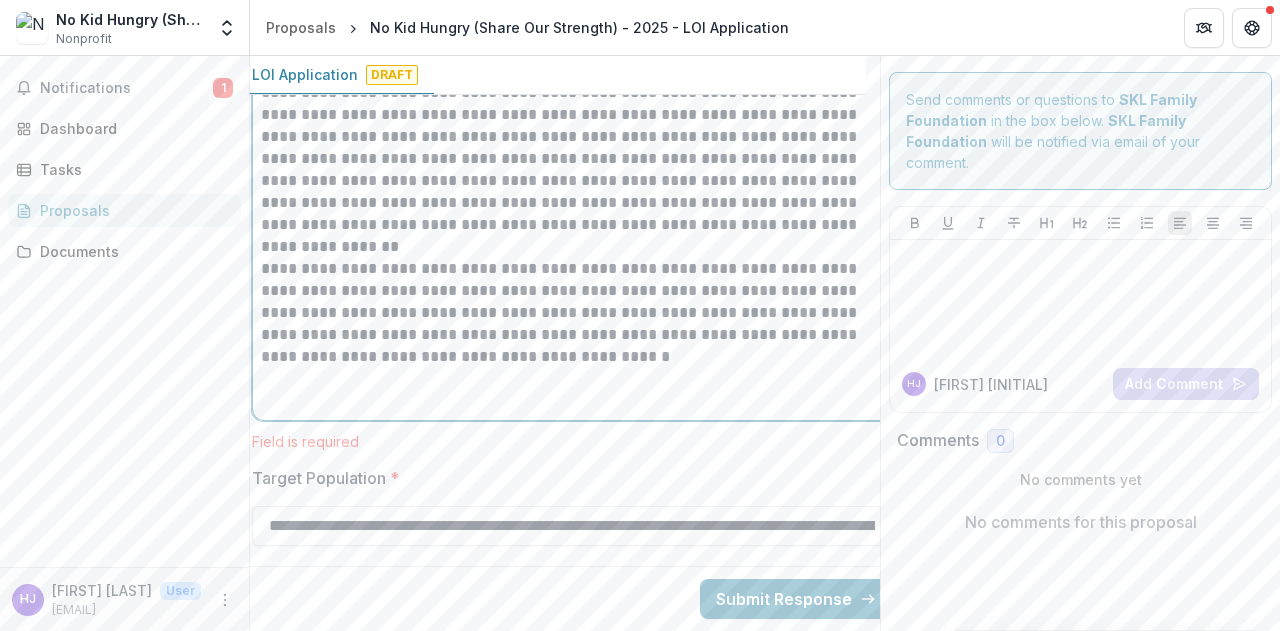 click at bounding box center (572, 390) 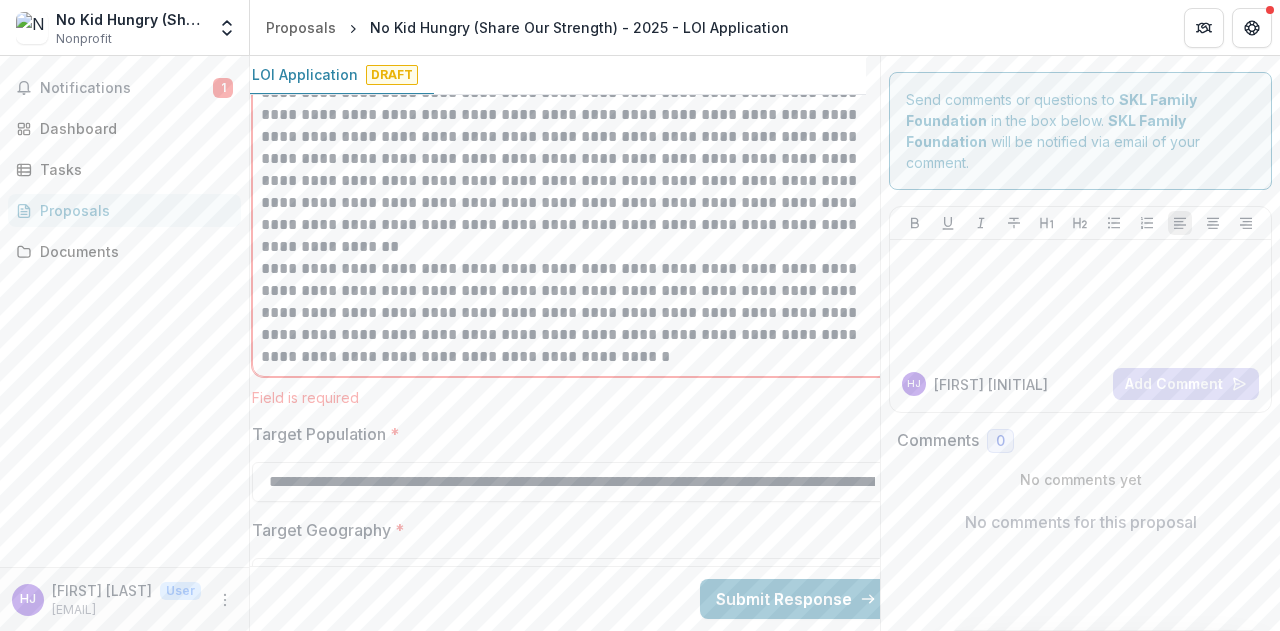 click on "**********" at bounding box center (572, 3689) 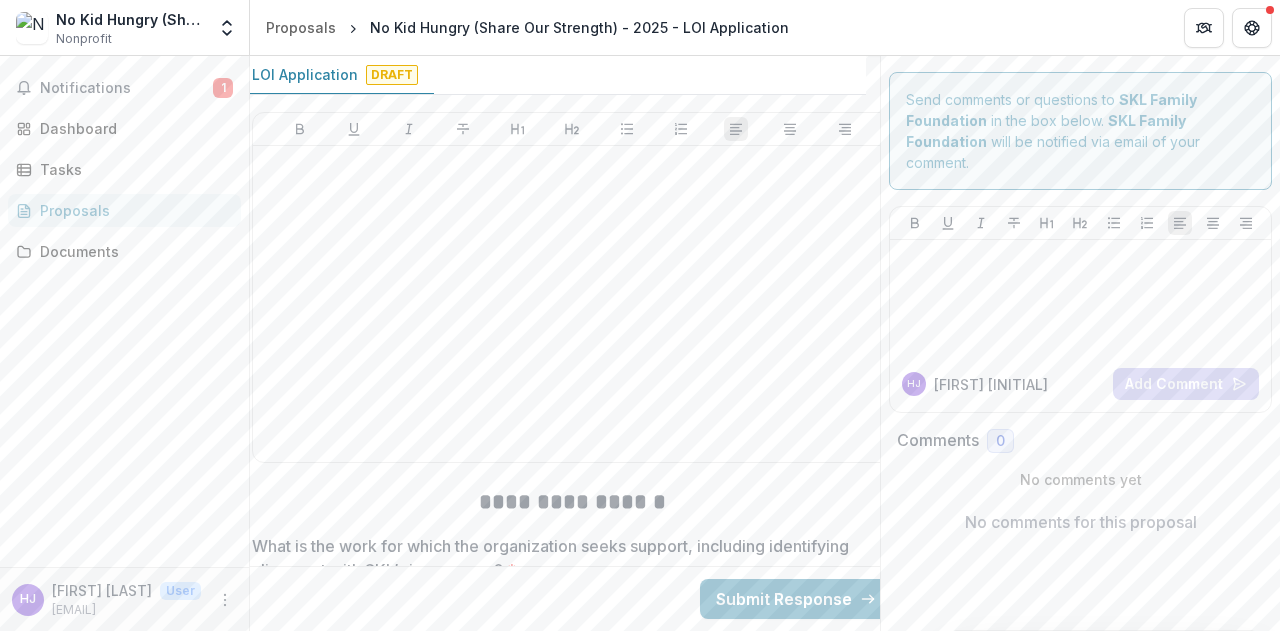 scroll, scrollTop: 1399, scrollLeft: 14, axis: both 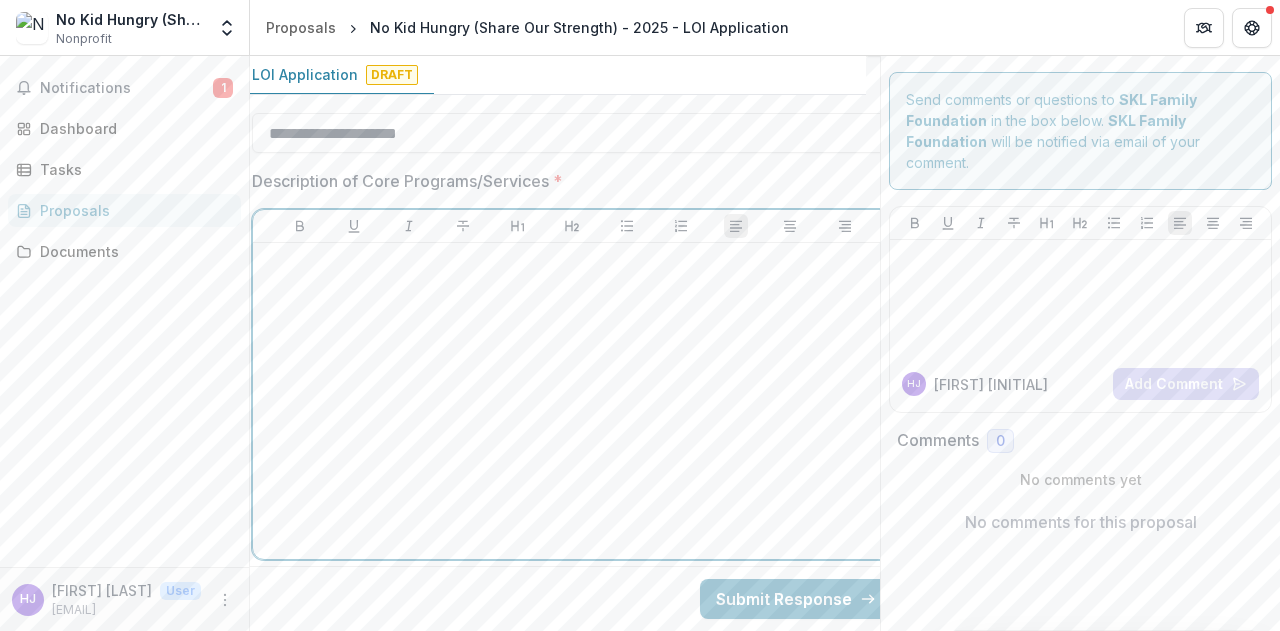 click at bounding box center (572, 401) 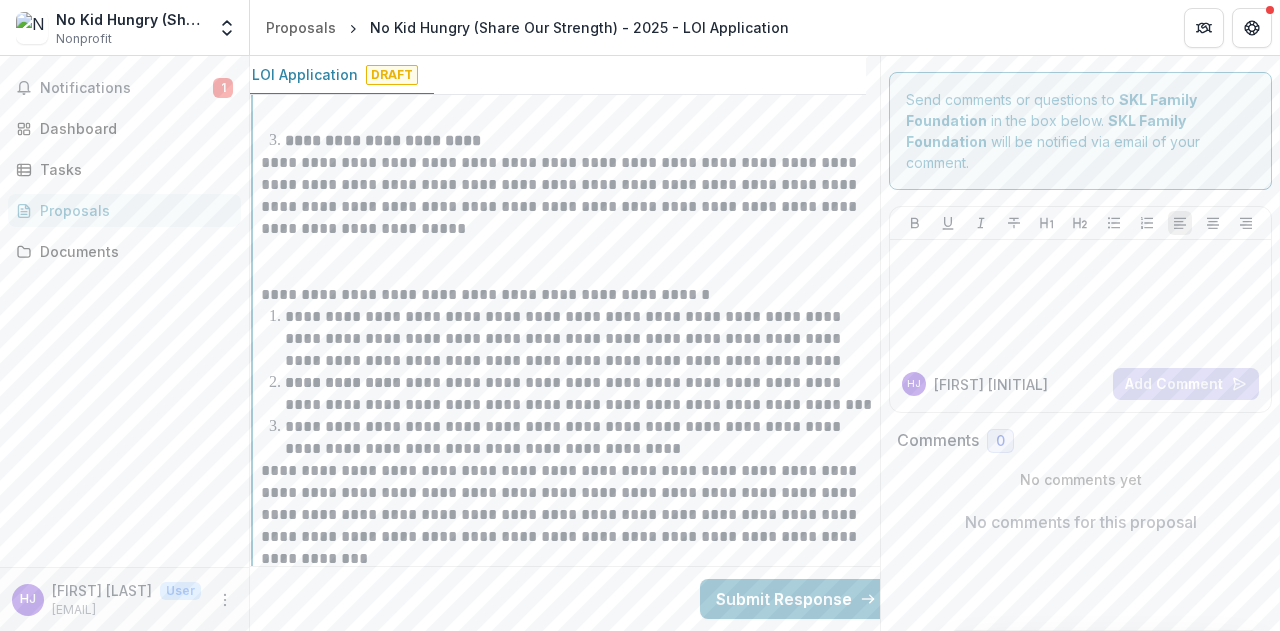 click at bounding box center [572, 262] 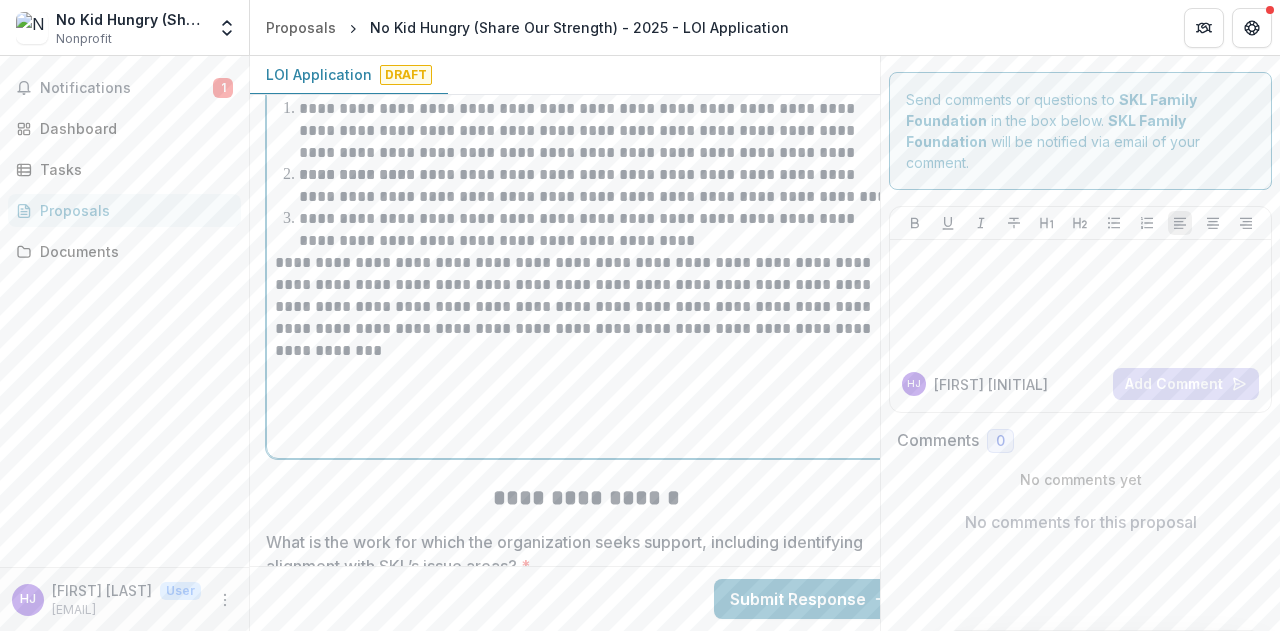 scroll, scrollTop: 4595, scrollLeft: 0, axis: vertical 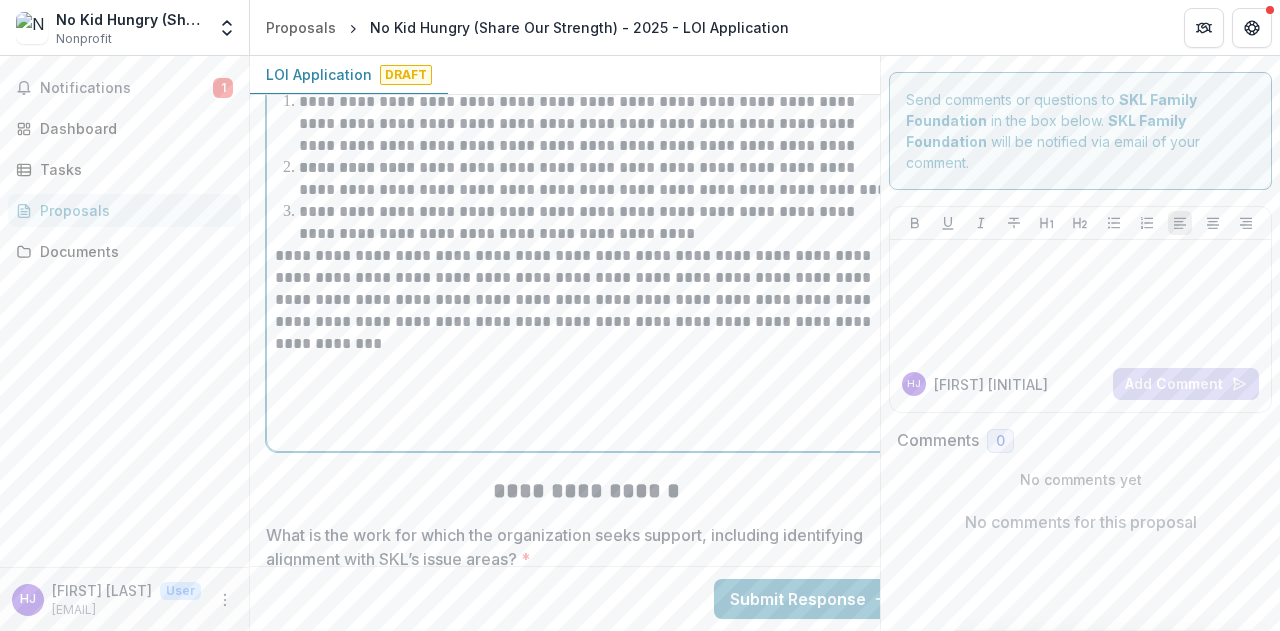 click at bounding box center (586, 399) 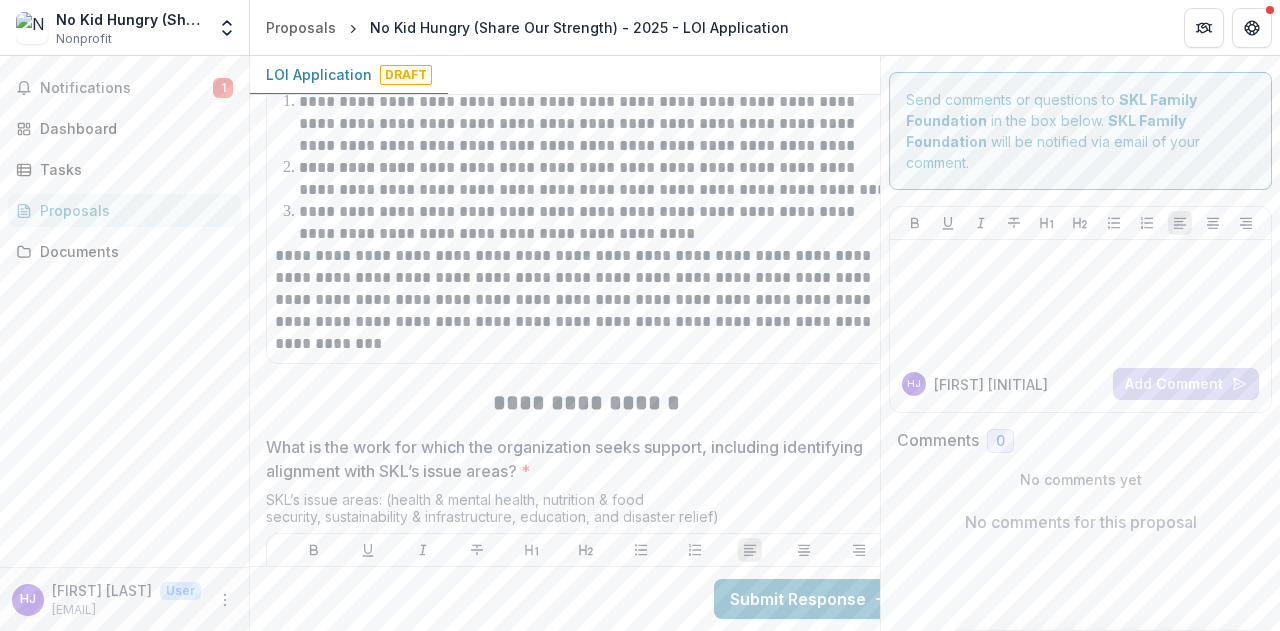 click on "**********" at bounding box center (586, -1295) 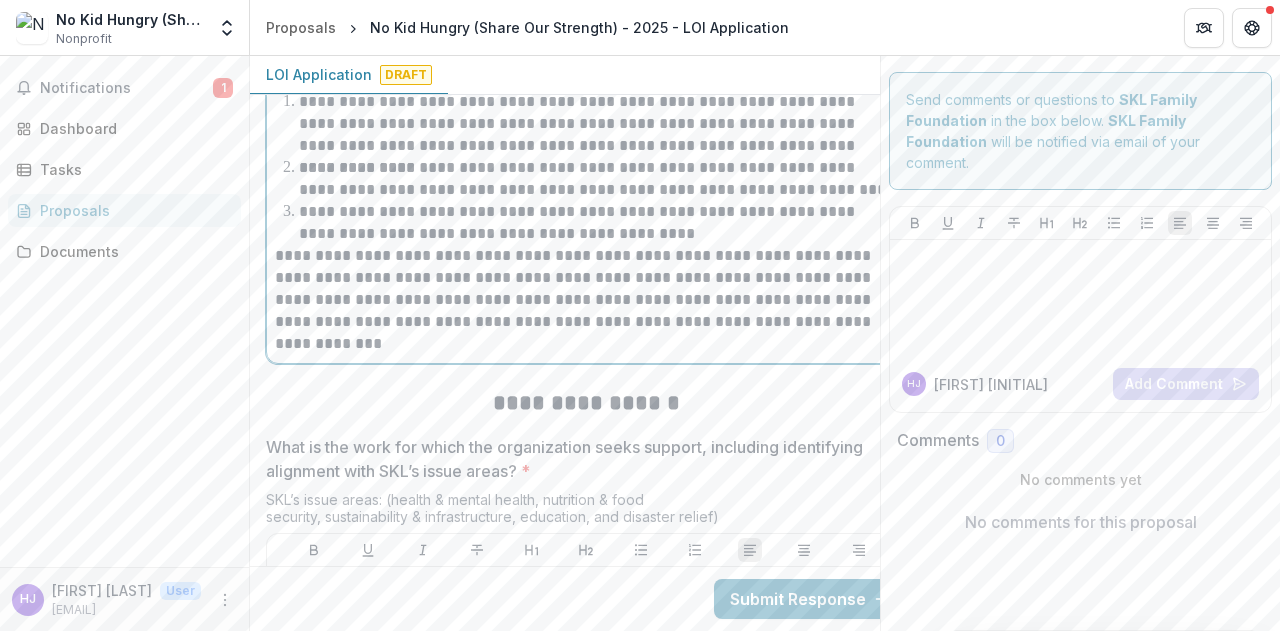click on "**********" at bounding box center (586, -1295) 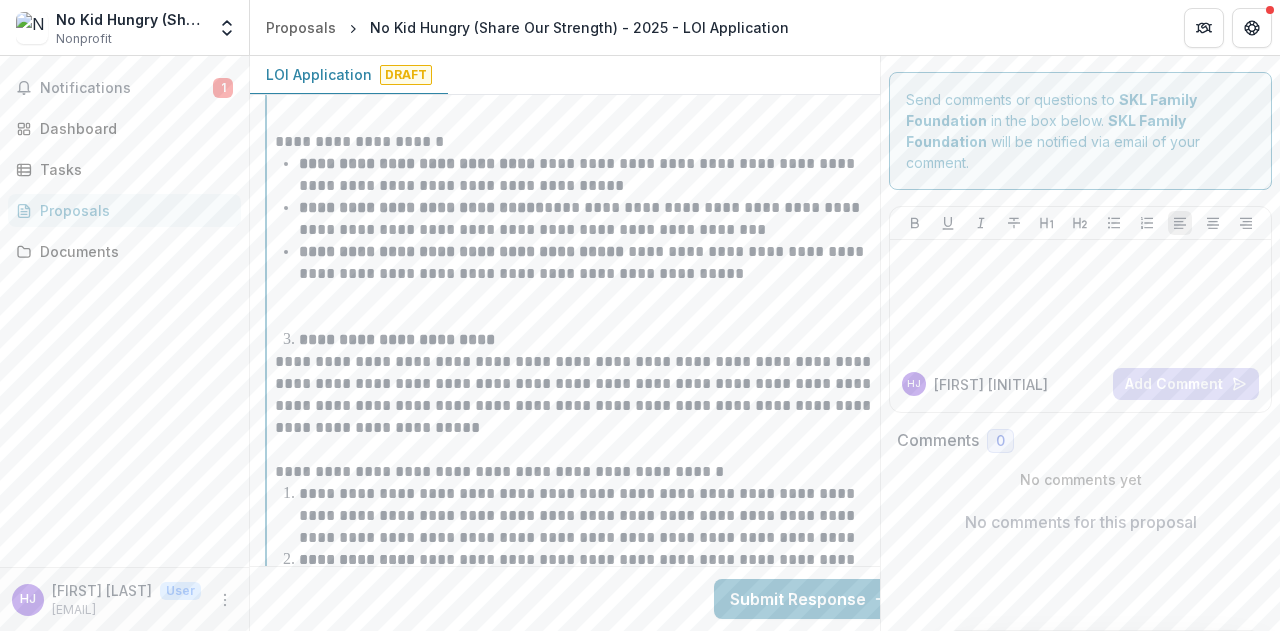 scroll, scrollTop: 4202, scrollLeft: 0, axis: vertical 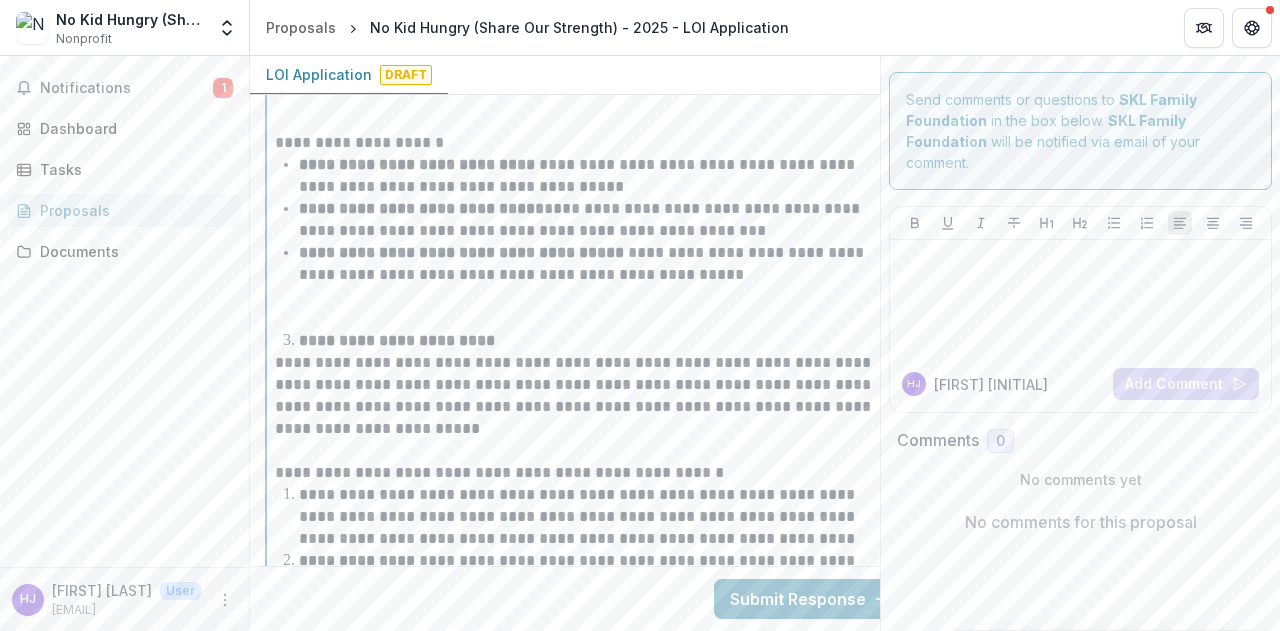 click at bounding box center (586, 308) 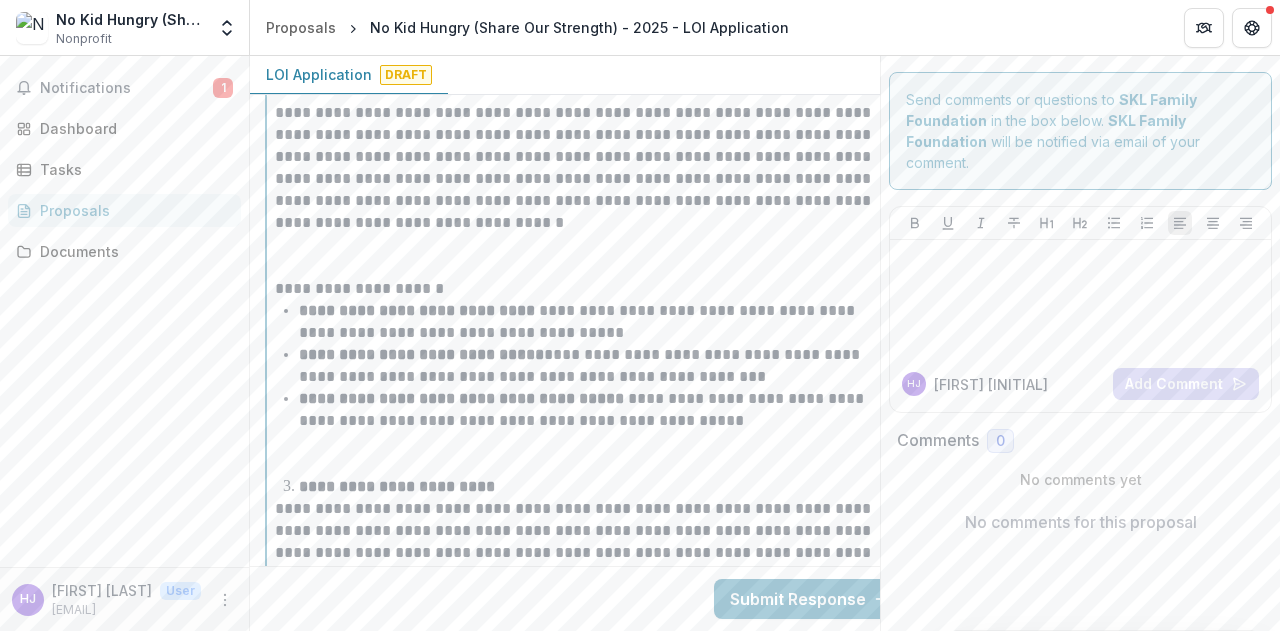scroll, scrollTop: 4050, scrollLeft: 0, axis: vertical 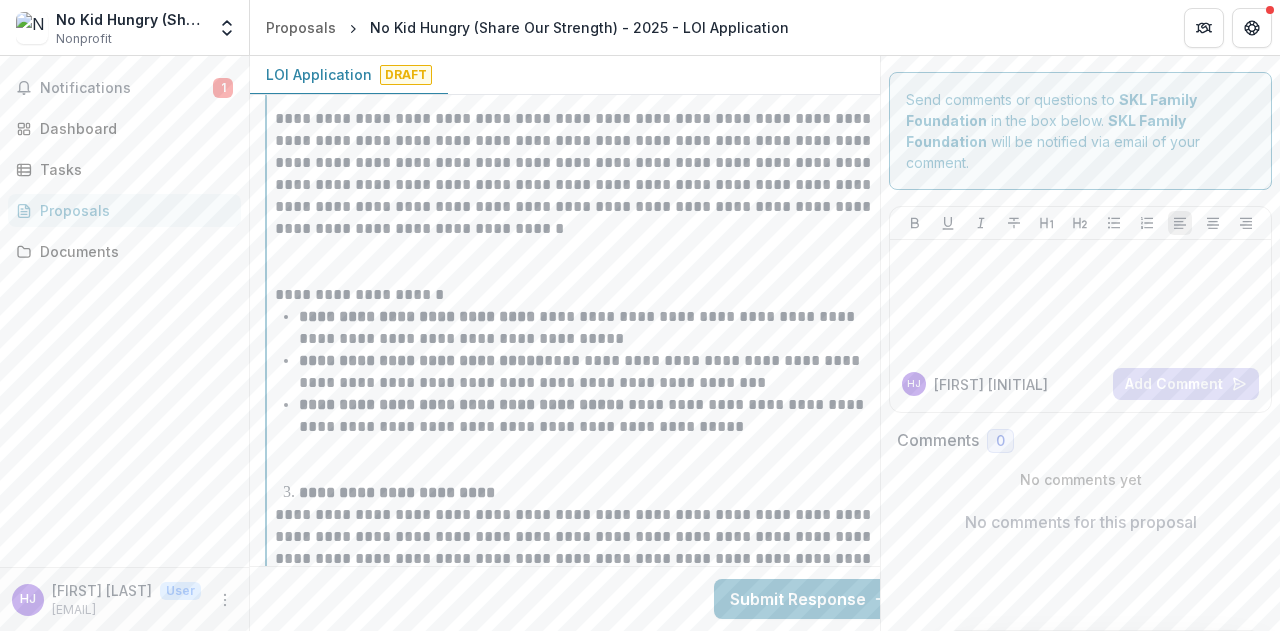 click at bounding box center [586, 262] 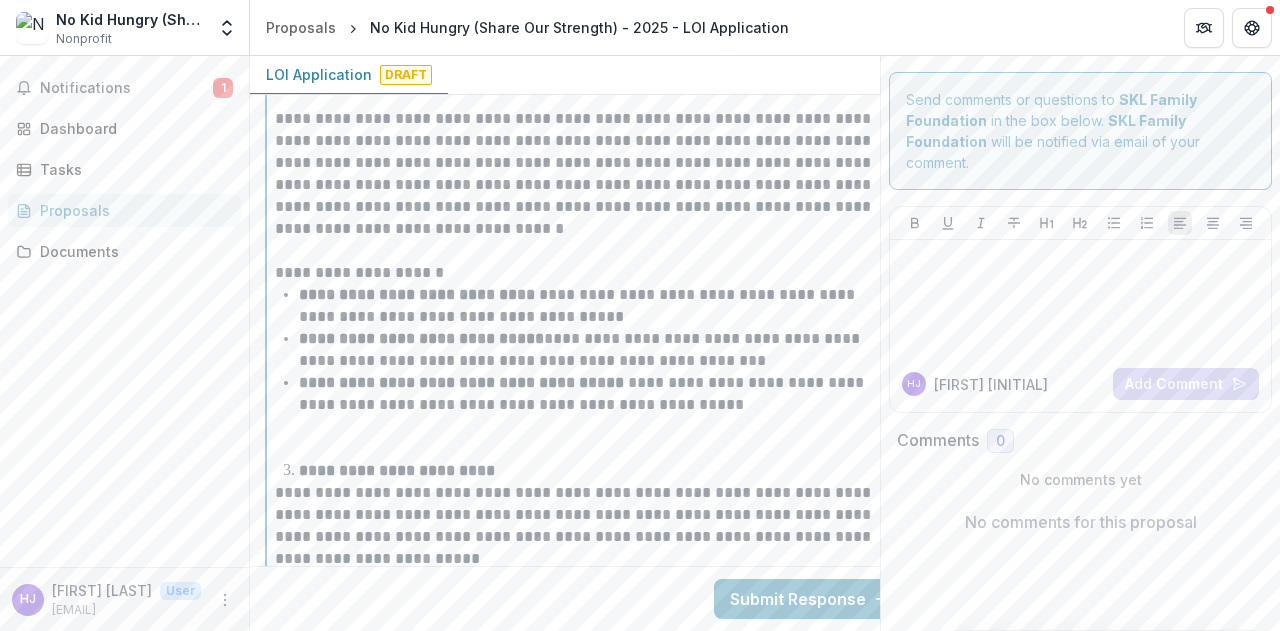 click at bounding box center [586, 438] 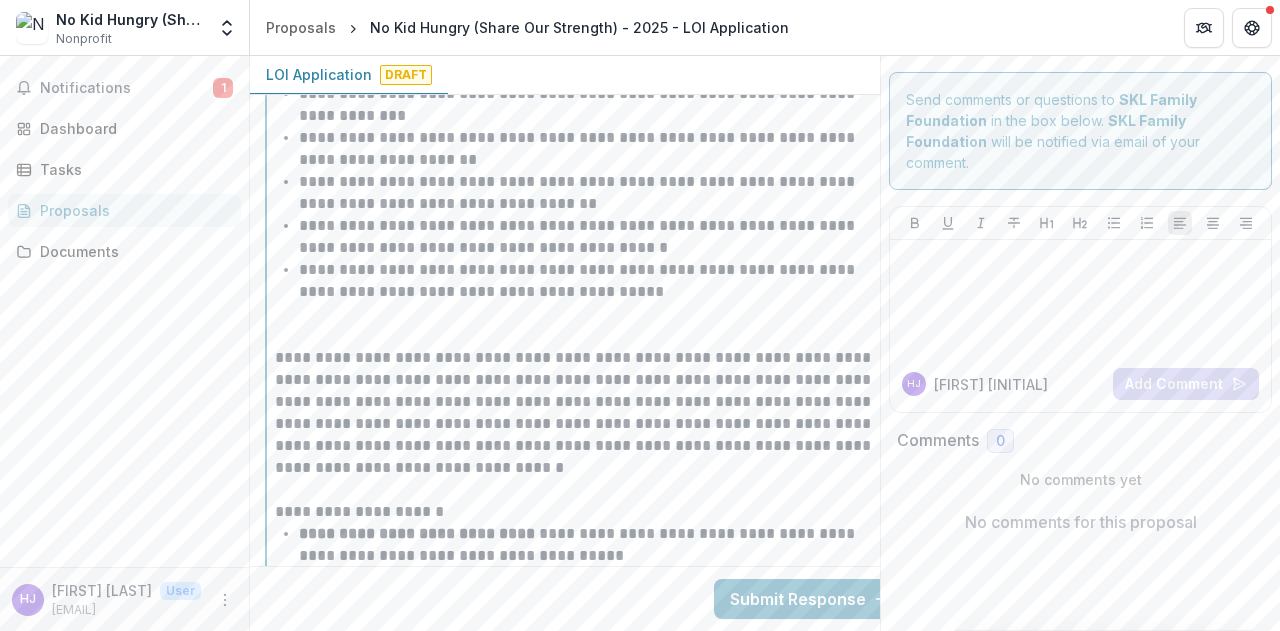 scroll, scrollTop: 3737, scrollLeft: 0, axis: vertical 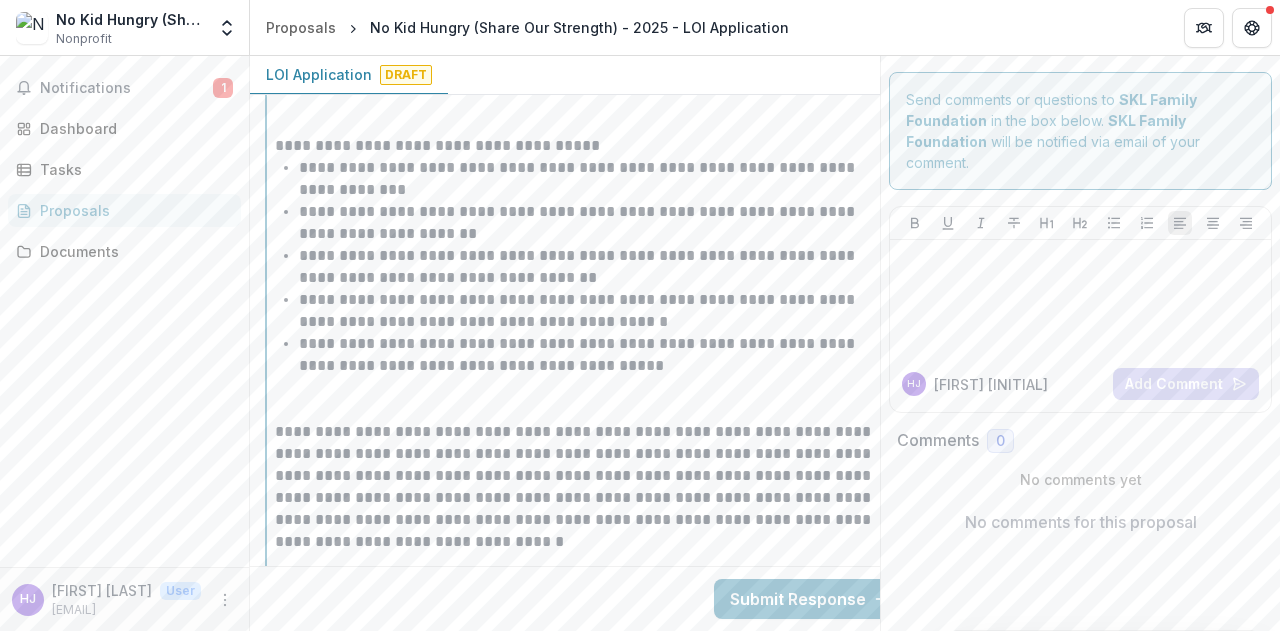 click at bounding box center [586, 399] 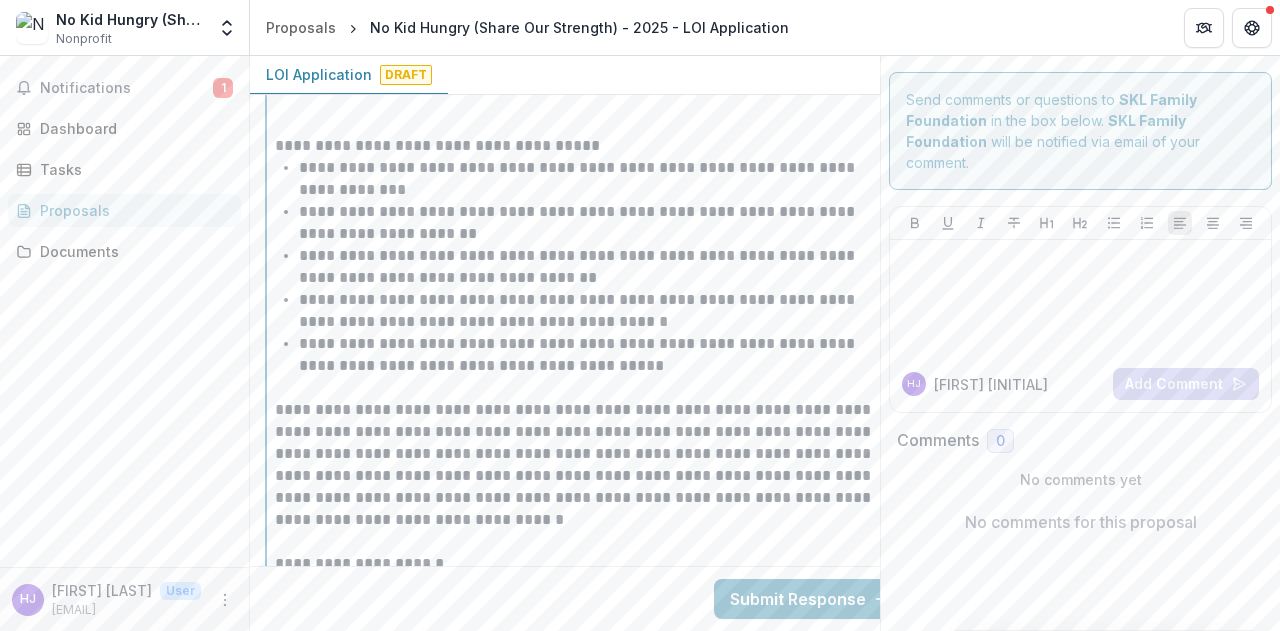 scroll, scrollTop: 3537, scrollLeft: 0, axis: vertical 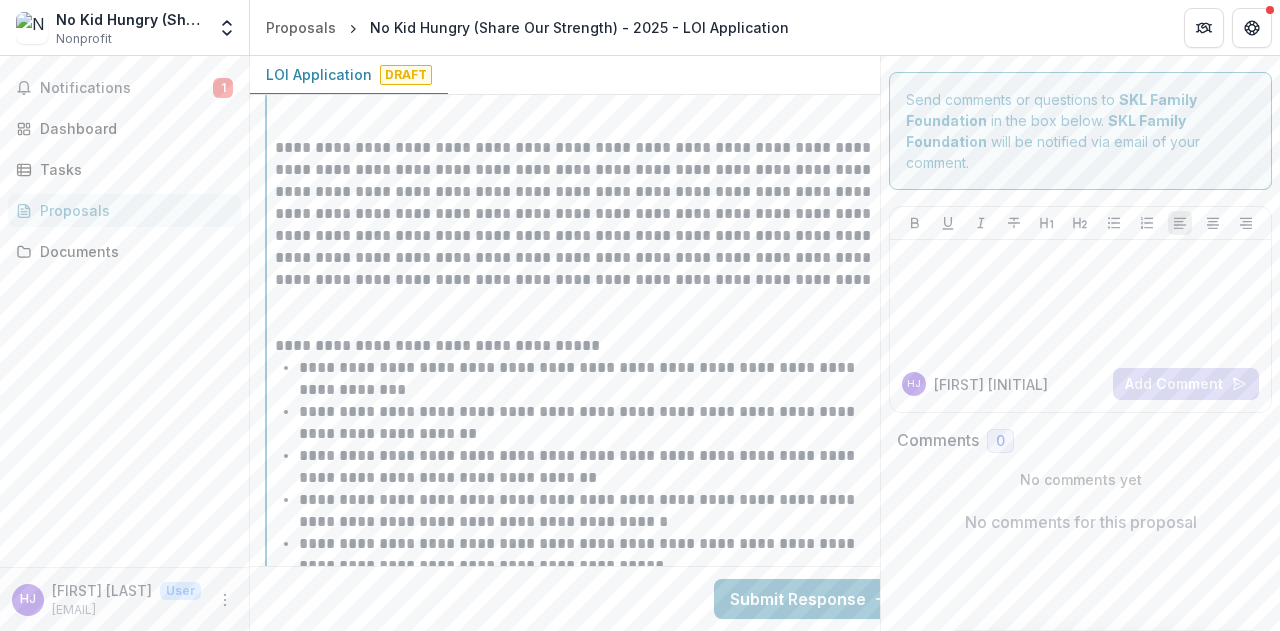click at bounding box center (586, 313) 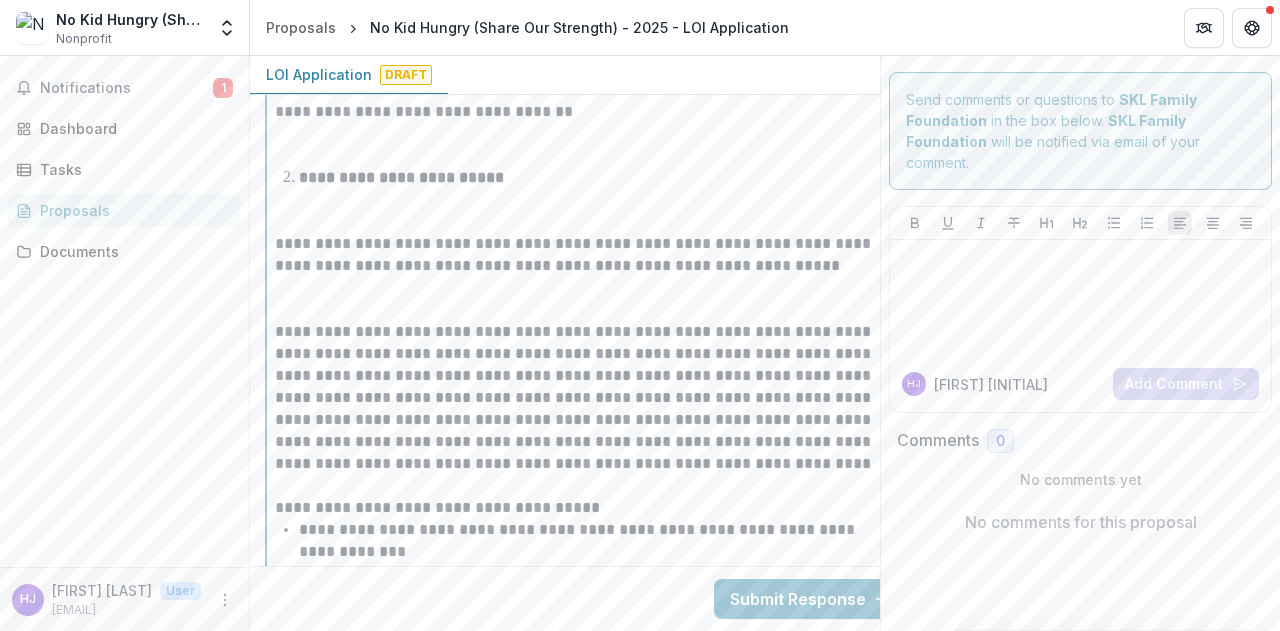 scroll, scrollTop: 3346, scrollLeft: 0, axis: vertical 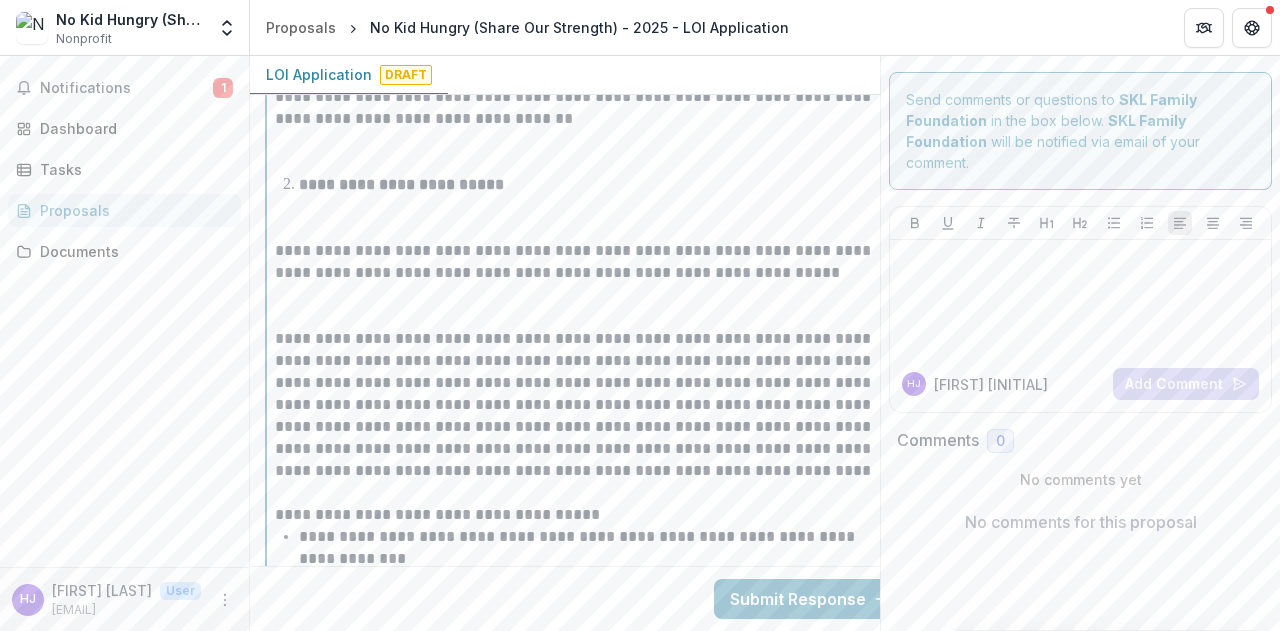 click at bounding box center [586, 306] 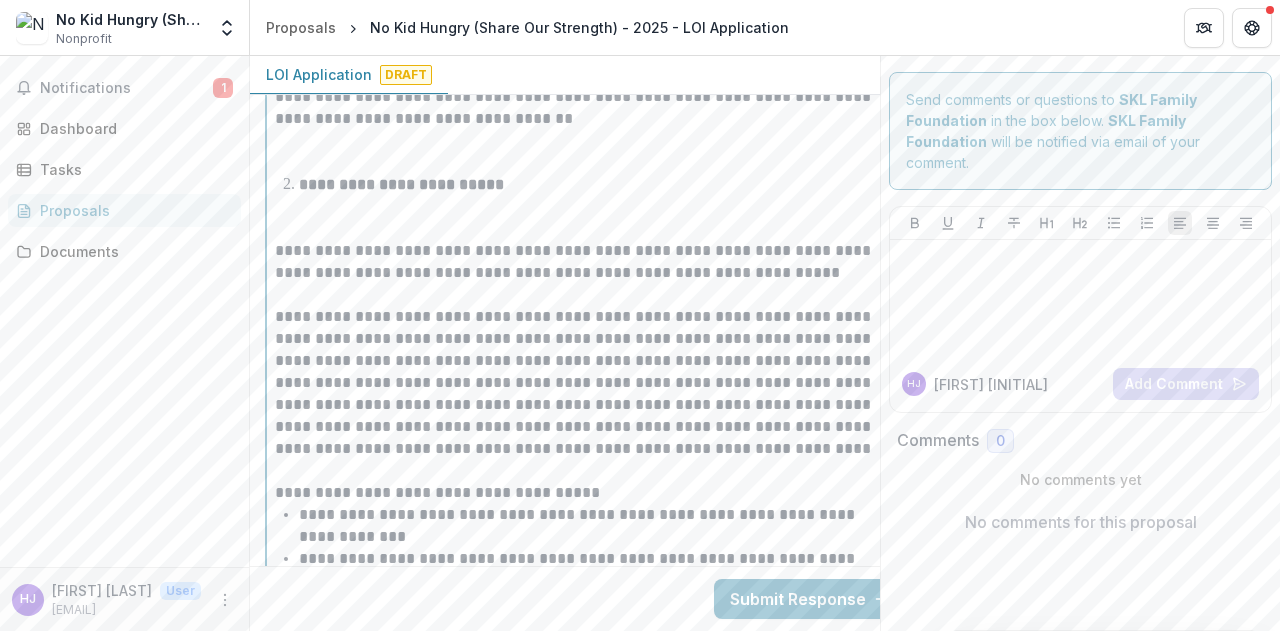 scroll, scrollTop: 3251, scrollLeft: 0, axis: vertical 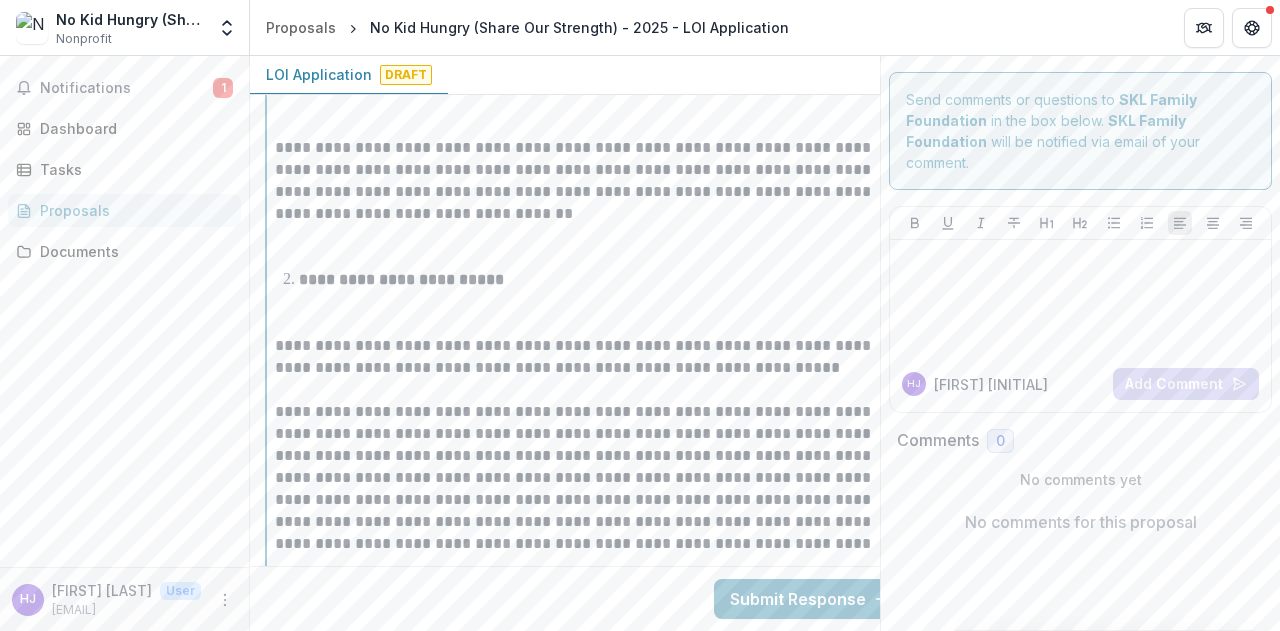 click at bounding box center (586, 313) 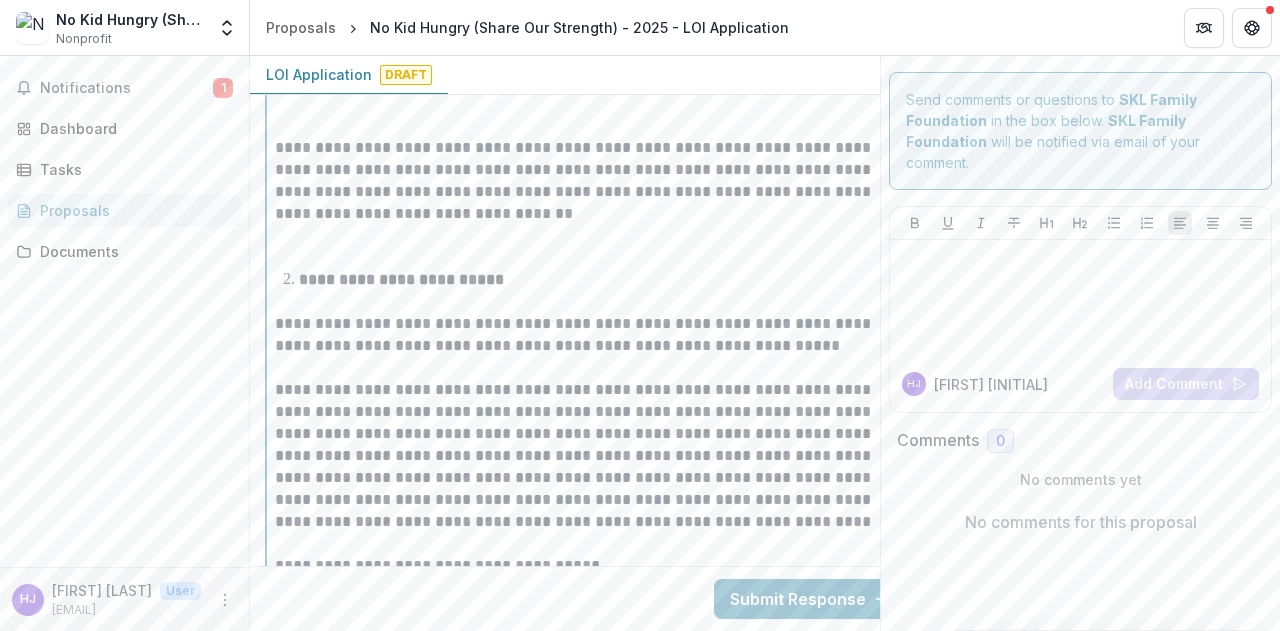 click at bounding box center [586, 247] 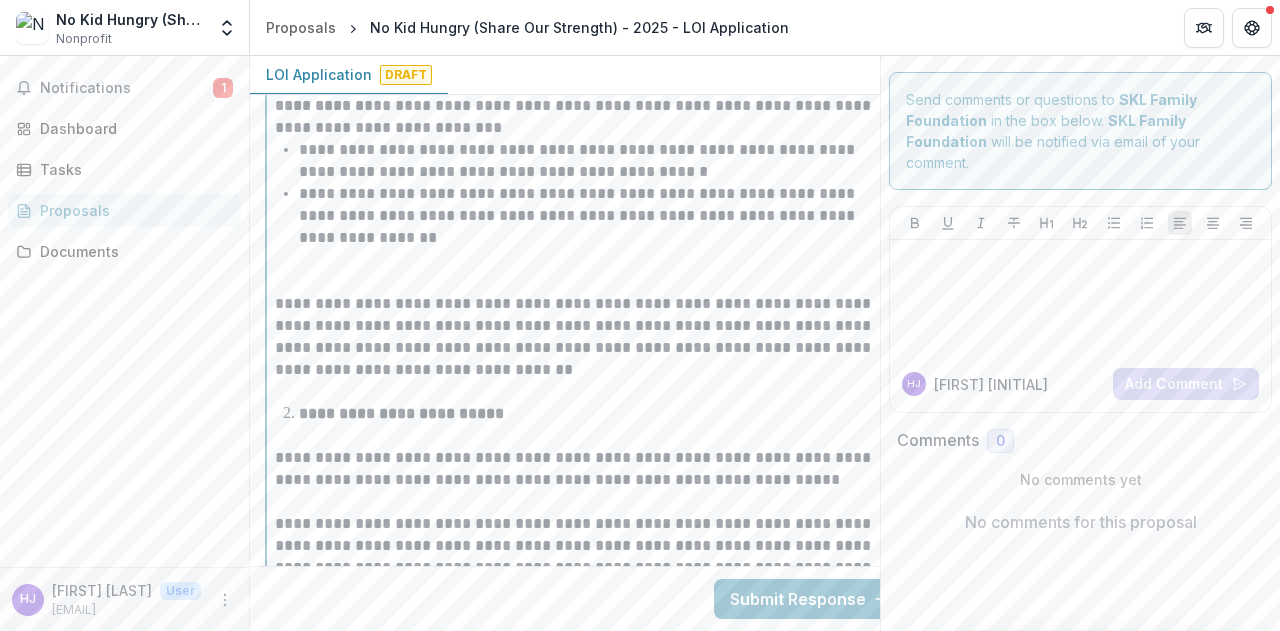 scroll, scrollTop: 3000, scrollLeft: 0, axis: vertical 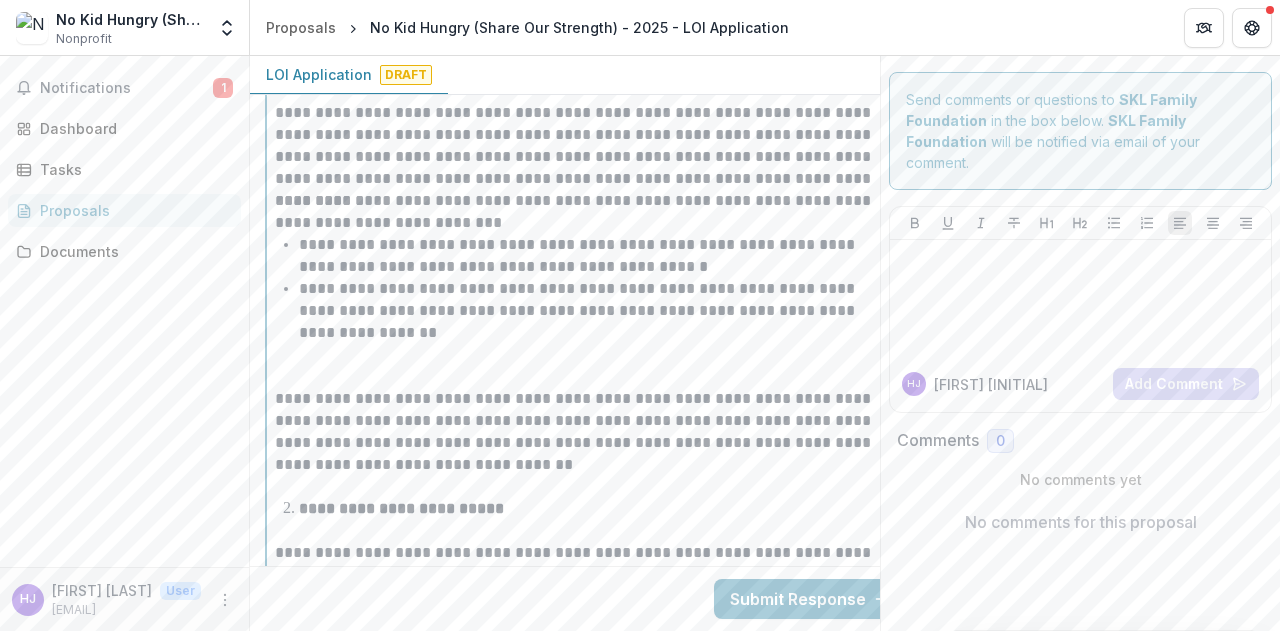 click at bounding box center (586, 366) 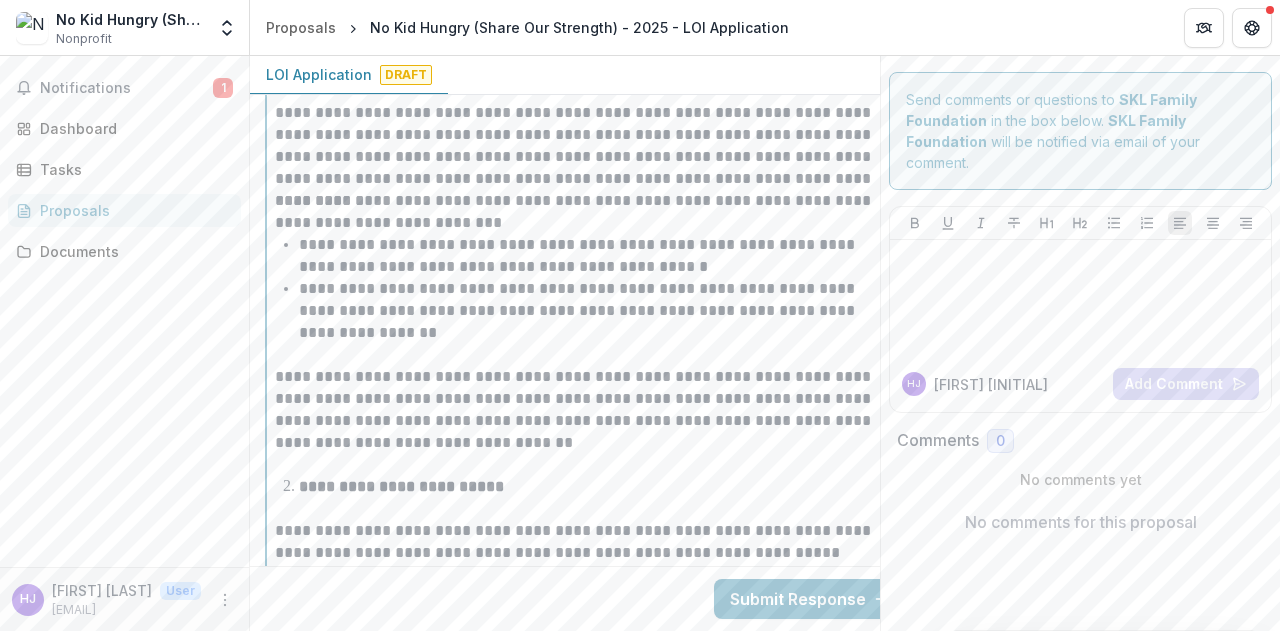 click on "**********" at bounding box center [586, 300] 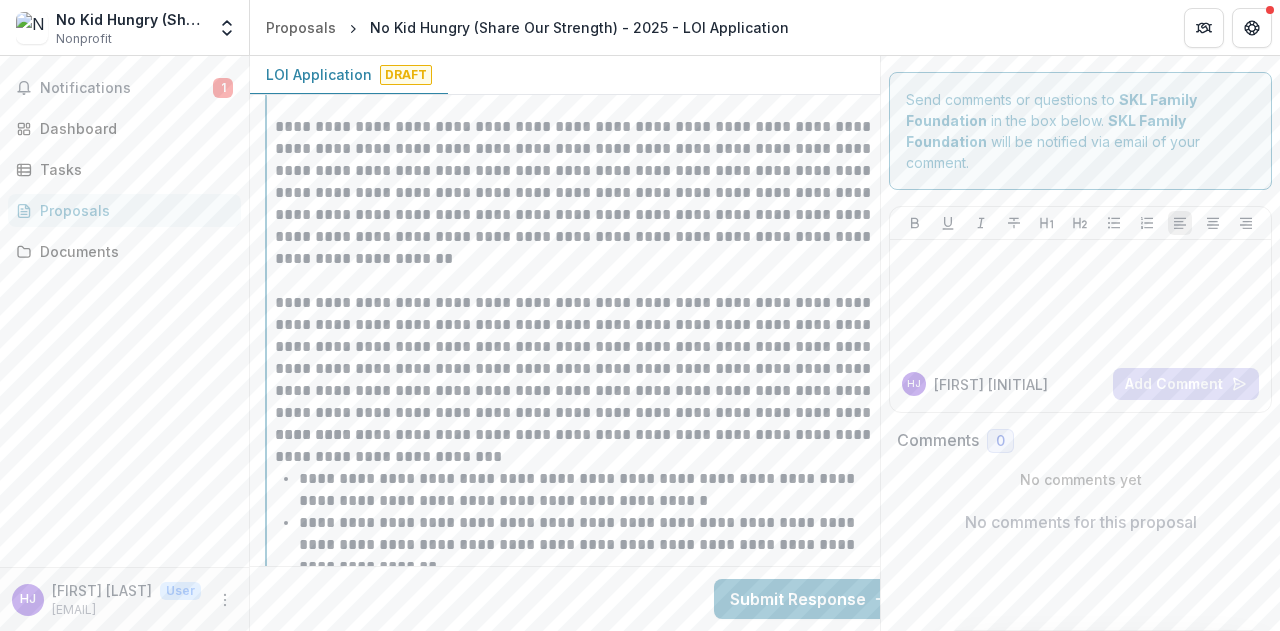 scroll, scrollTop: 2747, scrollLeft: 0, axis: vertical 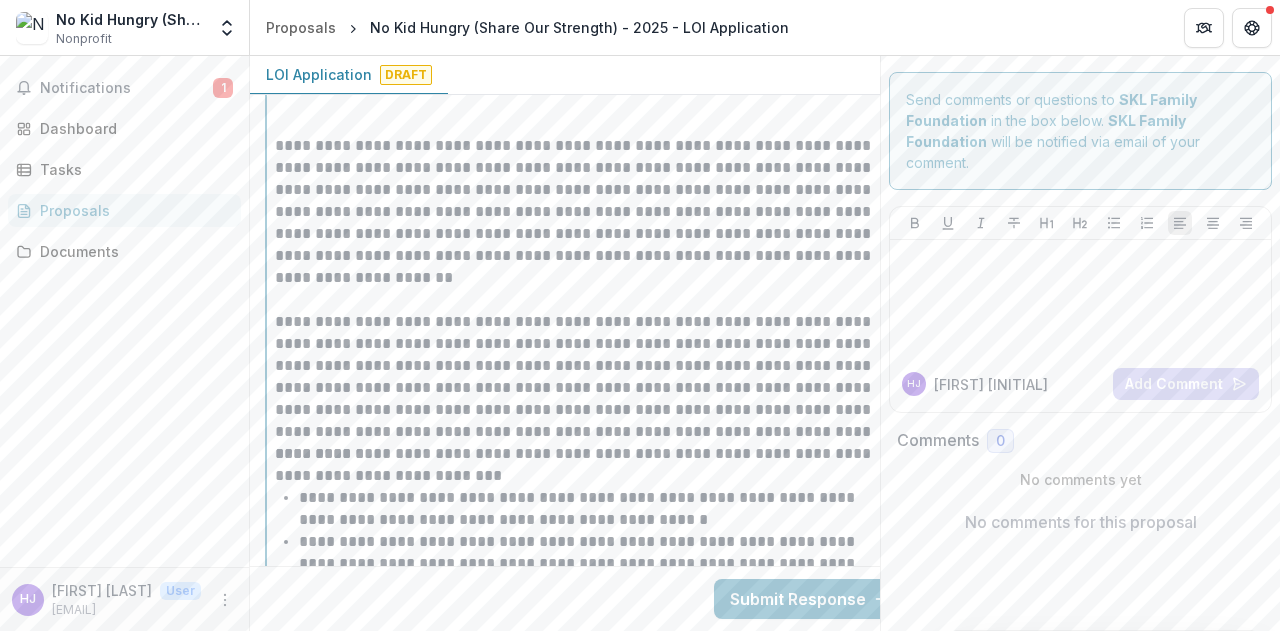 click at bounding box center (586, 289) 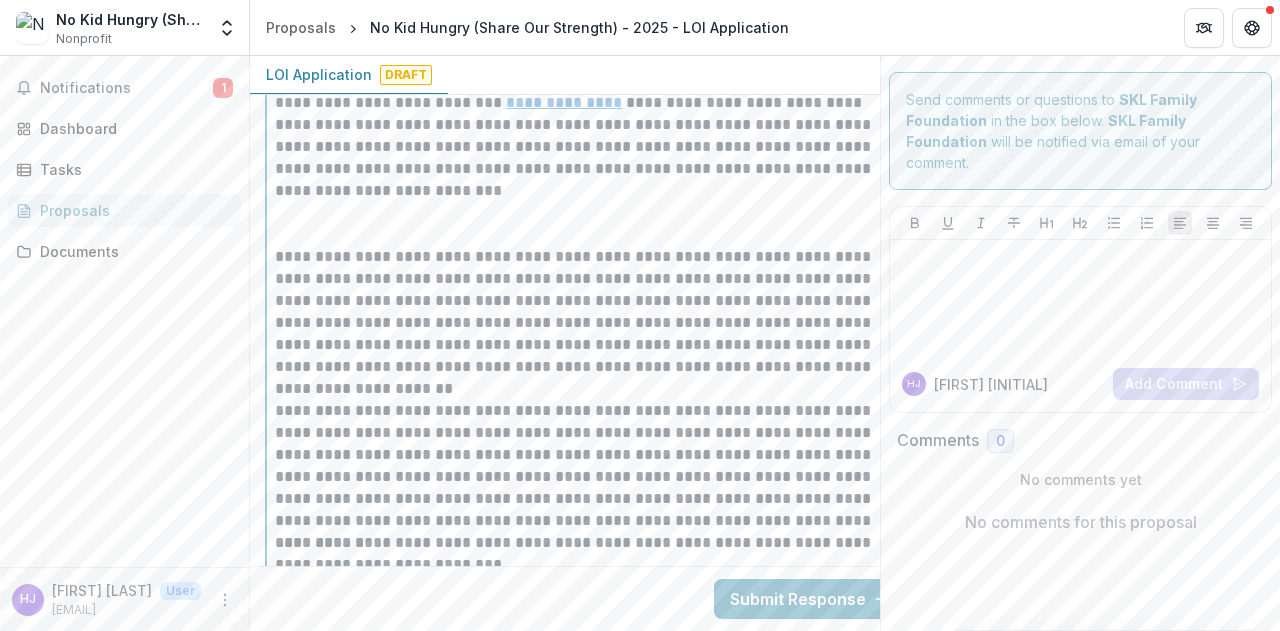scroll, scrollTop: 2631, scrollLeft: 0, axis: vertical 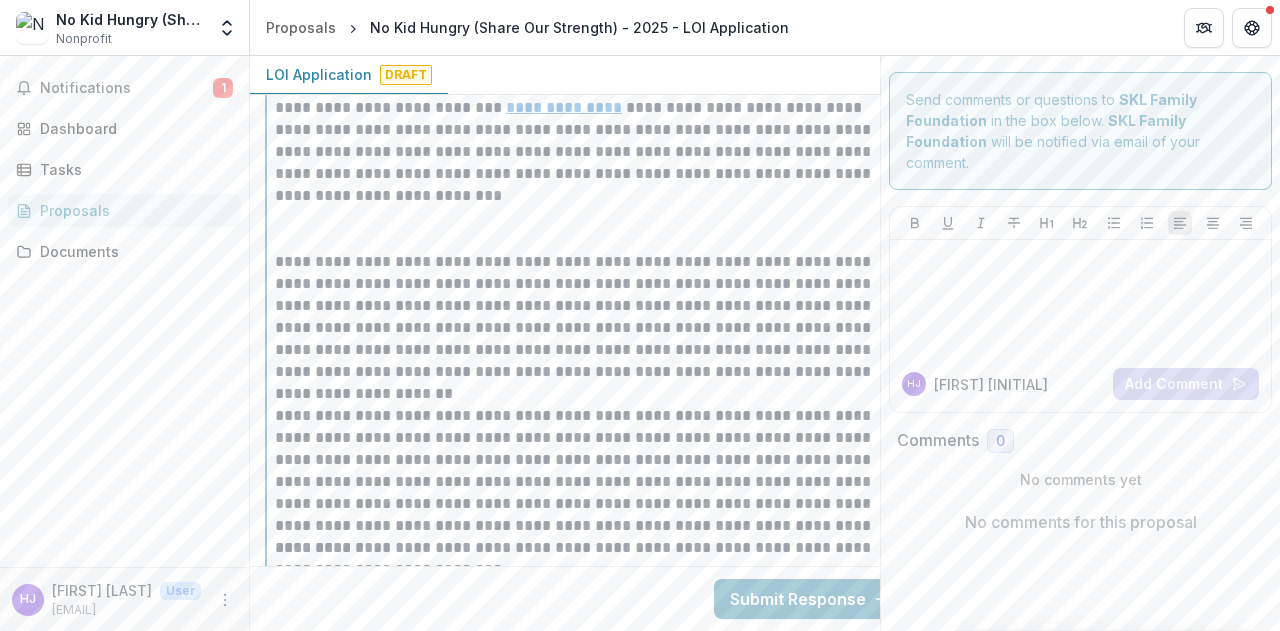 click at bounding box center [586, 229] 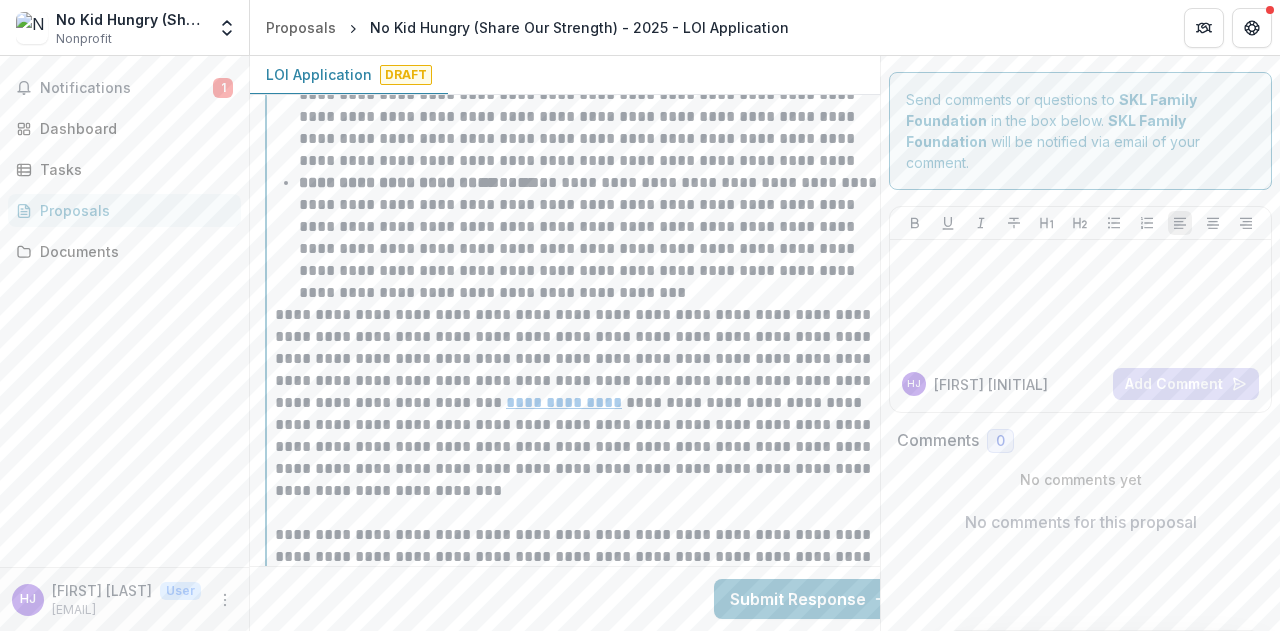 scroll, scrollTop: 2342, scrollLeft: 0, axis: vertical 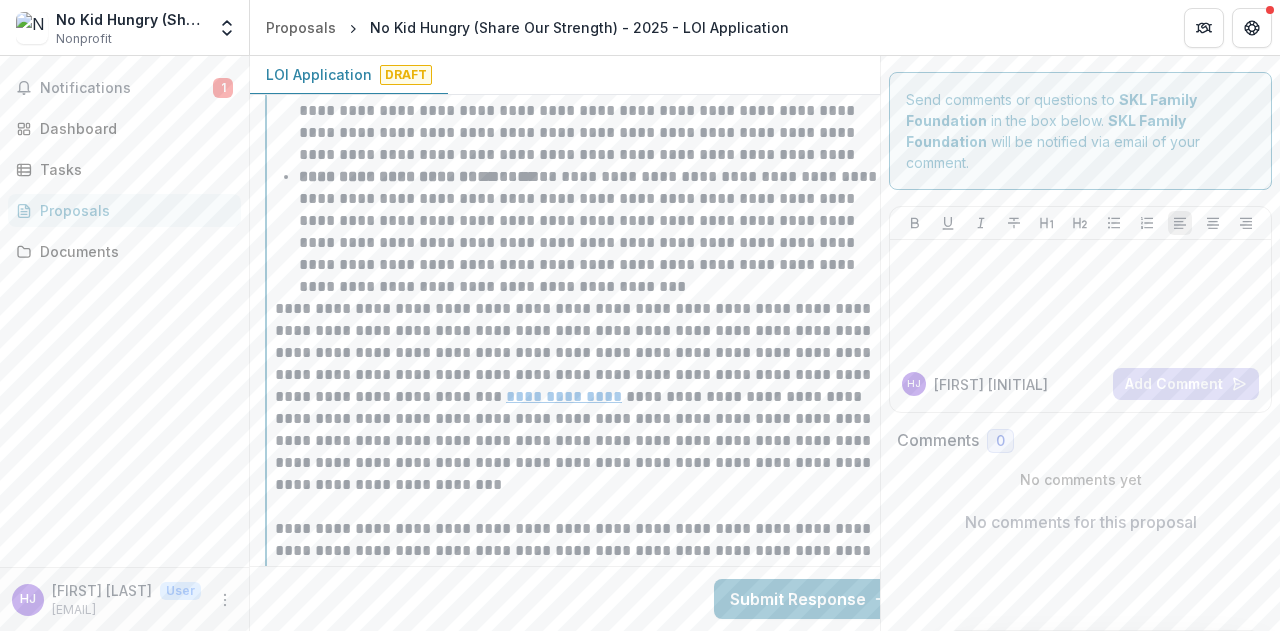 click on "**********" at bounding box center (598, 232) 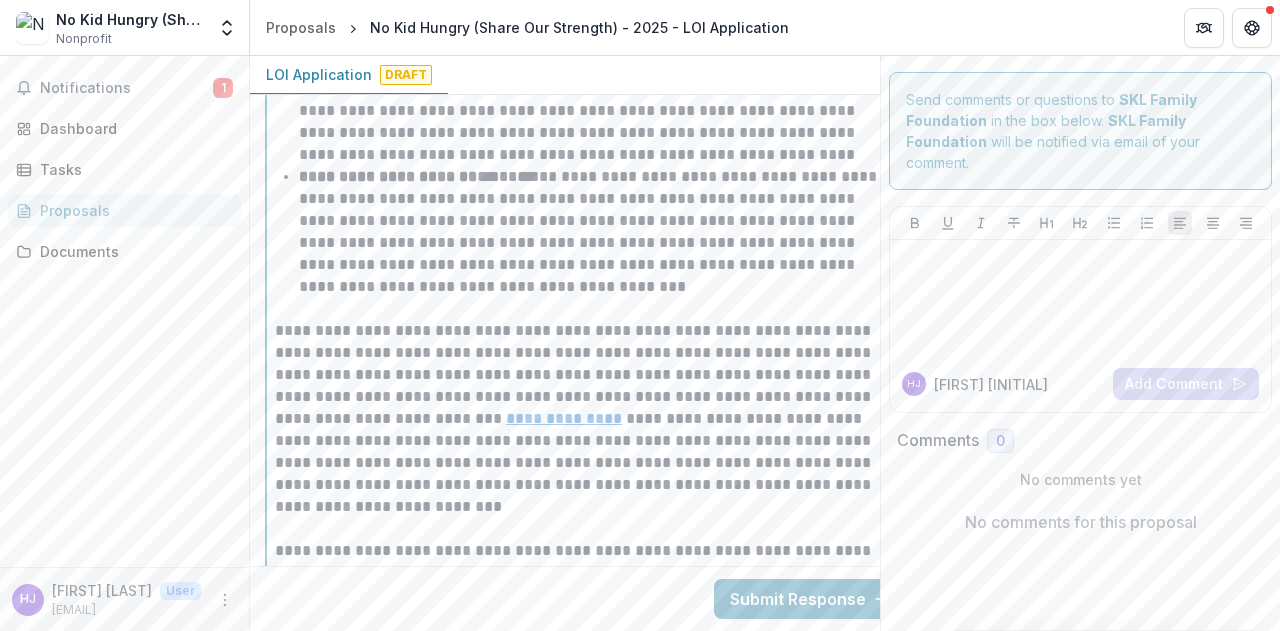 scroll, scrollTop: 2420, scrollLeft: 0, axis: vertical 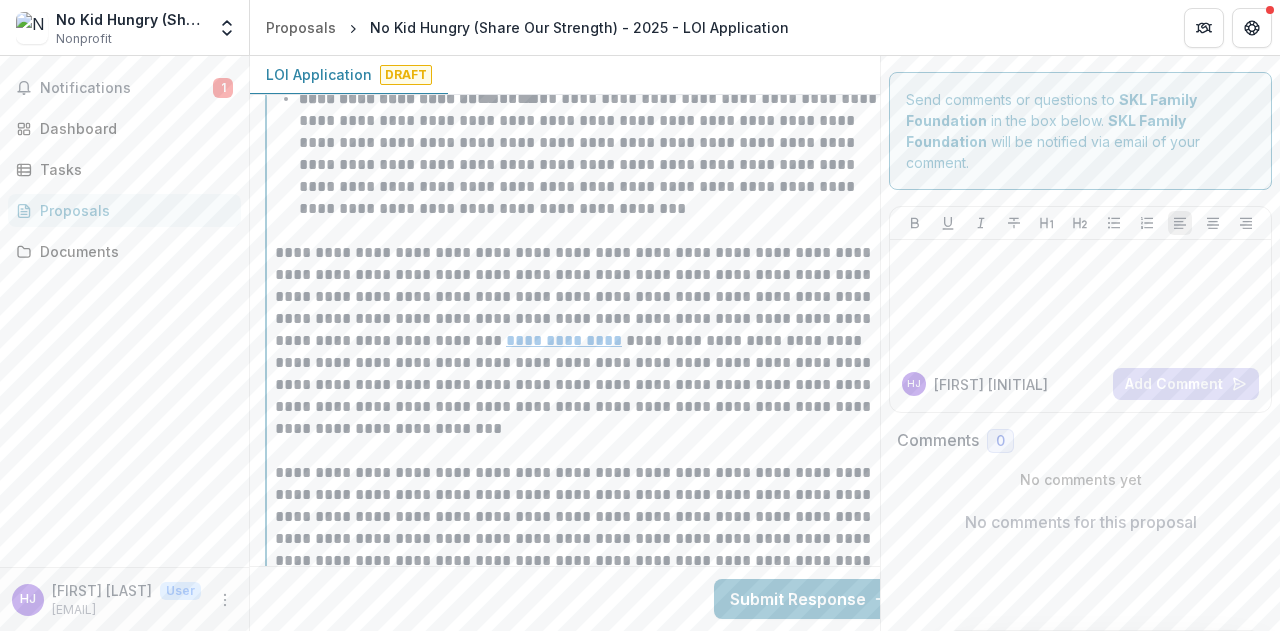 type 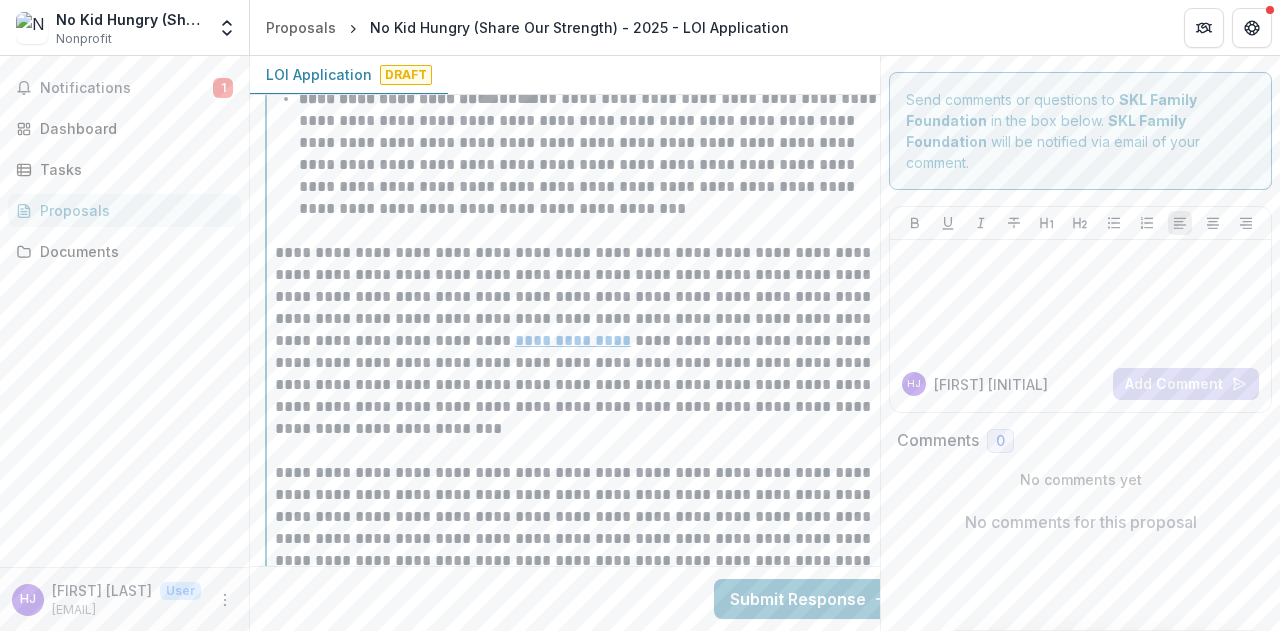 scroll, scrollTop: 2420, scrollLeft: 0, axis: vertical 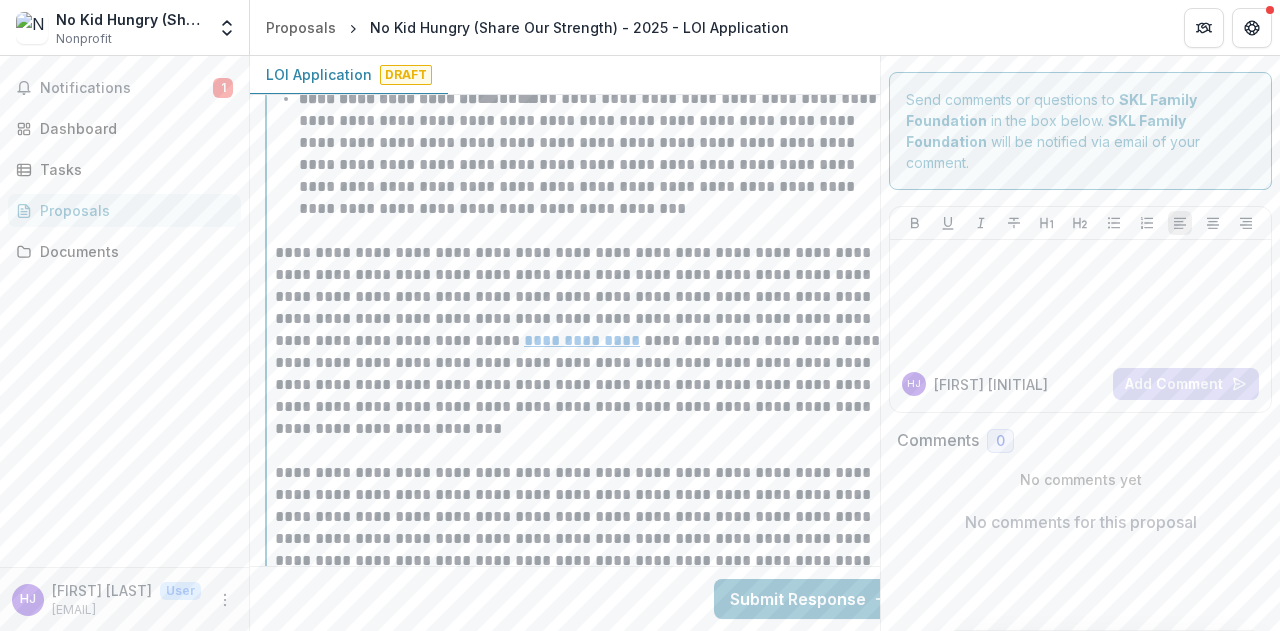 click on "**********" at bounding box center [586, 352] 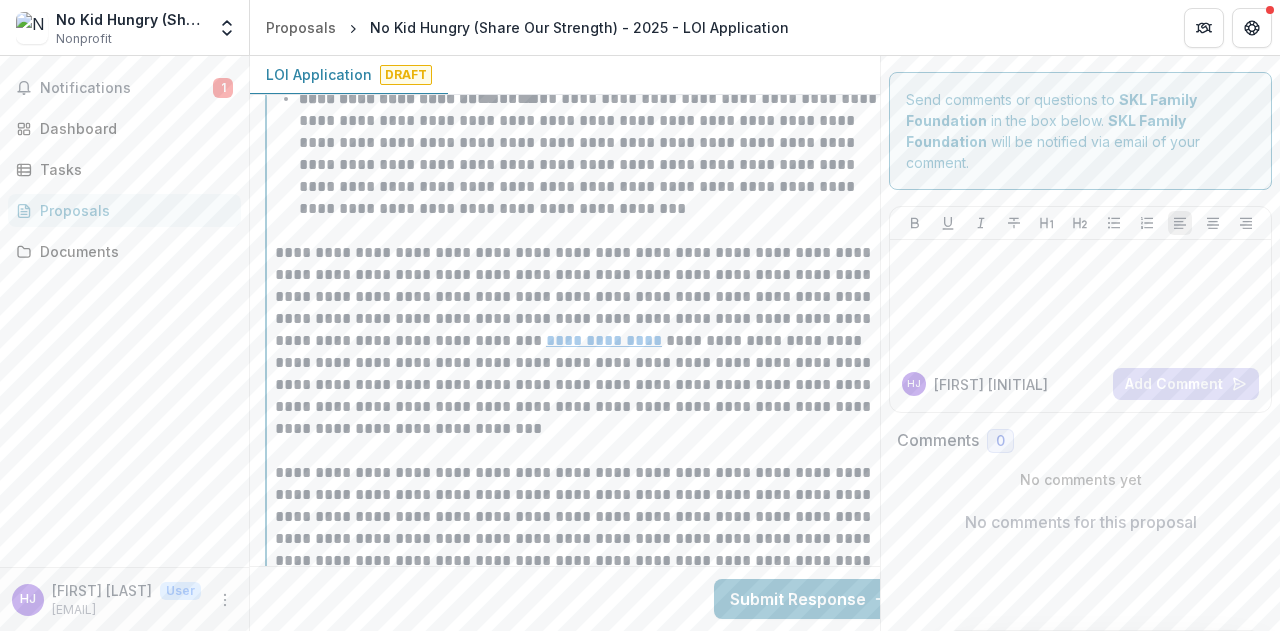 click on "**********" at bounding box center [586, 352] 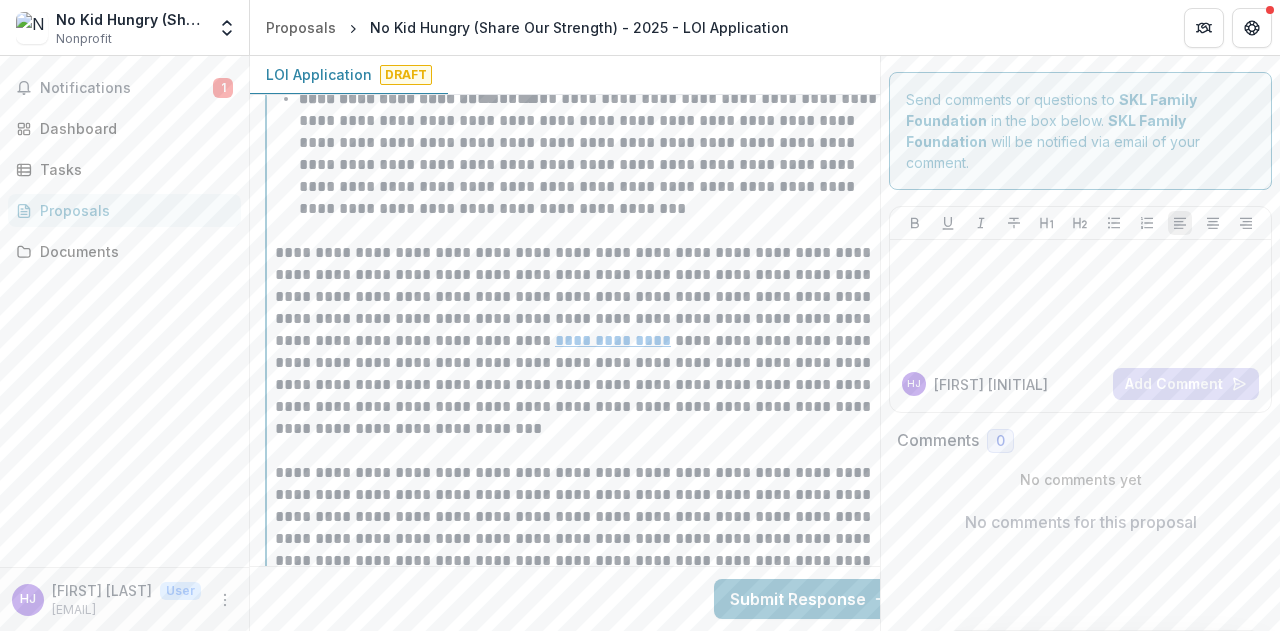 click on "**********" at bounding box center (613, 340) 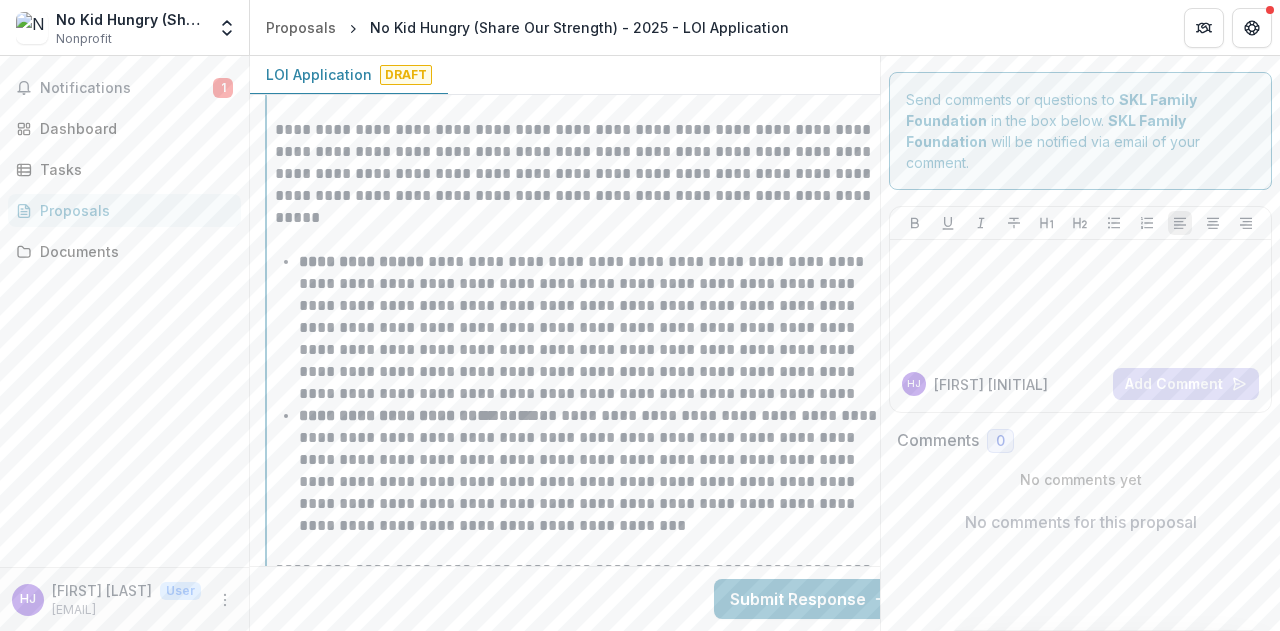 scroll, scrollTop: 2102, scrollLeft: 0, axis: vertical 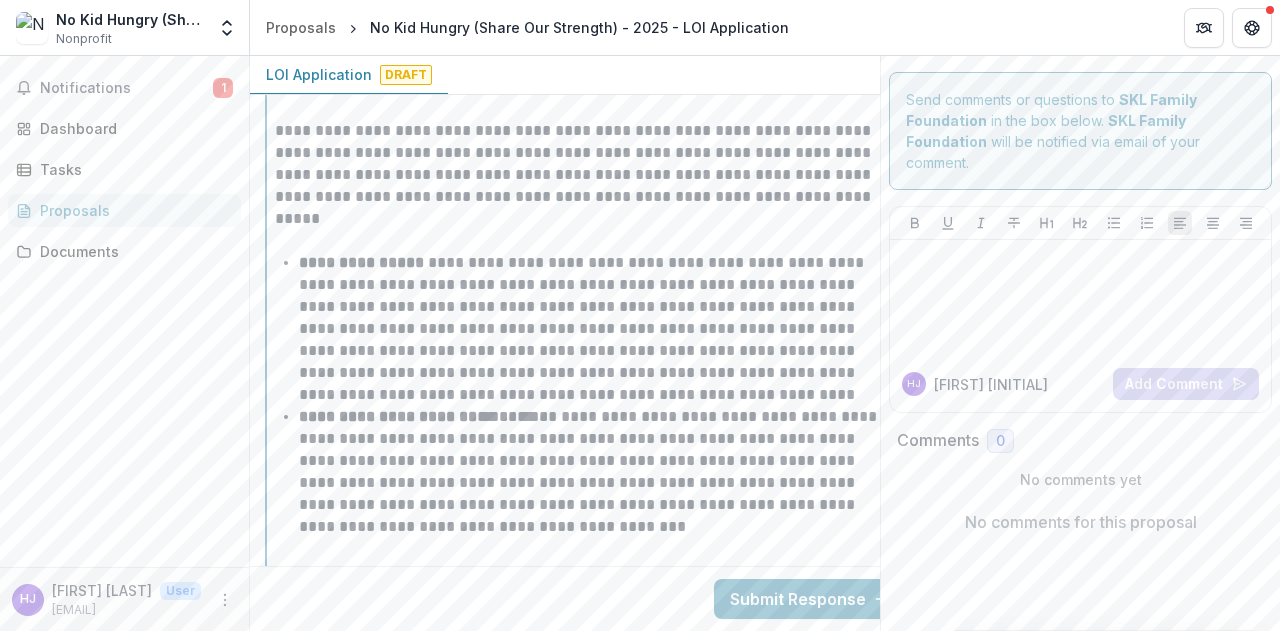 click at bounding box center (586, 230) 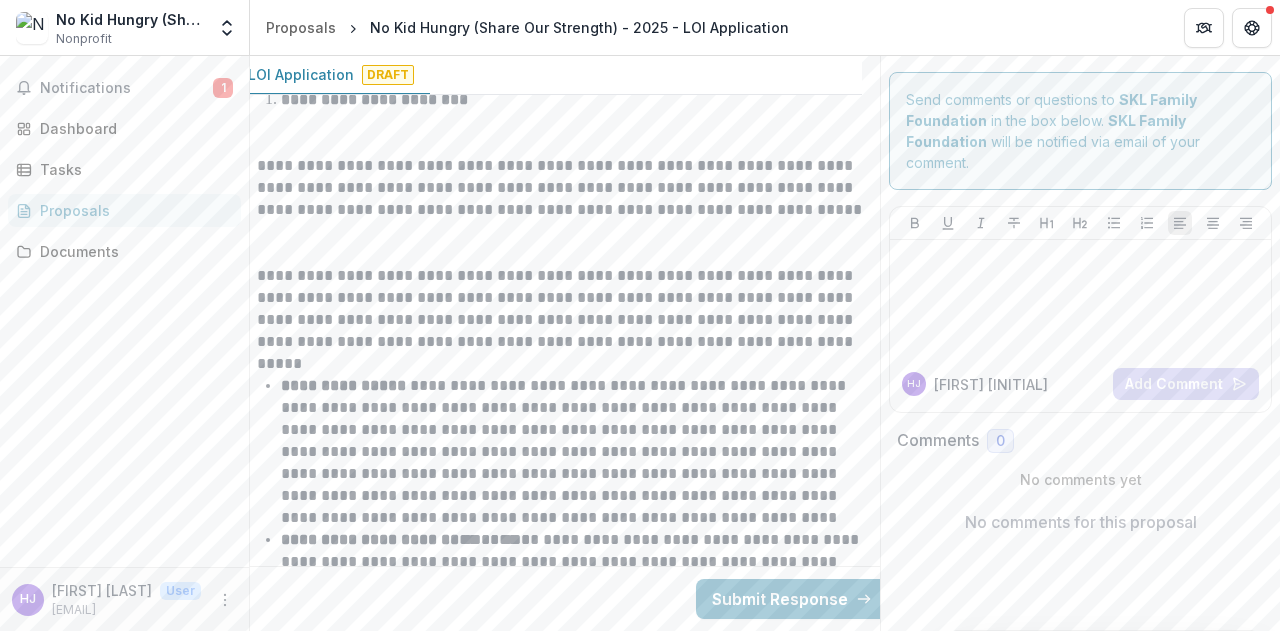 scroll, scrollTop: 1935, scrollLeft: 18, axis: both 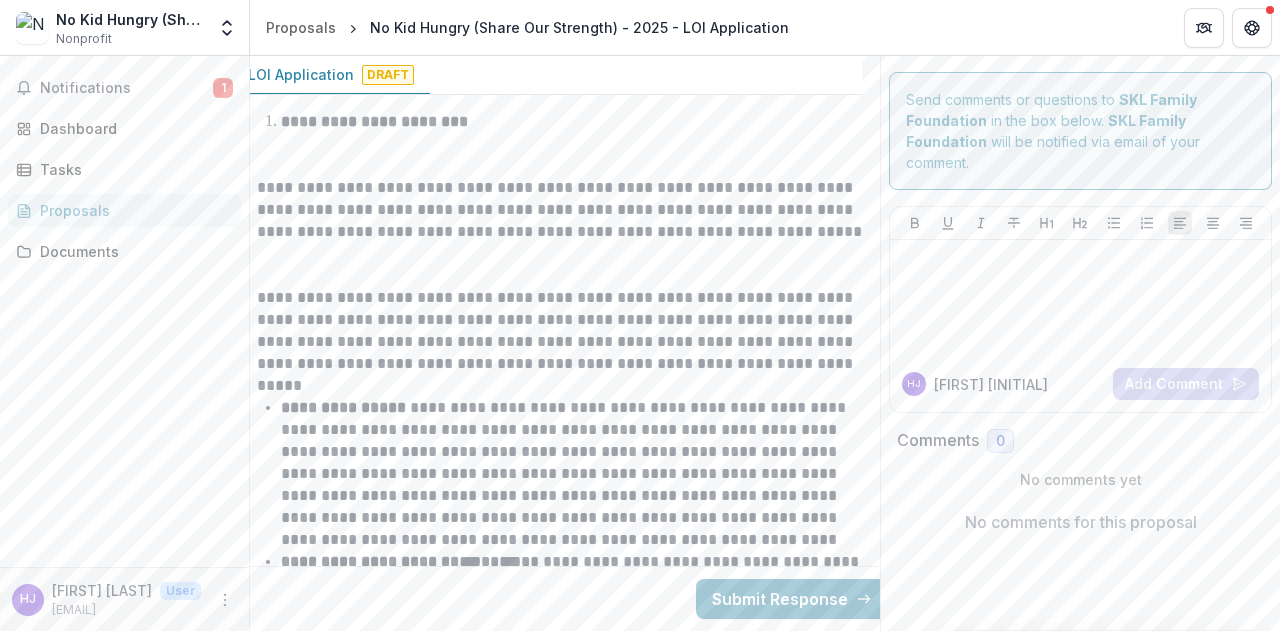 click at bounding box center [568, 265] 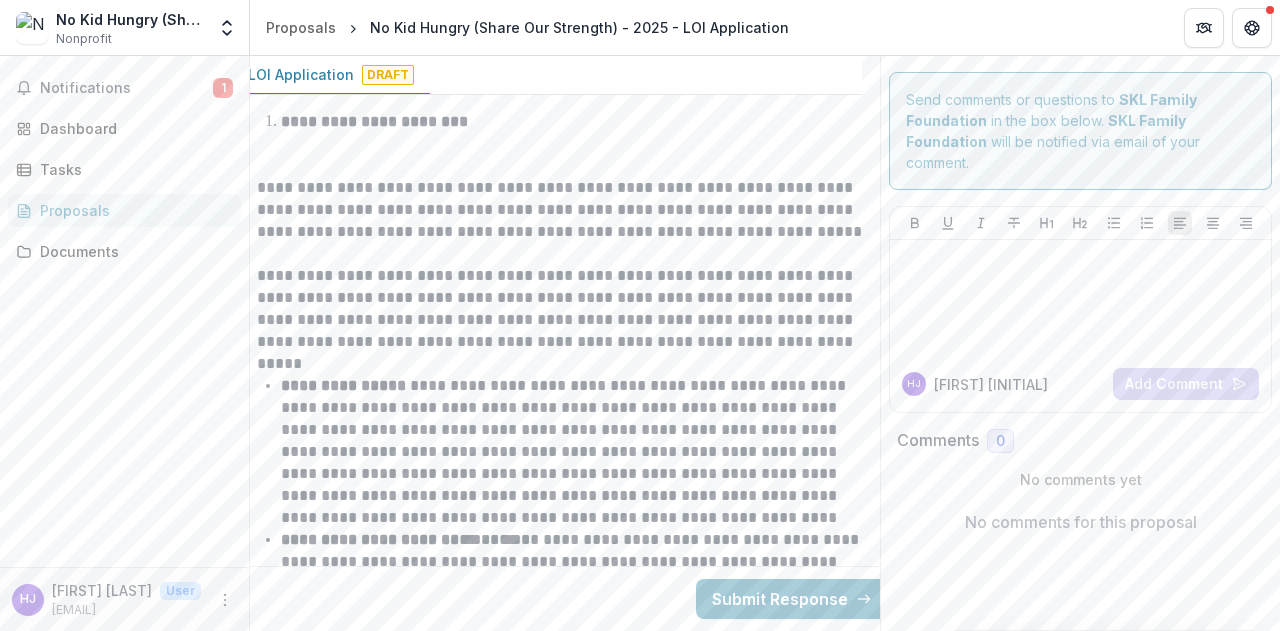 click at bounding box center (568, 155) 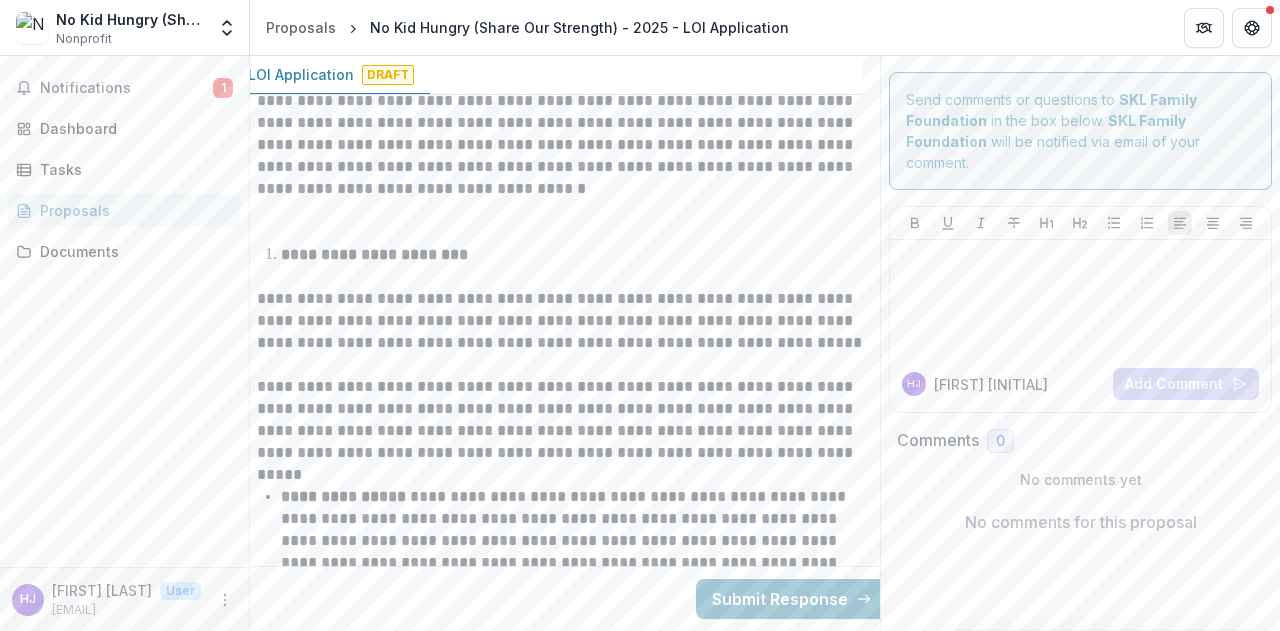 scroll, scrollTop: 1713, scrollLeft: 18, axis: both 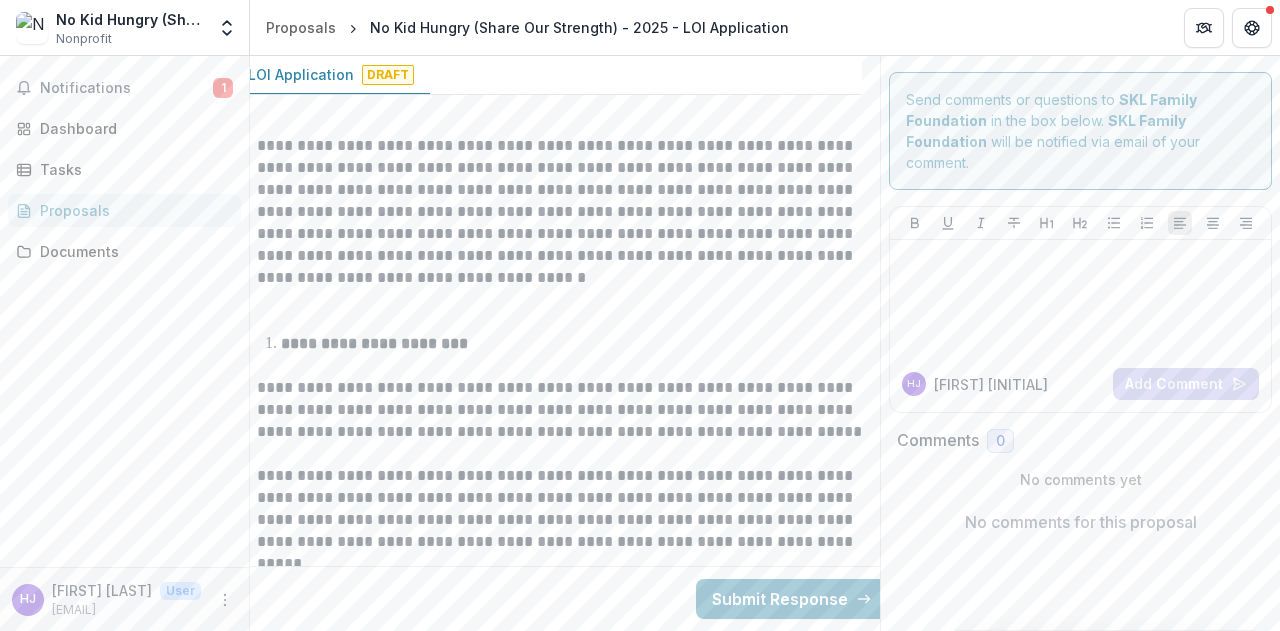 click at bounding box center [568, 311] 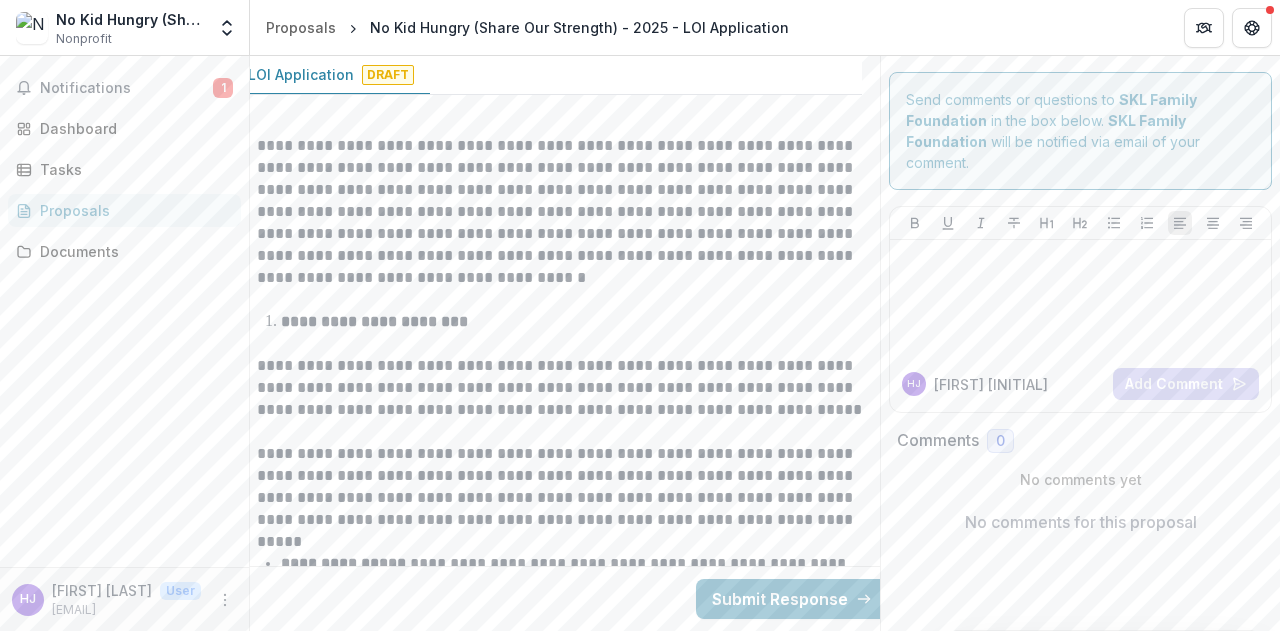 scroll, scrollTop: 1571, scrollLeft: 18, axis: both 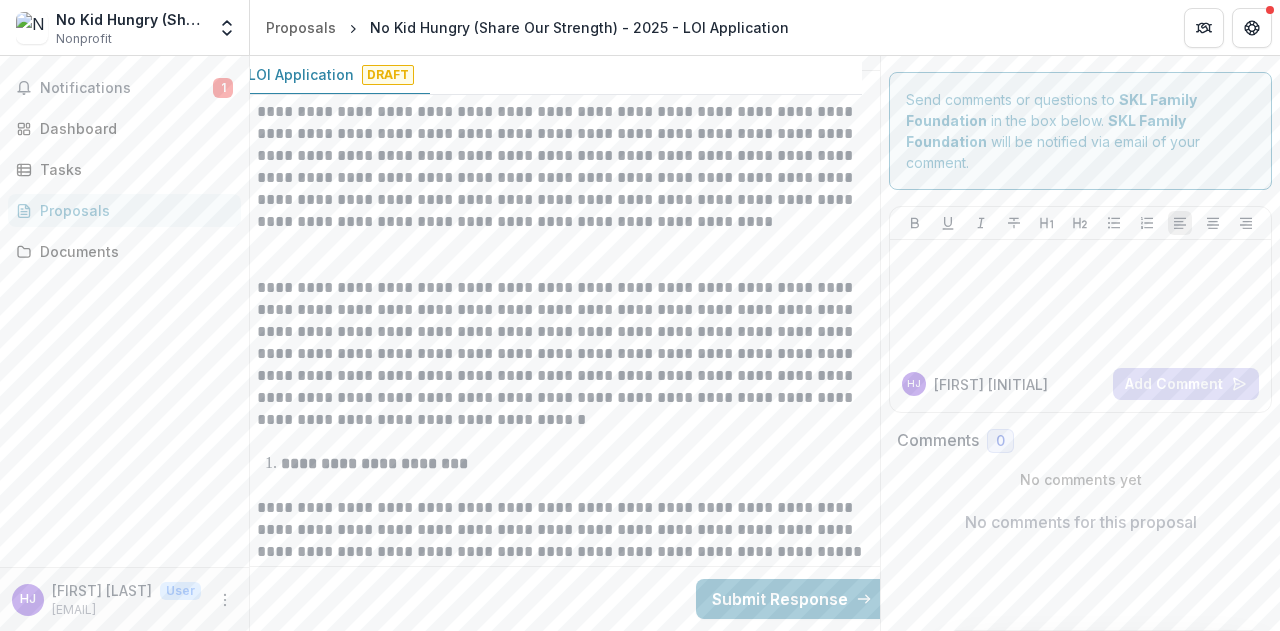 click at bounding box center (568, 255) 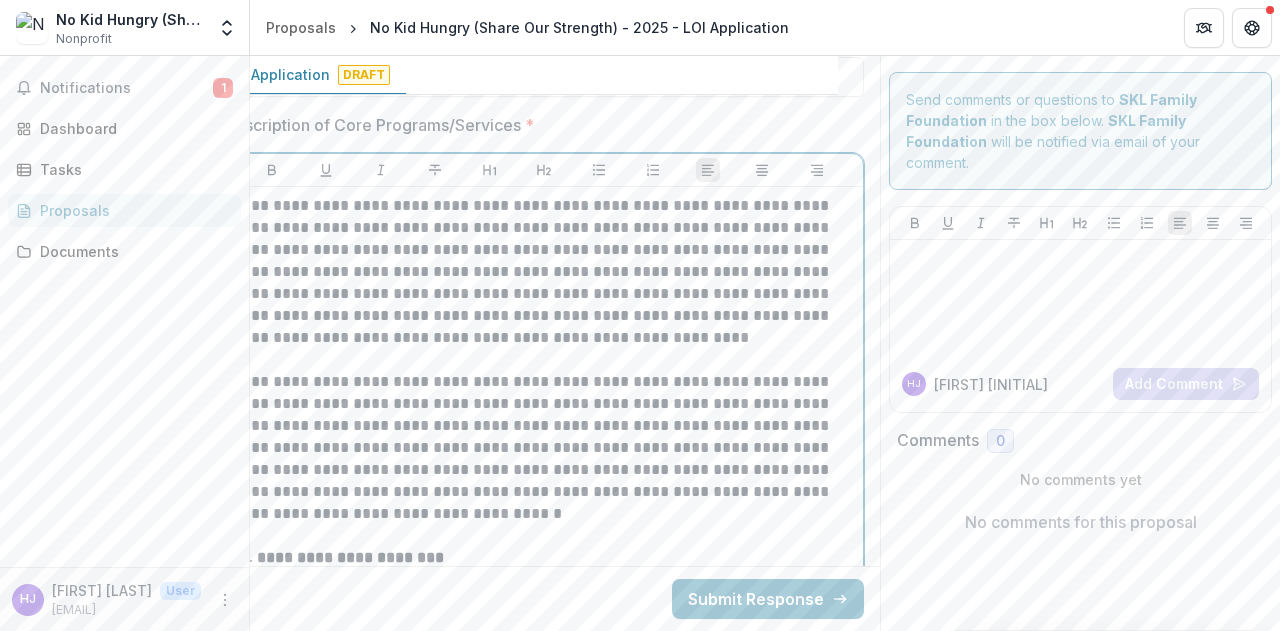 scroll, scrollTop: 1455, scrollLeft: 40, axis: both 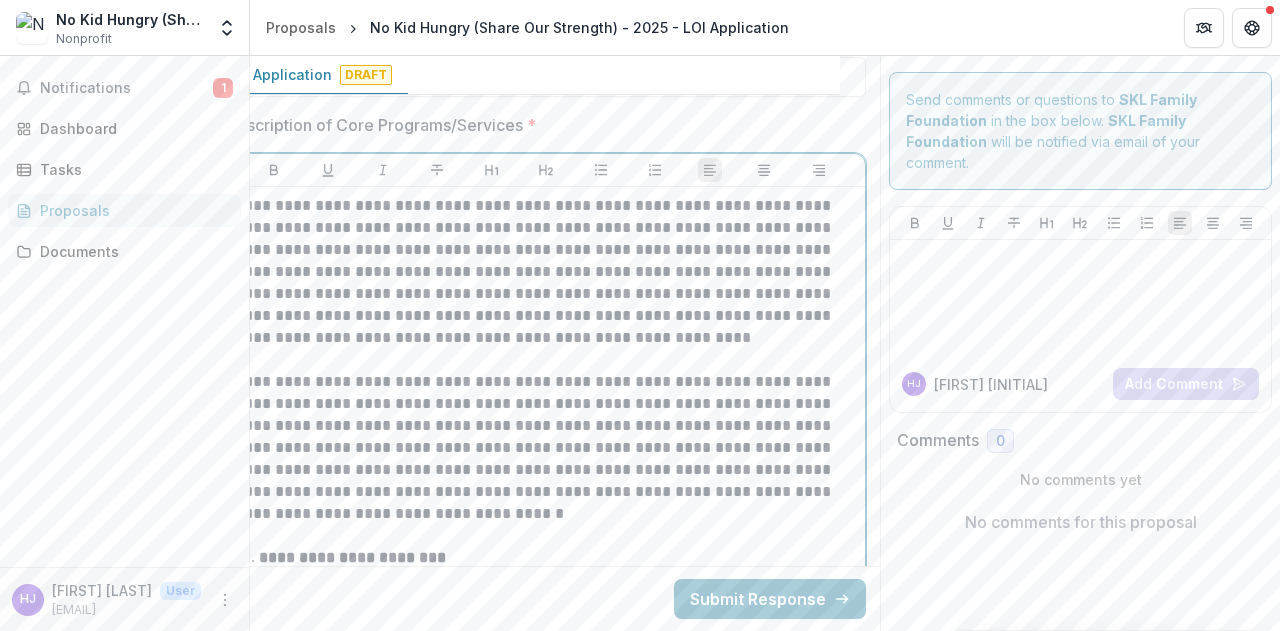 click on "**********" at bounding box center (546, 459) 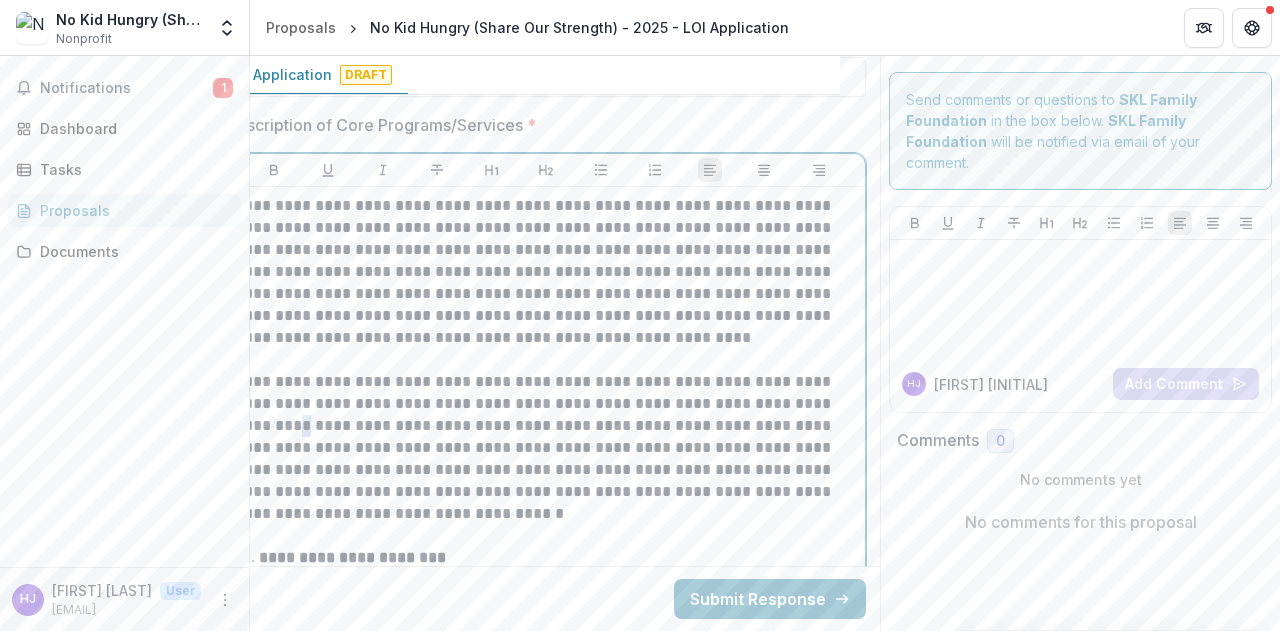 scroll, scrollTop: 1455, scrollLeft: 24, axis: both 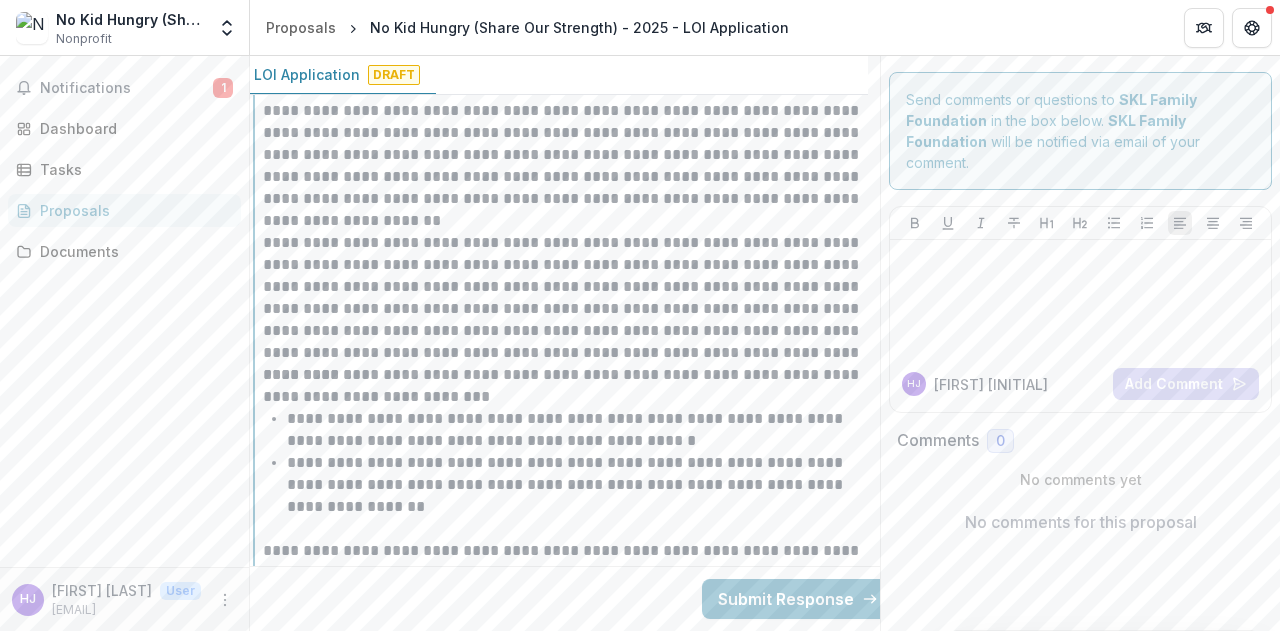 click on "**********" at bounding box center (574, 298) 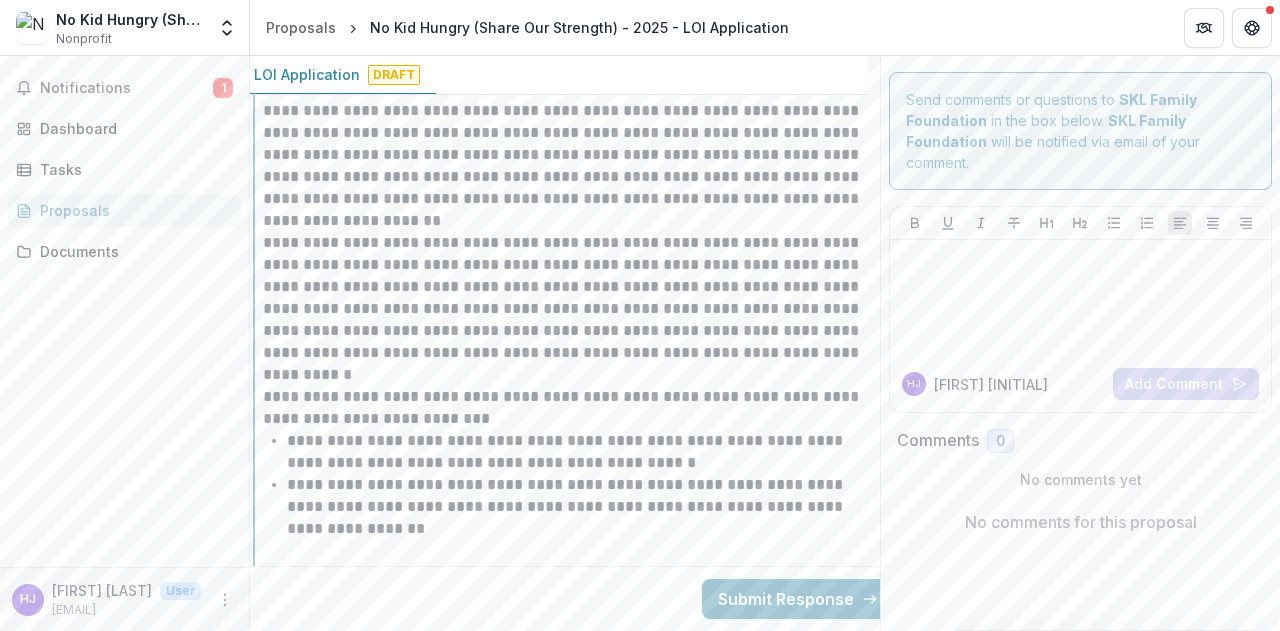 click on "**********" at bounding box center [574, 298] 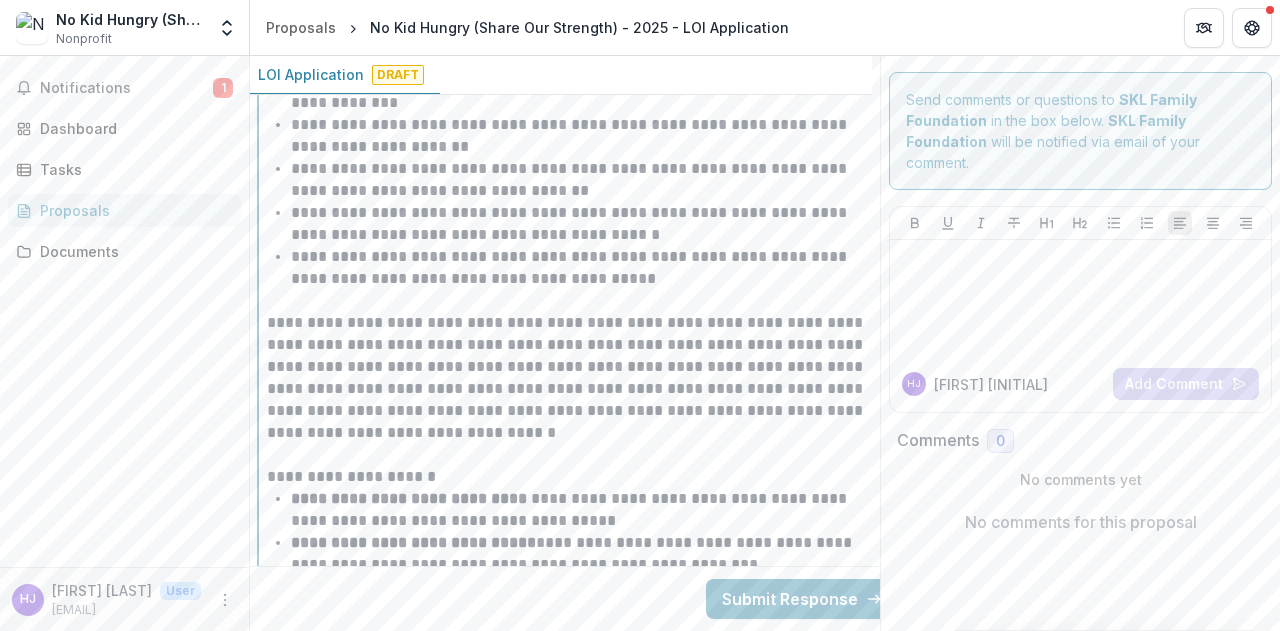 scroll, scrollTop: 3606, scrollLeft: 8, axis: both 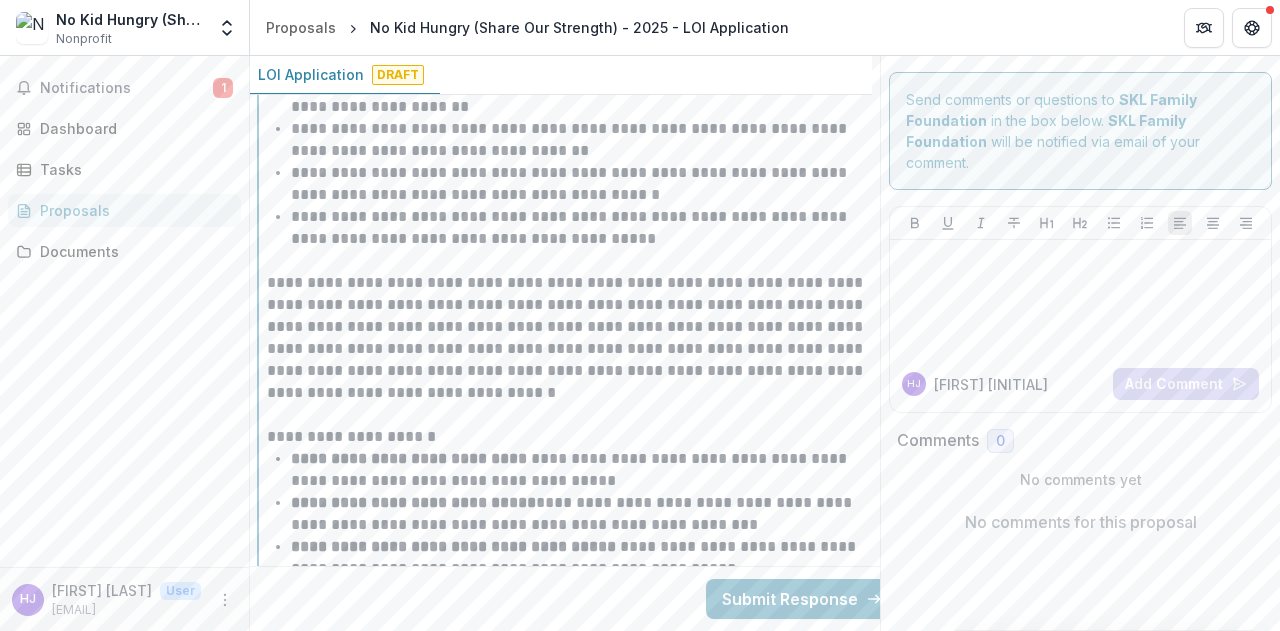 click on "**********" at bounding box center (578, 338) 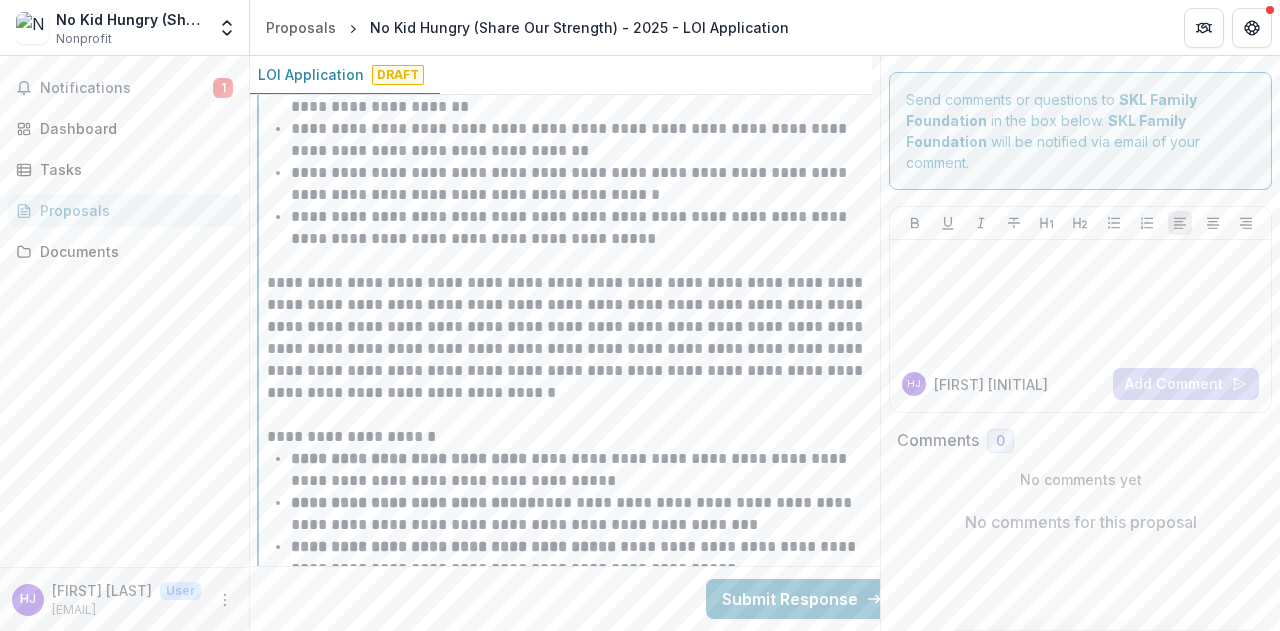 click on "**********" at bounding box center [578, 338] 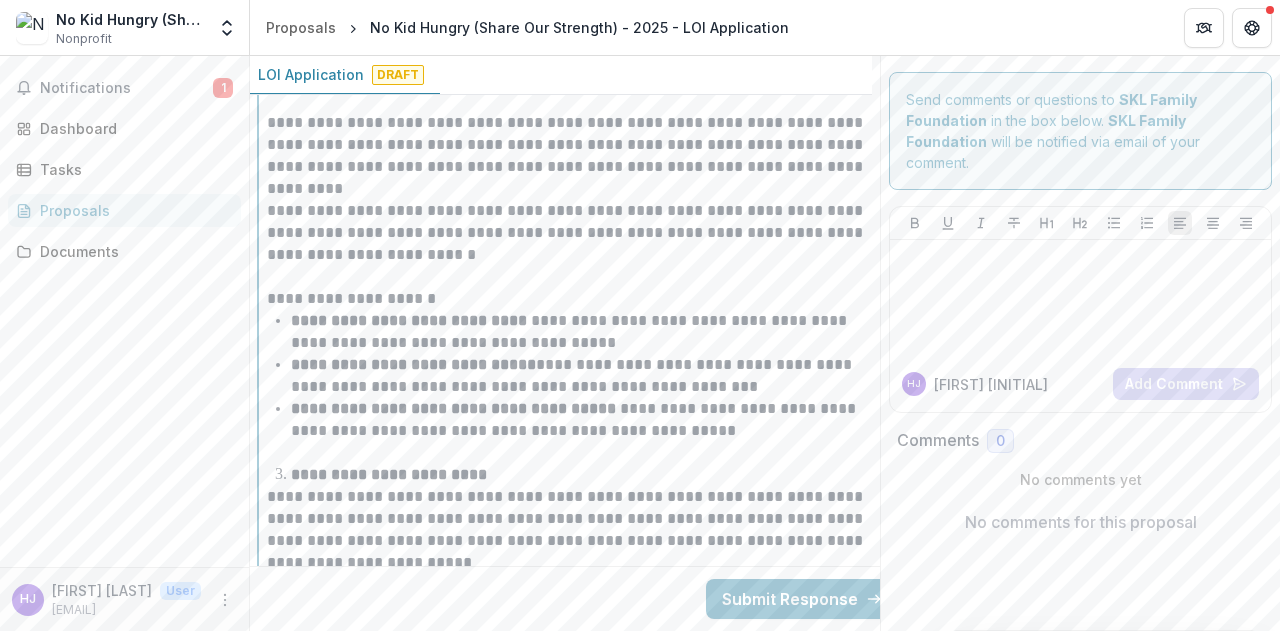scroll, scrollTop: 3804, scrollLeft: 8, axis: both 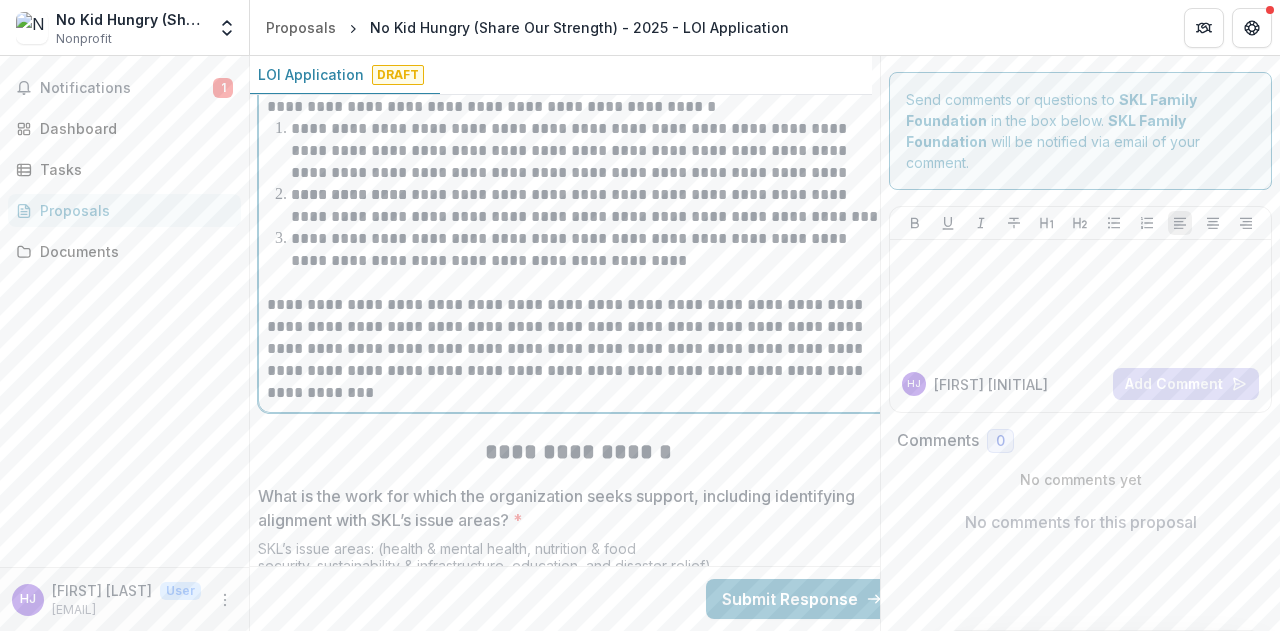 click on "**********" at bounding box center [578, 349] 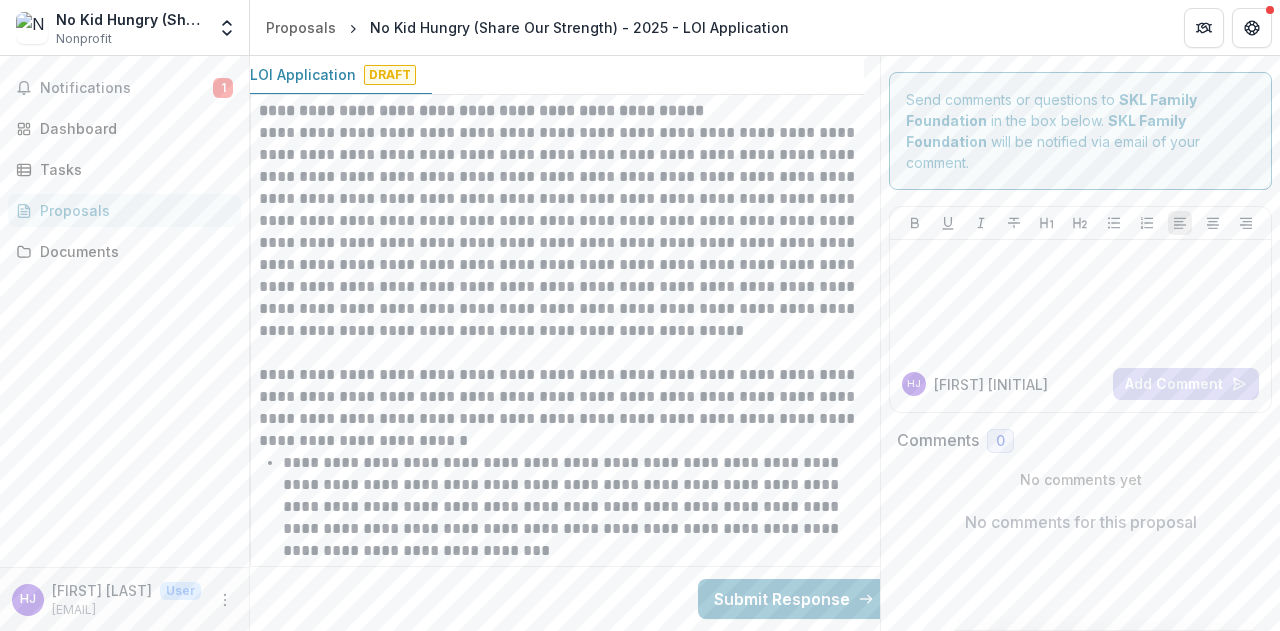scroll, scrollTop: 7299, scrollLeft: 16, axis: both 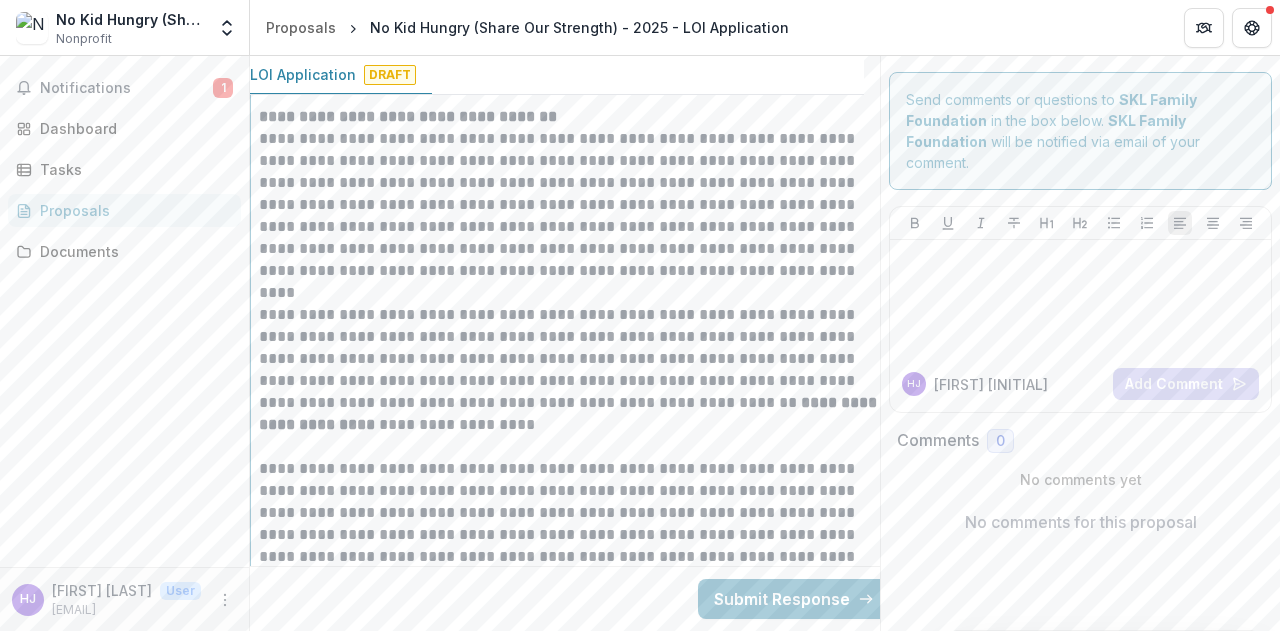 drag, startPoint x: 262, startPoint y: 220, endPoint x: 395, endPoint y: 215, distance: 133.09395 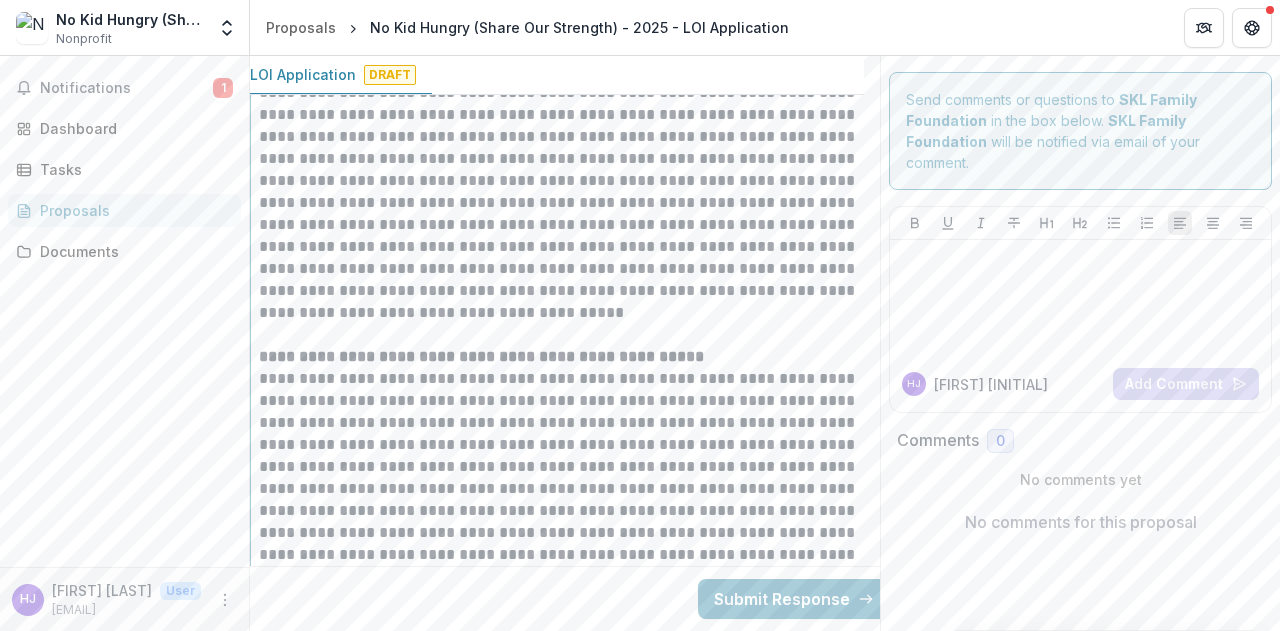 scroll, scrollTop: 7167, scrollLeft: 16, axis: both 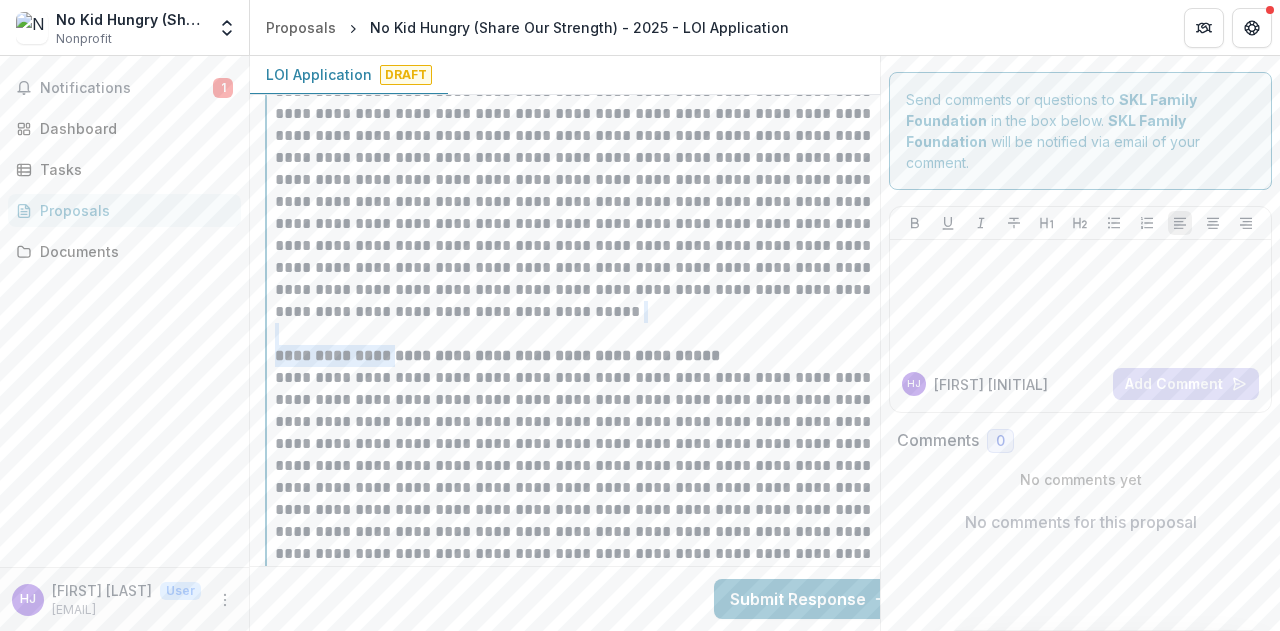 drag, startPoint x: 399, startPoint y: 352, endPoint x: 254, endPoint y: 343, distance: 145.27904 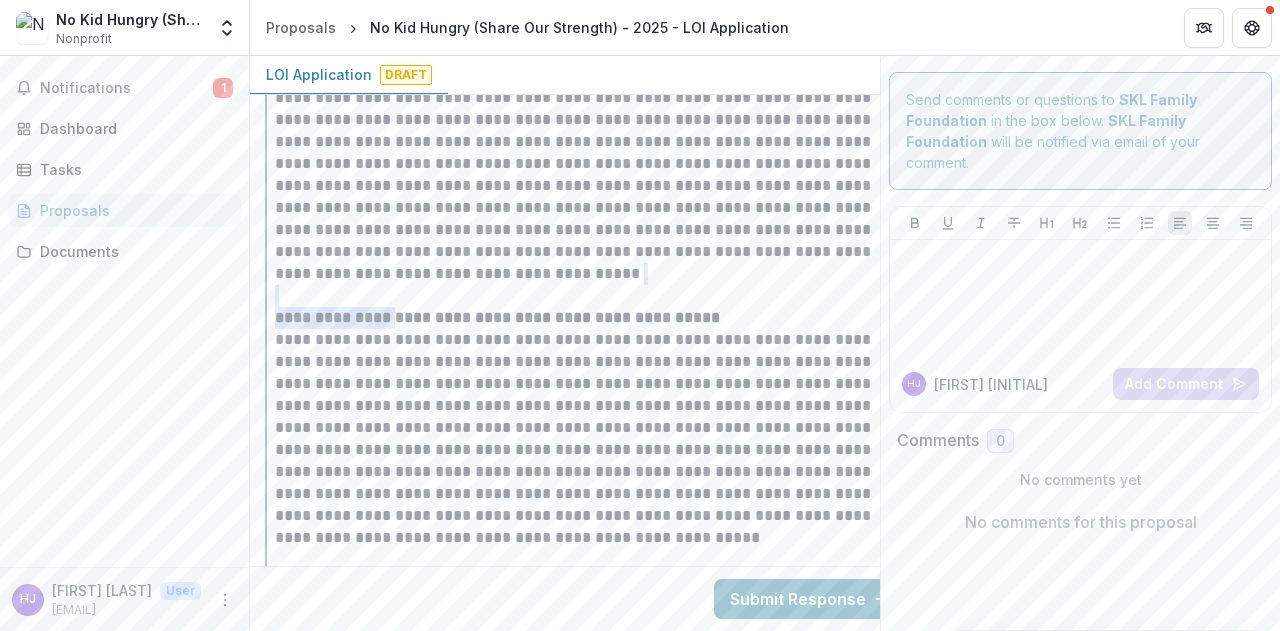 scroll, scrollTop: 7206, scrollLeft: 0, axis: vertical 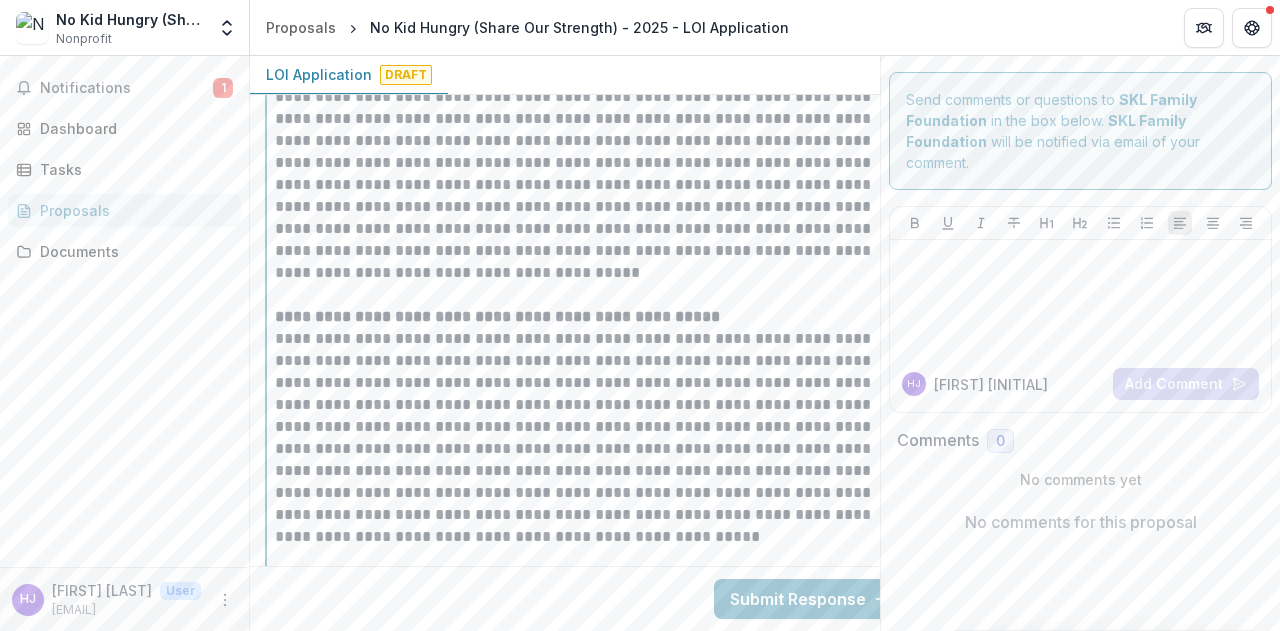 click on "**********" at bounding box center (586, 438) 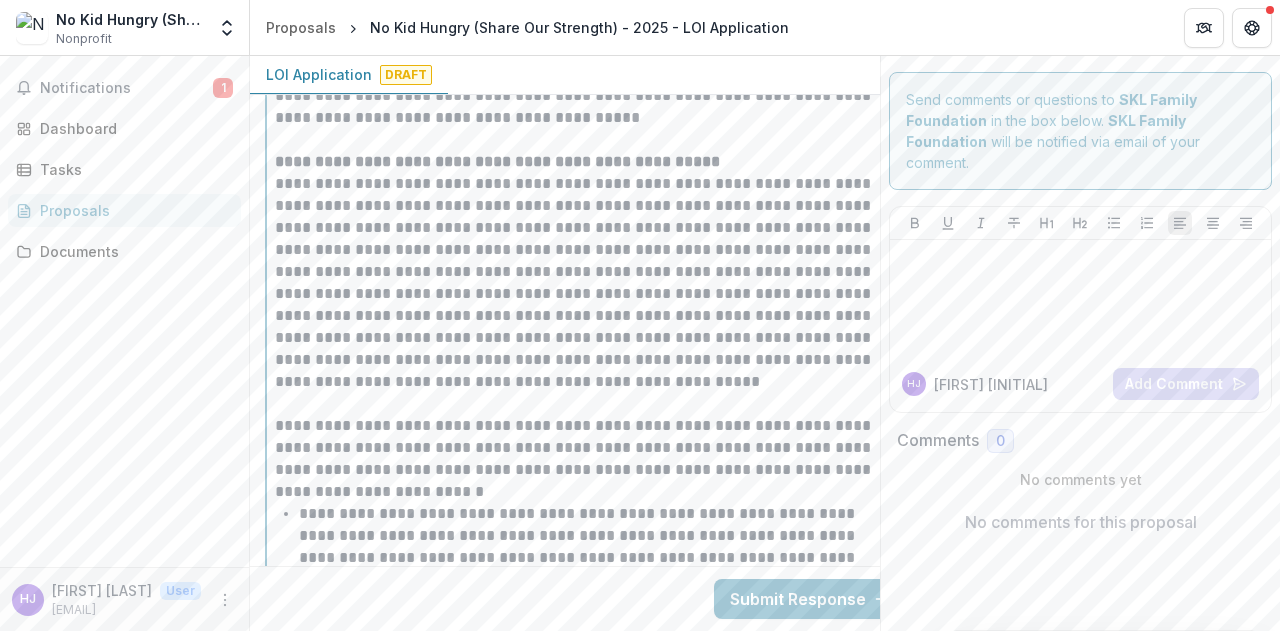 scroll, scrollTop: 7365, scrollLeft: 0, axis: vertical 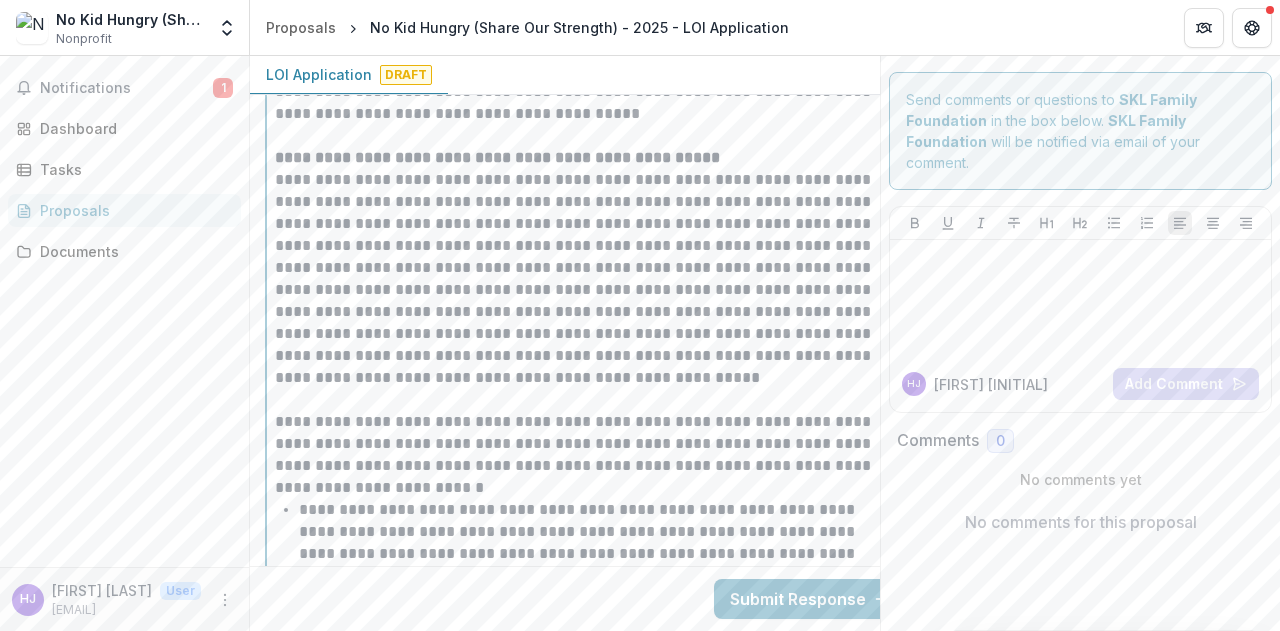 click at bounding box center (586, 400) 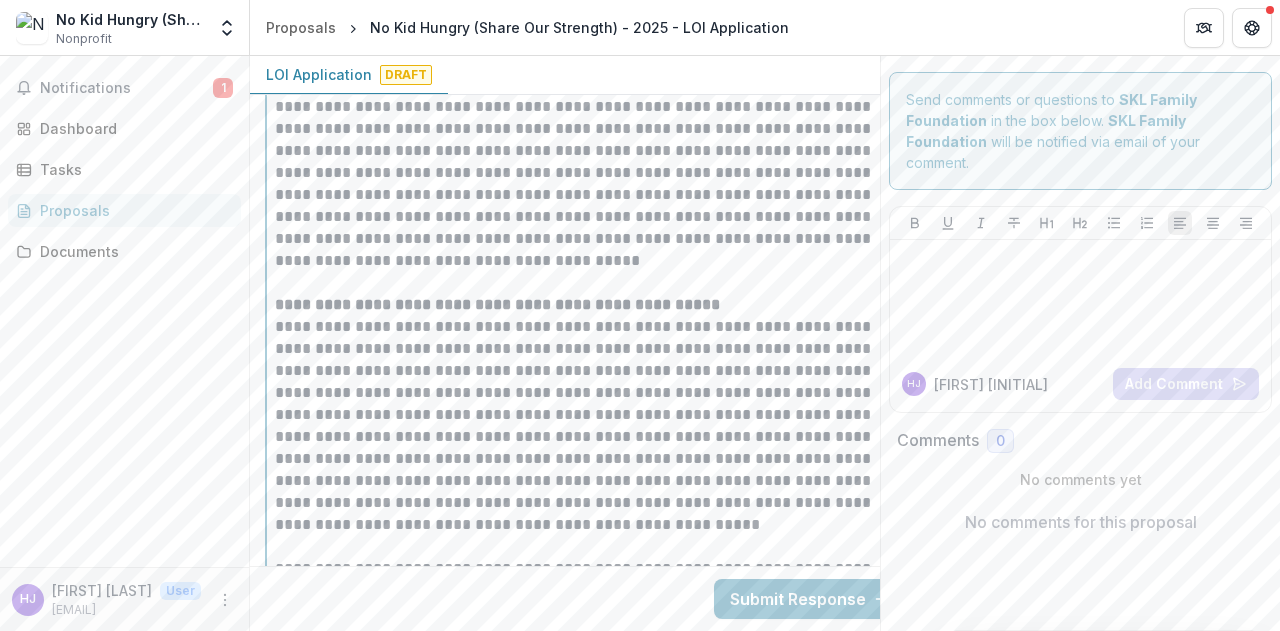 scroll, scrollTop: 7217, scrollLeft: 0, axis: vertical 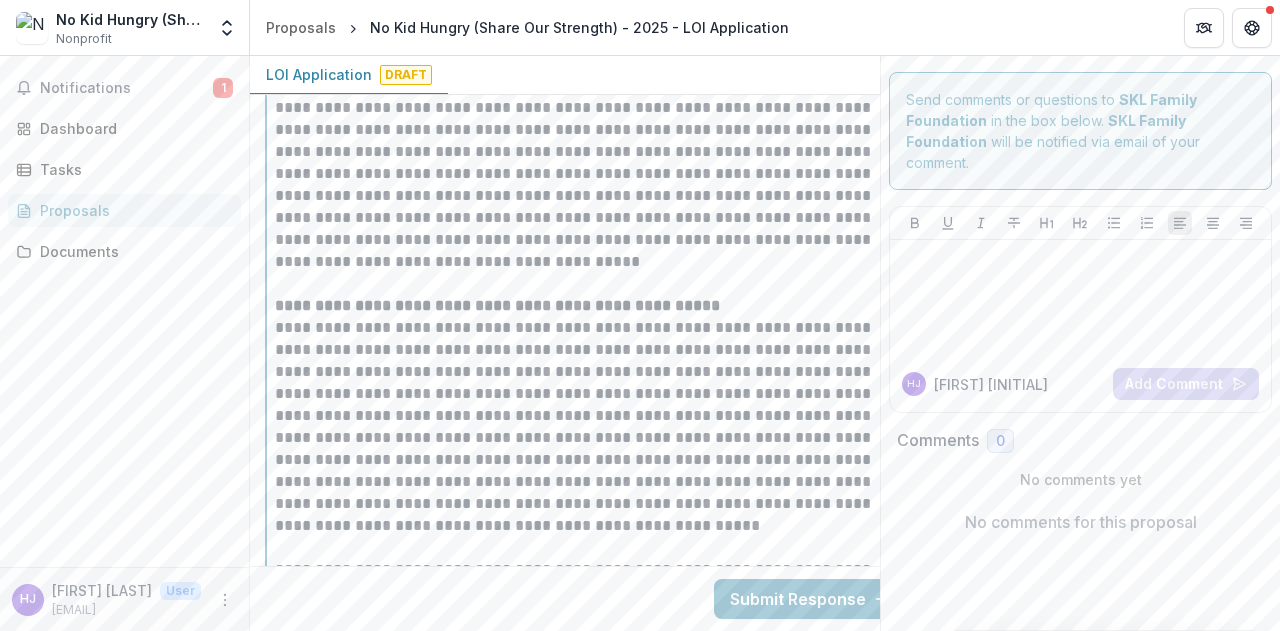 click on "**********" at bounding box center [586, 306] 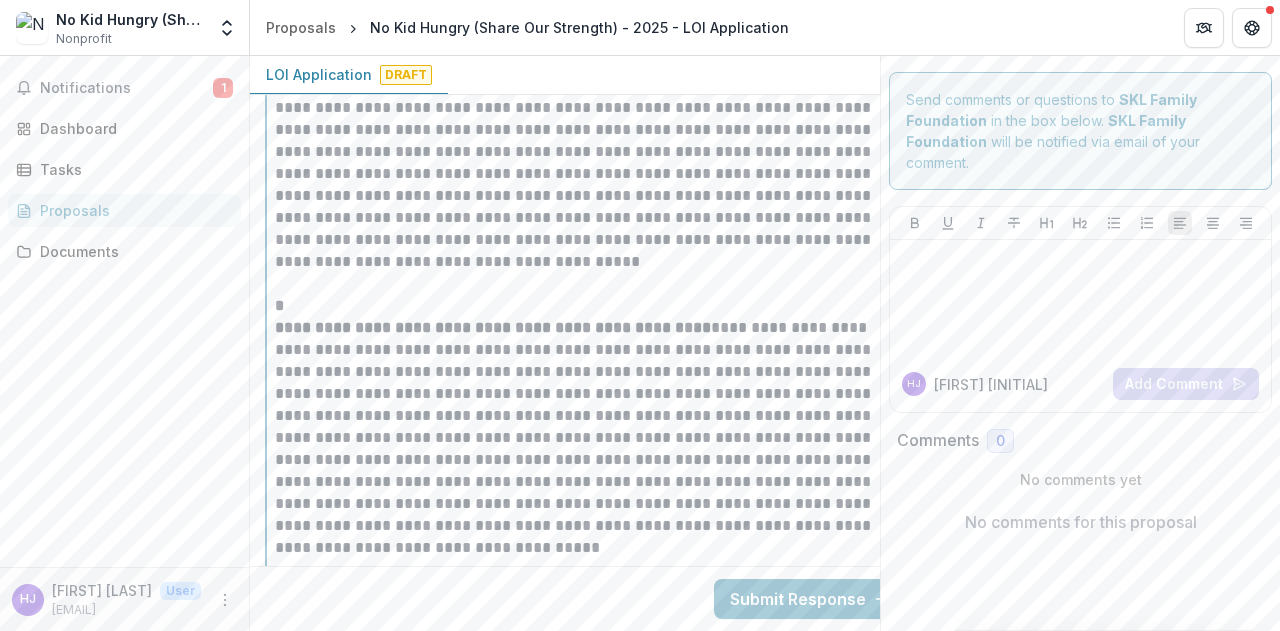 click on "*" at bounding box center (279, 305) 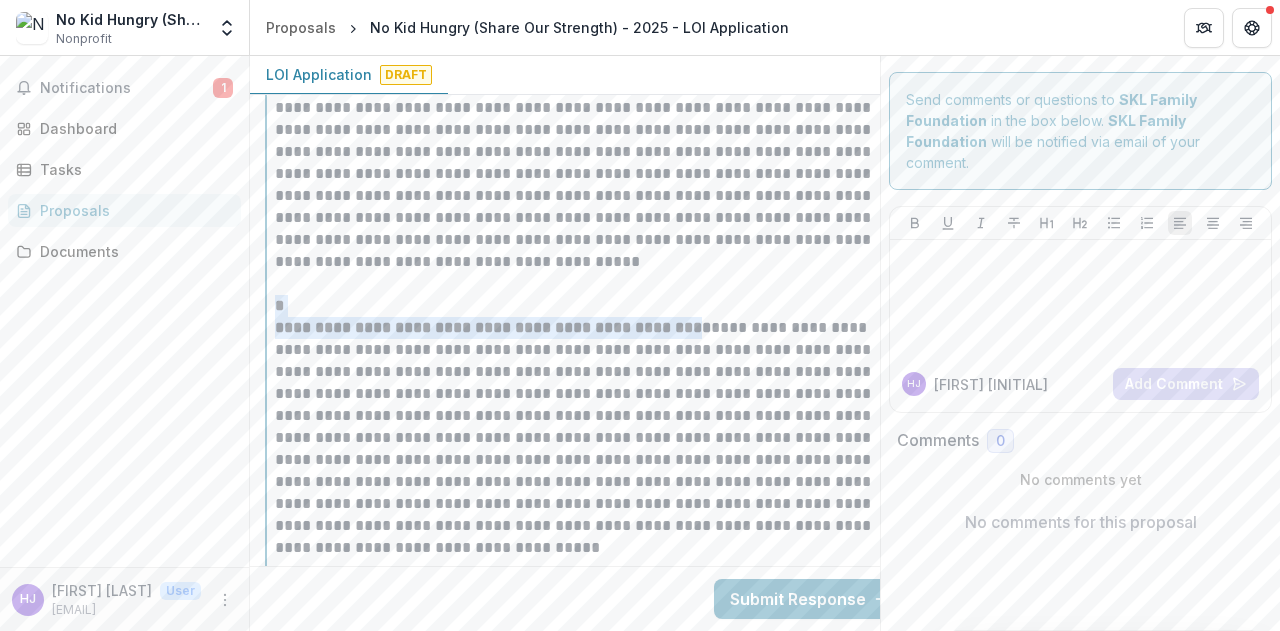 drag, startPoint x: 274, startPoint y: 304, endPoint x: 777, endPoint y: 315, distance: 503.12027 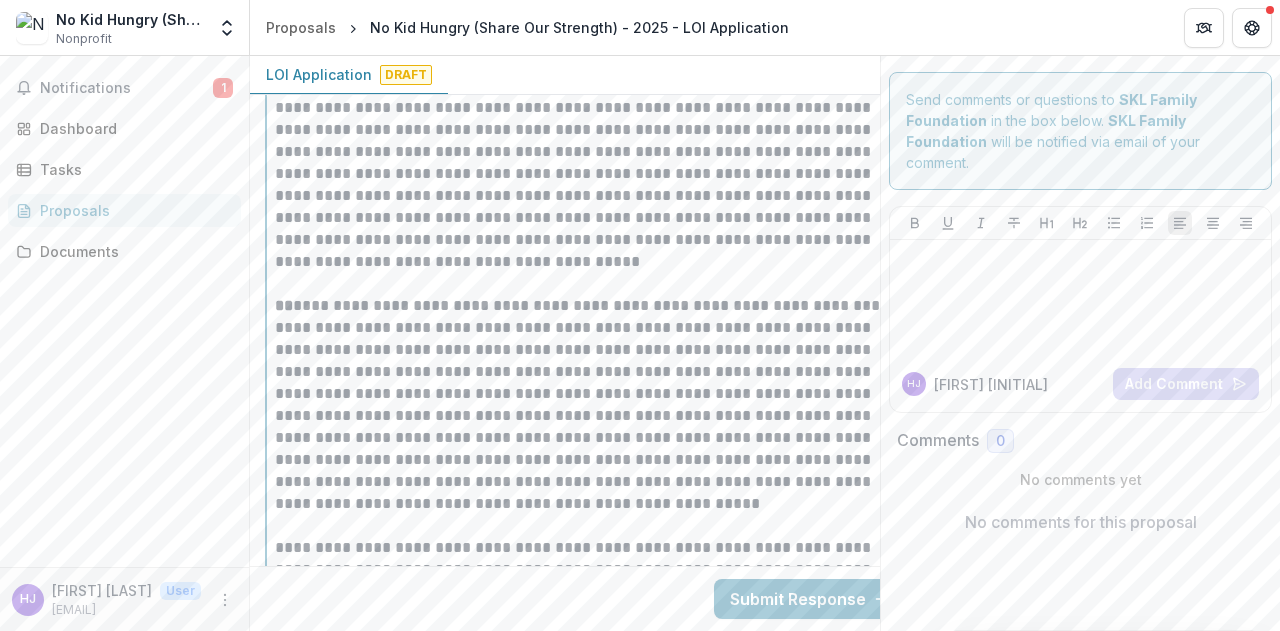 type 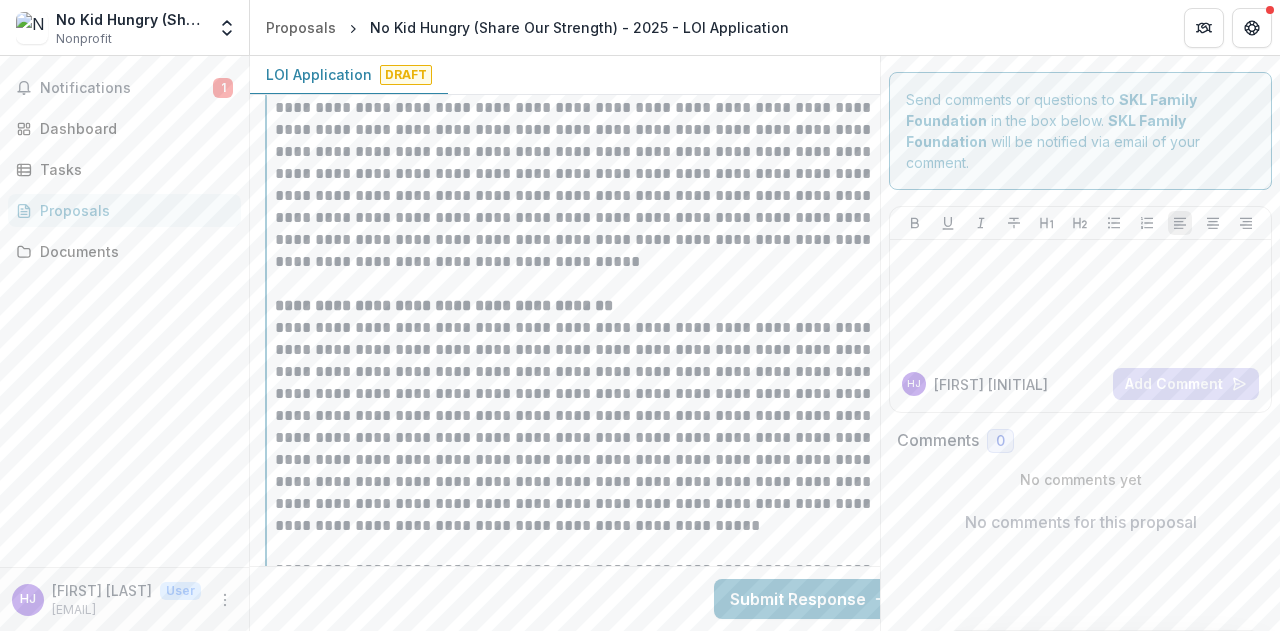 click on "**********" at bounding box center (586, 306) 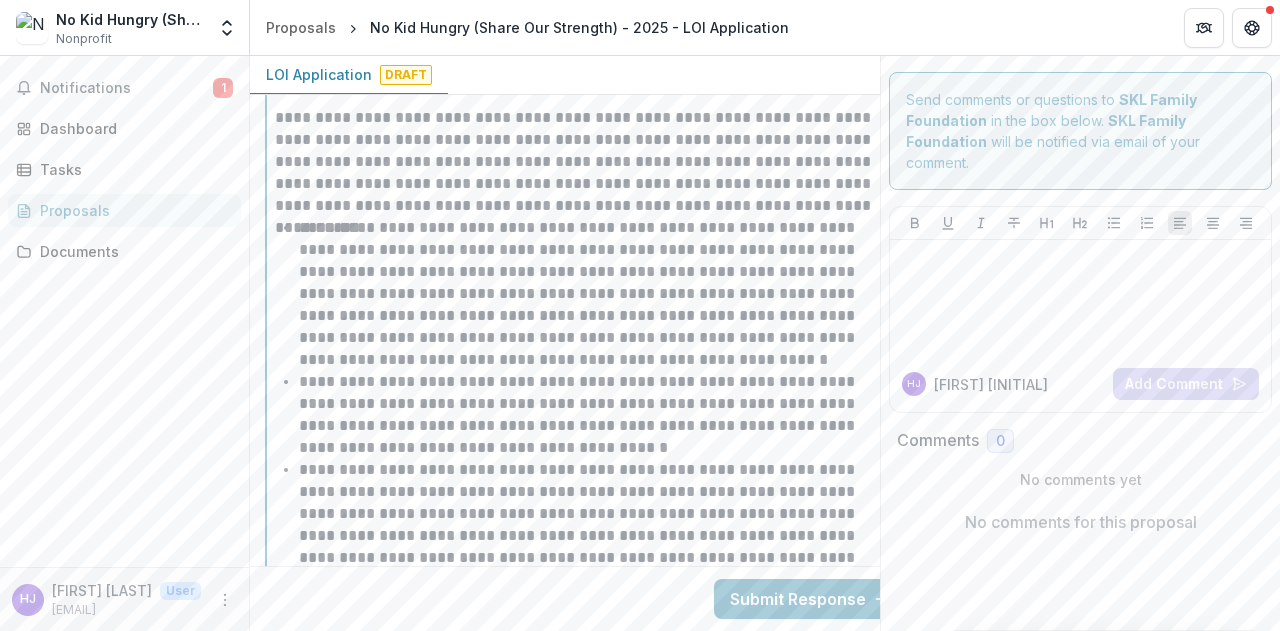 scroll, scrollTop: 8767, scrollLeft: 0, axis: vertical 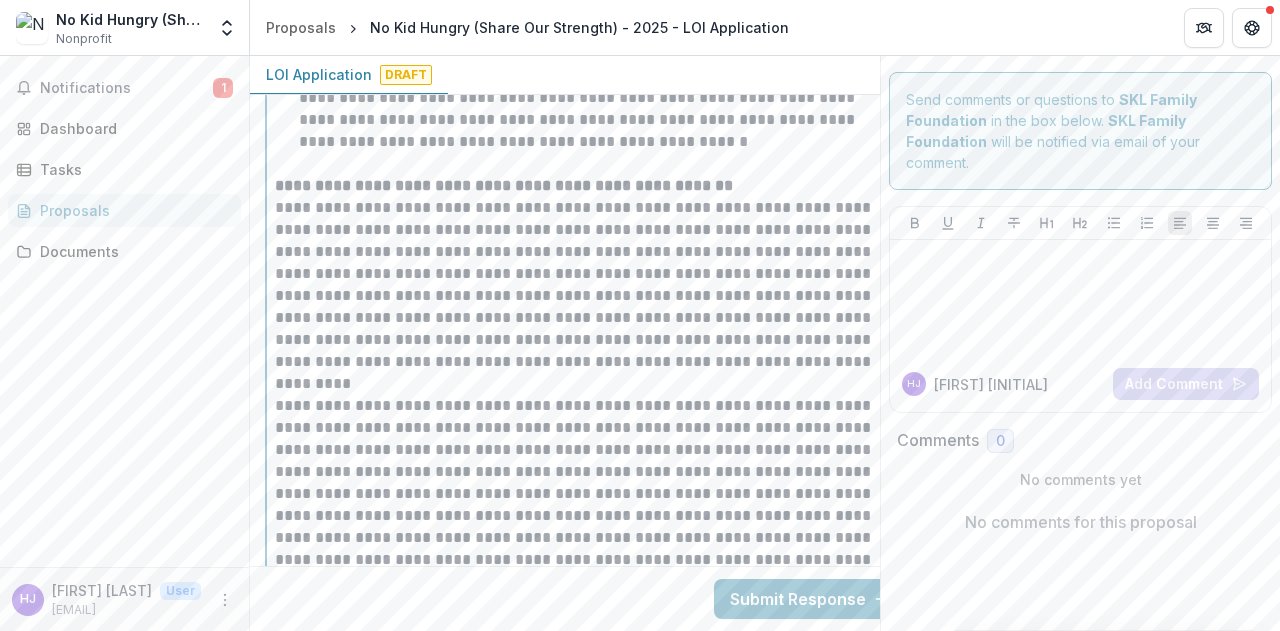 click on "**********" at bounding box center (586, 186) 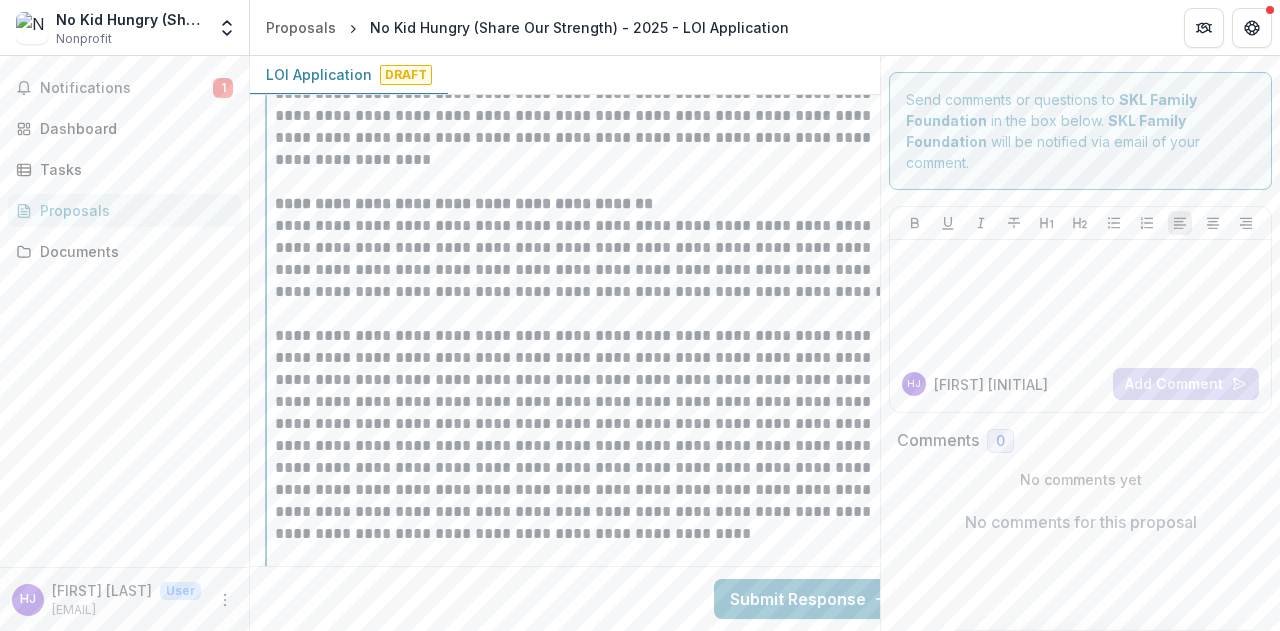 scroll, scrollTop: 9472, scrollLeft: 0, axis: vertical 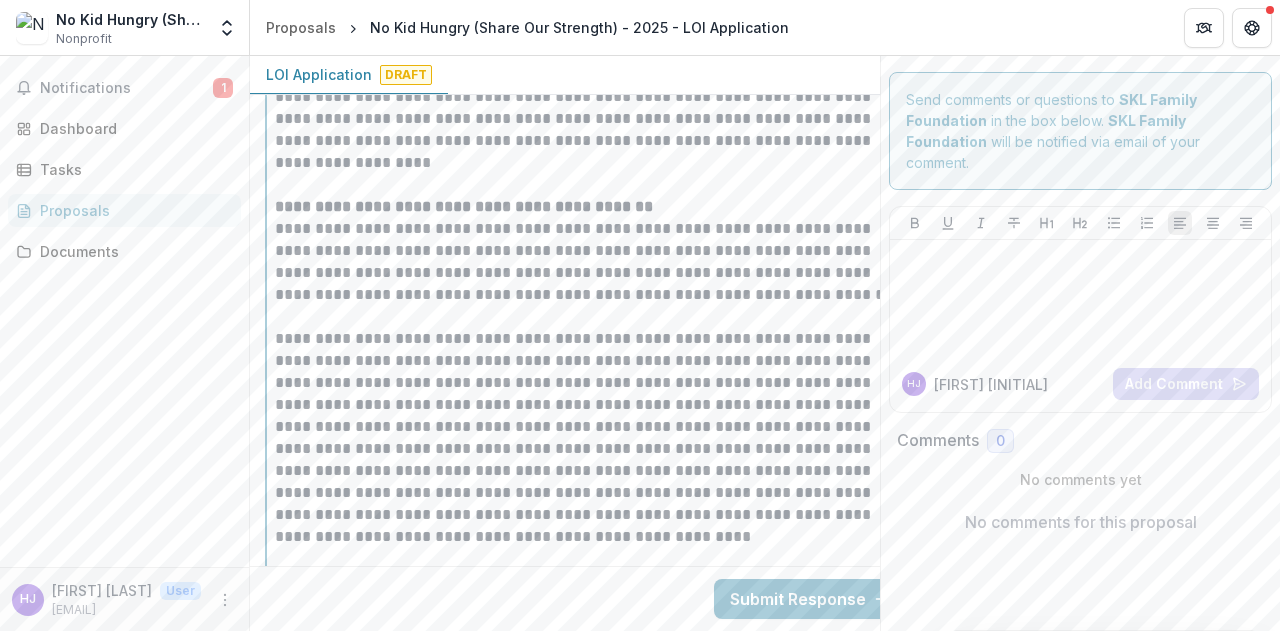 click on "**********" at bounding box center [586, 207] 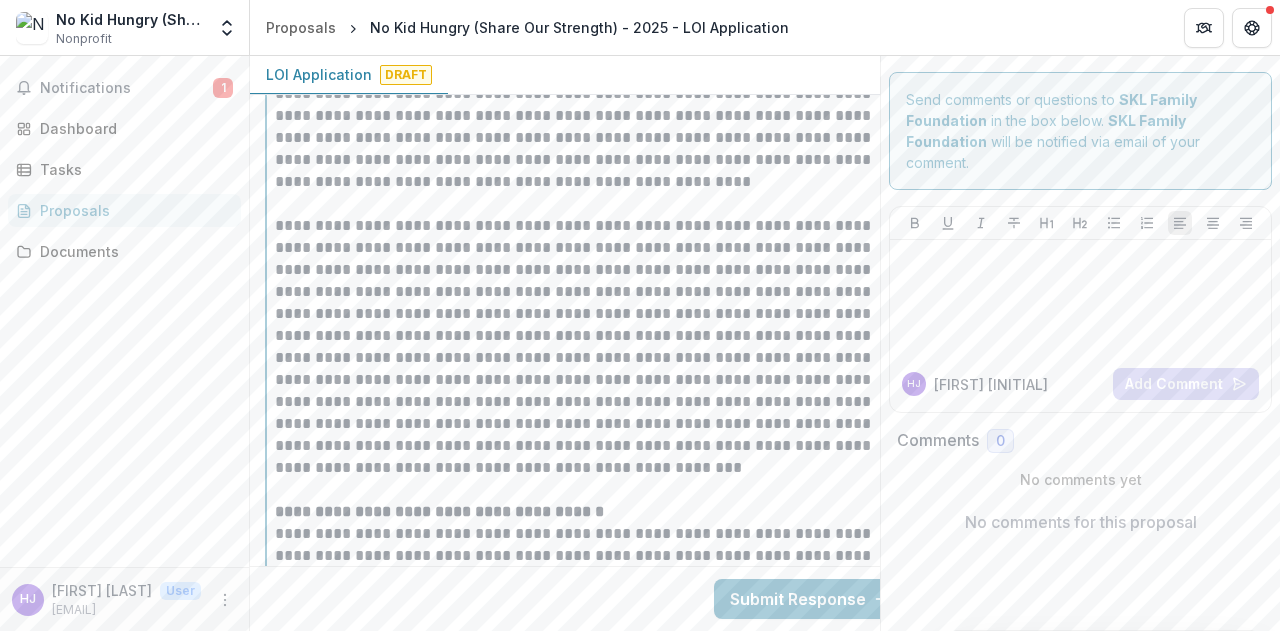 scroll, scrollTop: 9965, scrollLeft: 0, axis: vertical 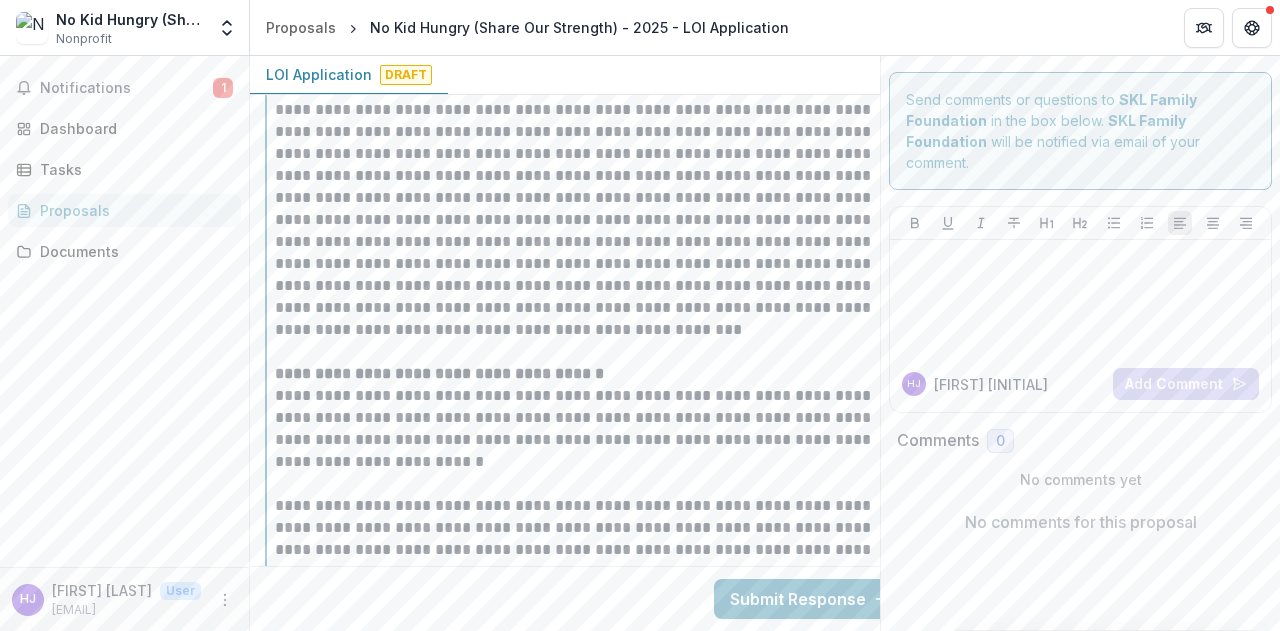click on "**********" at bounding box center (586, 374) 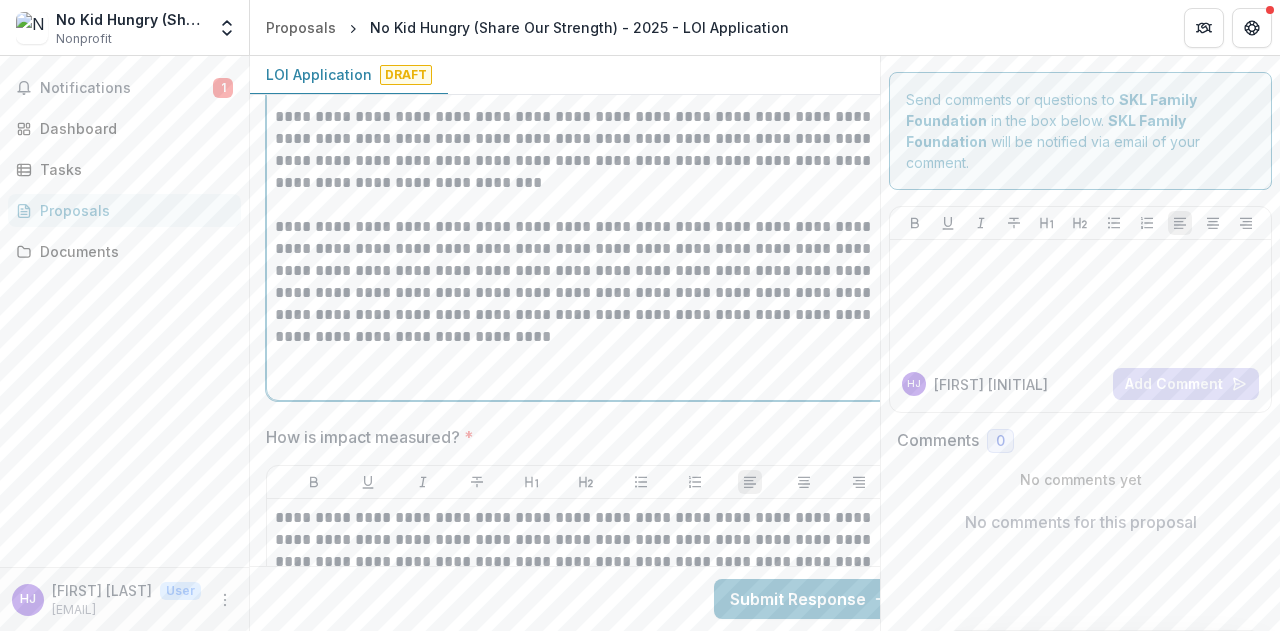 scroll, scrollTop: 10357, scrollLeft: 0, axis: vertical 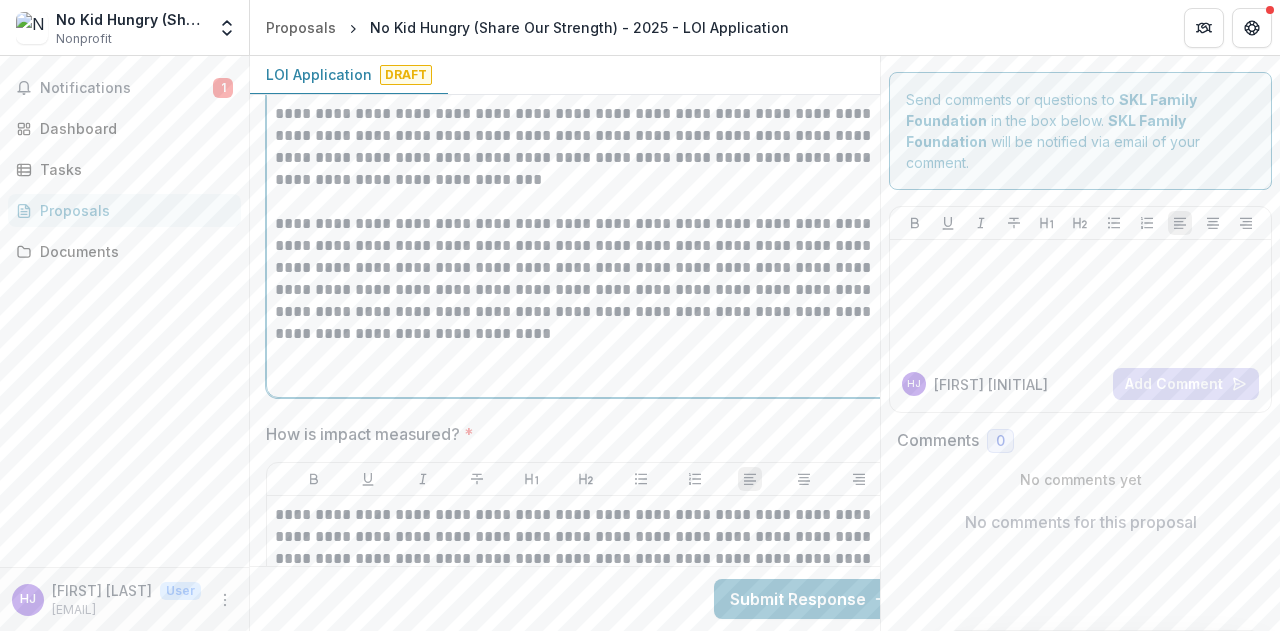 click at bounding box center [586, 367] 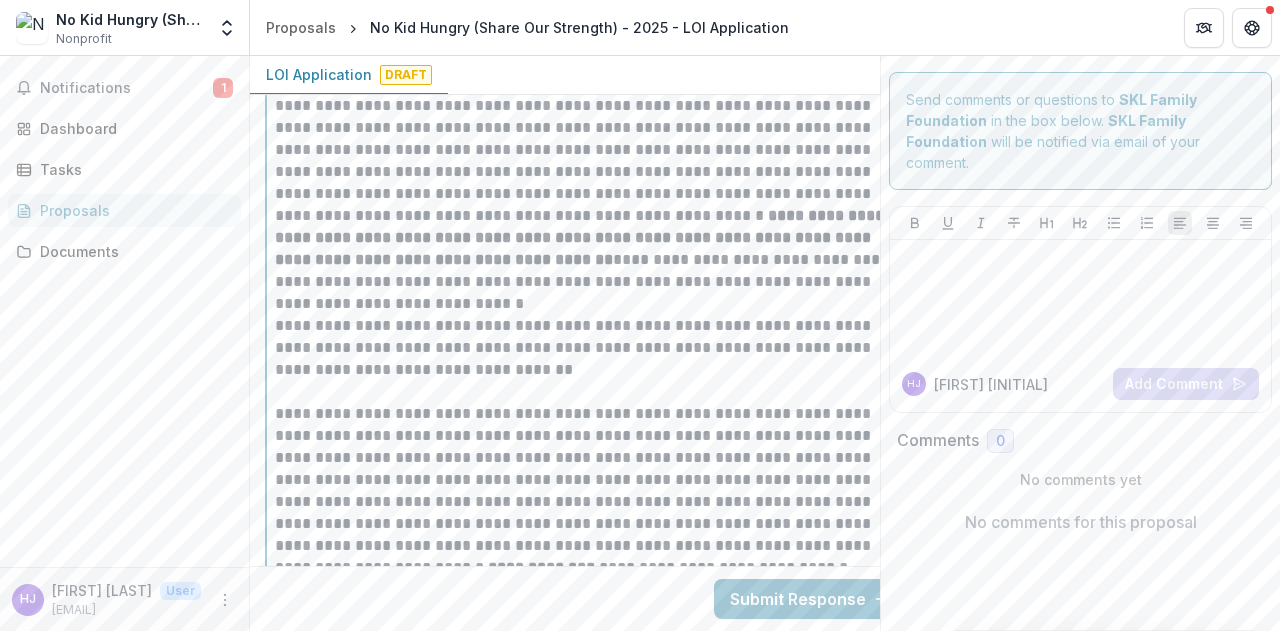 scroll, scrollTop: 6535, scrollLeft: 0, axis: vertical 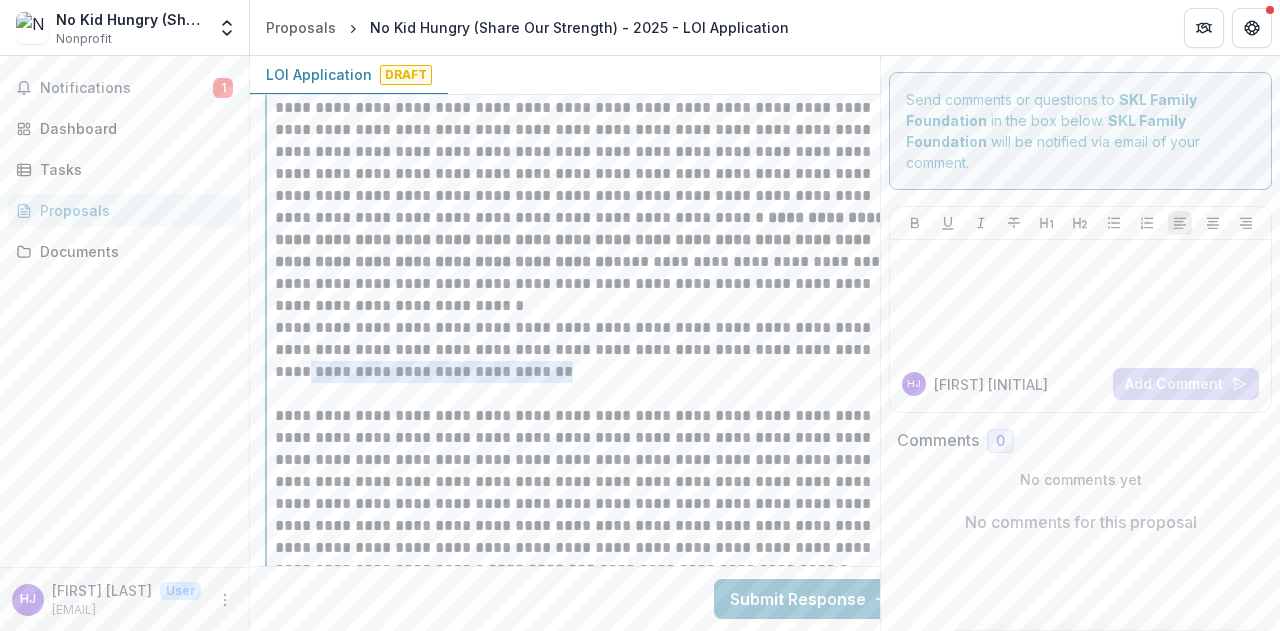 drag, startPoint x: 568, startPoint y: 375, endPoint x: 271, endPoint y: 380, distance: 297.04208 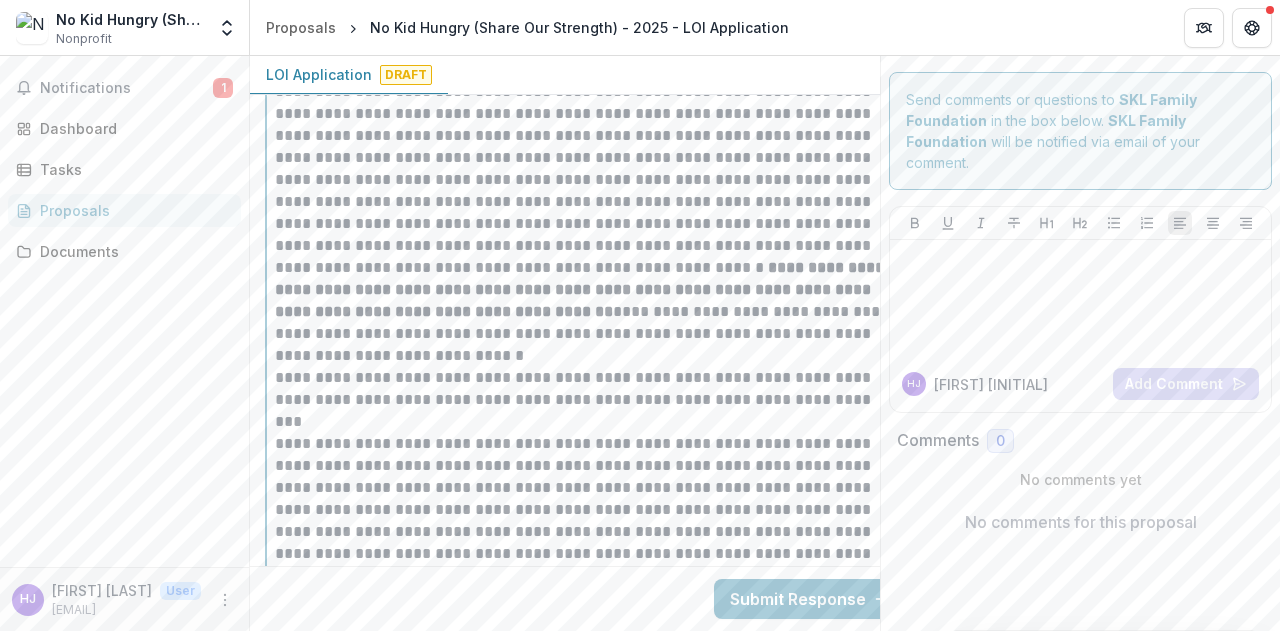 scroll, scrollTop: 6582, scrollLeft: 0, axis: vertical 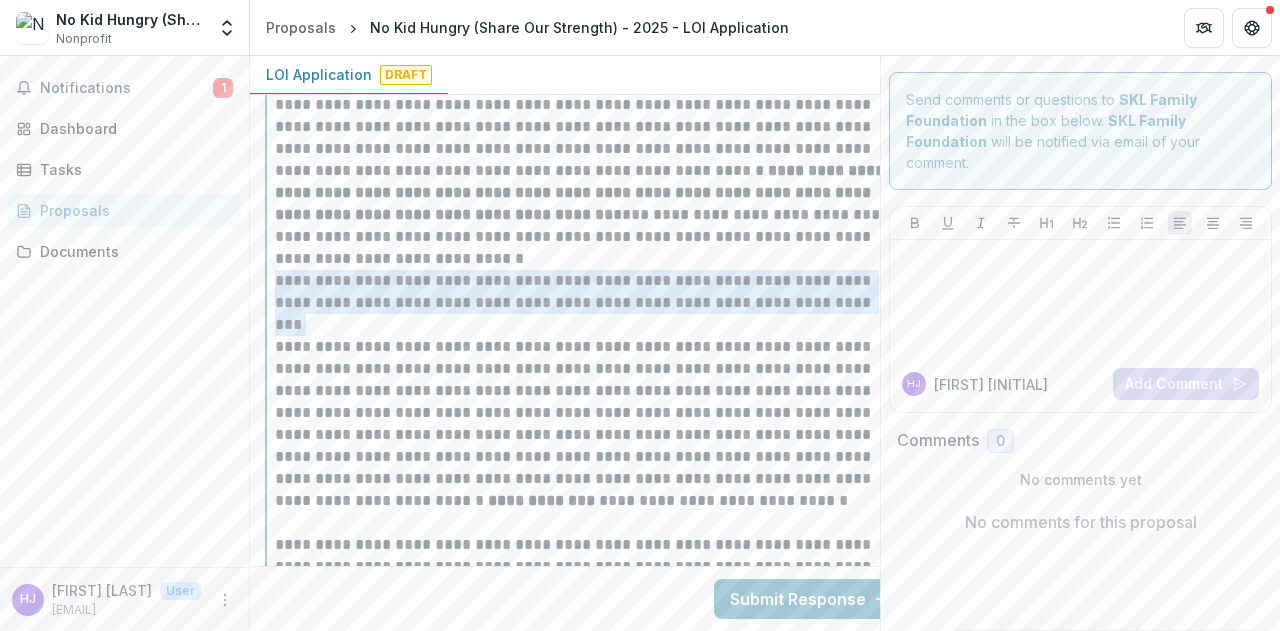 drag, startPoint x: 837, startPoint y: 300, endPoint x: 274, endPoint y: 288, distance: 563.12787 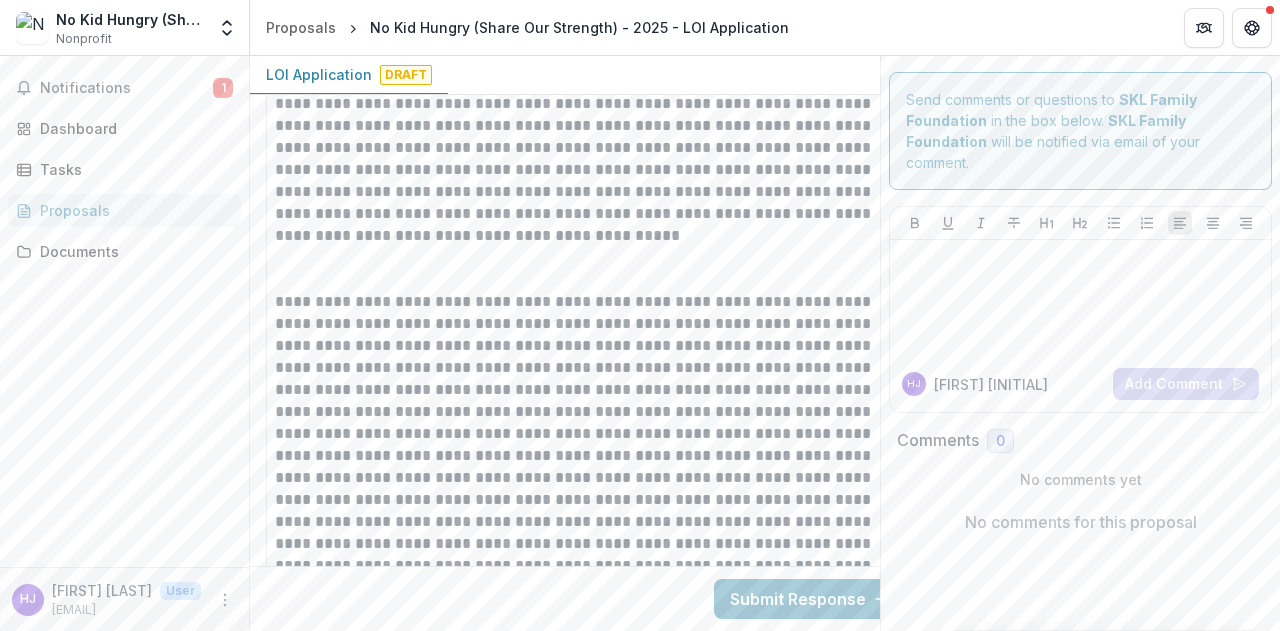scroll, scrollTop: 10940, scrollLeft: 0, axis: vertical 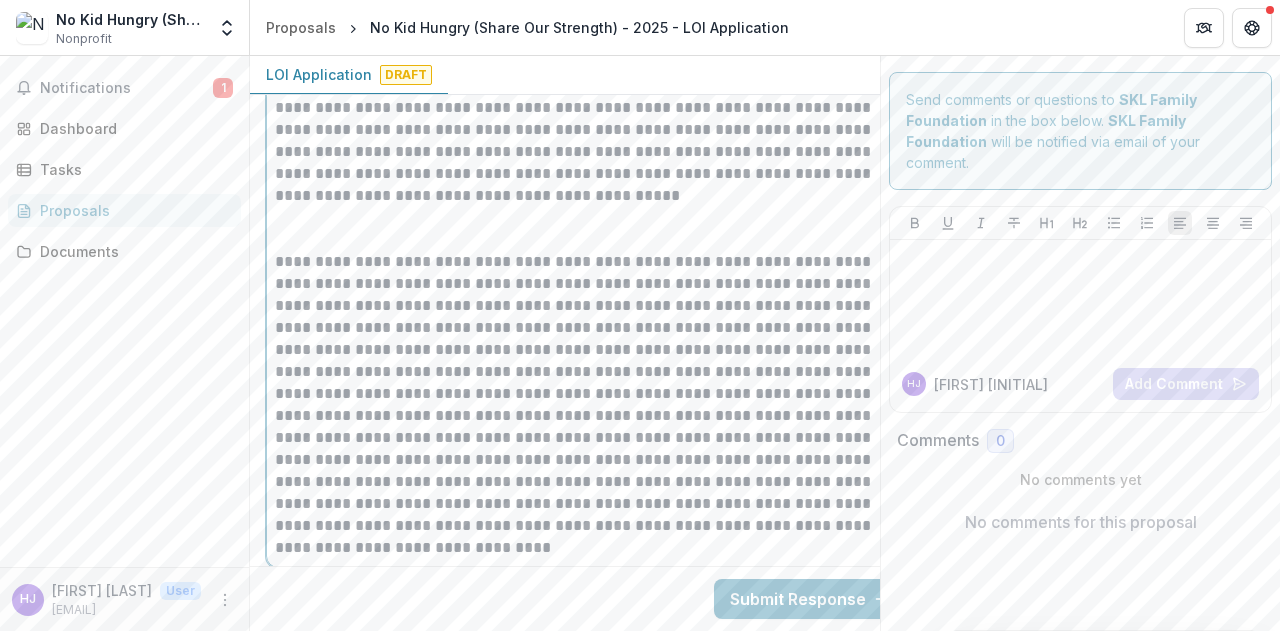 click at bounding box center [586, 229] 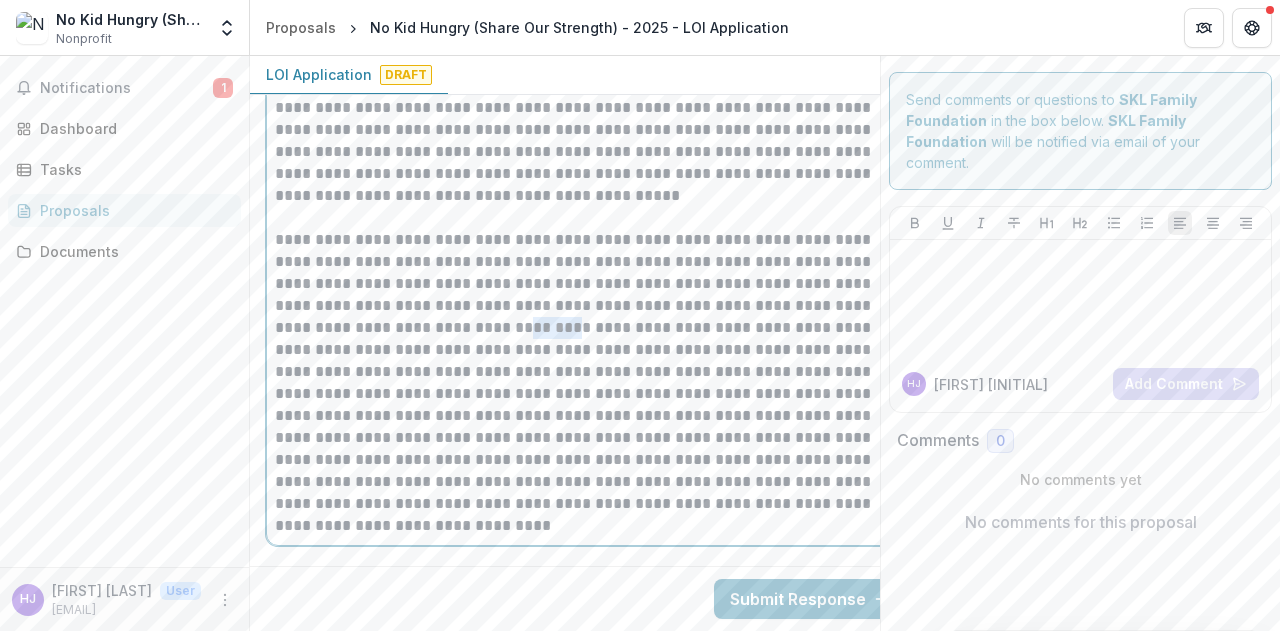 type 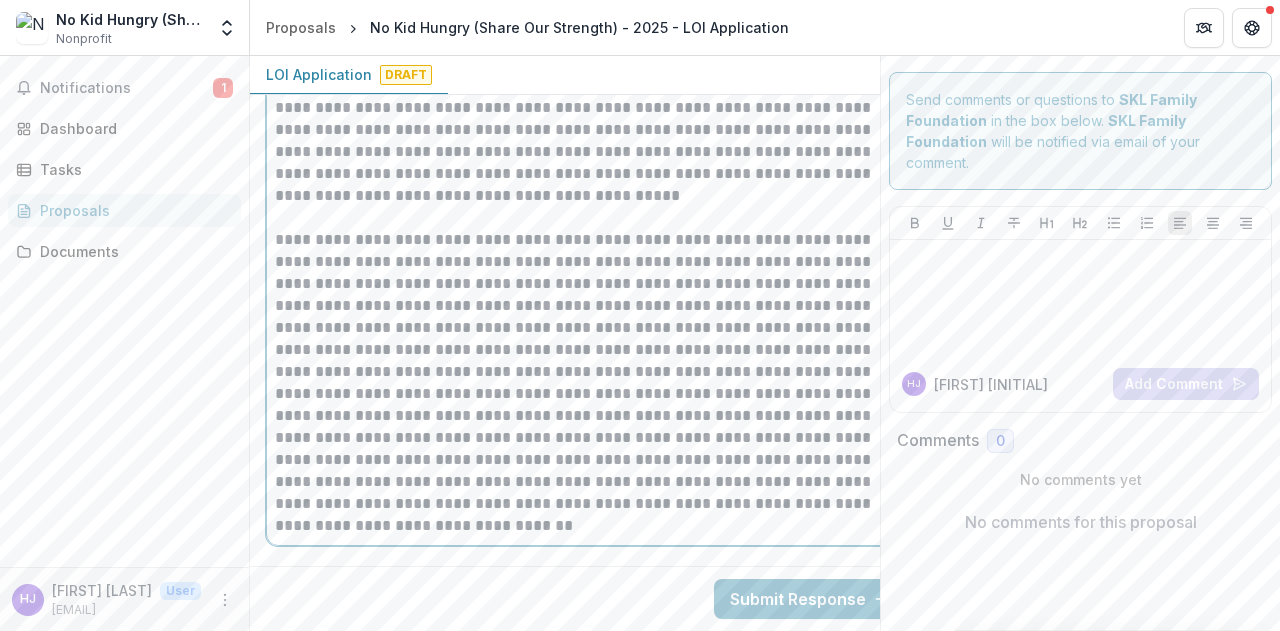 click on "**********" at bounding box center [586, 383] 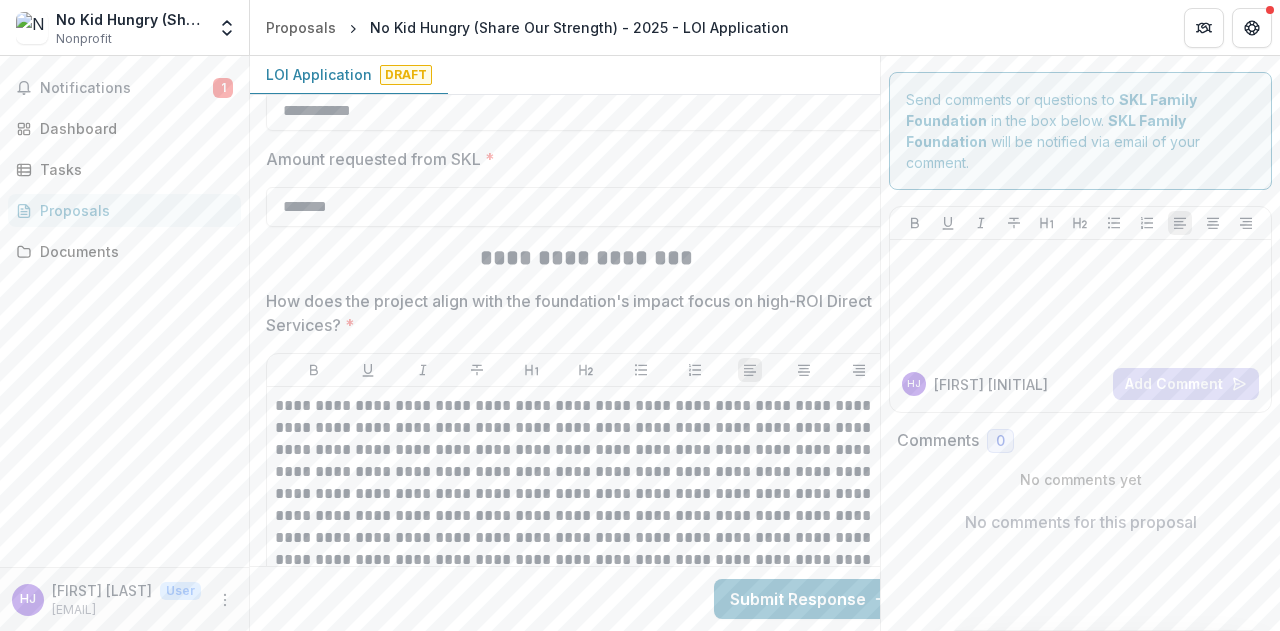 scroll, scrollTop: 11771, scrollLeft: 0, axis: vertical 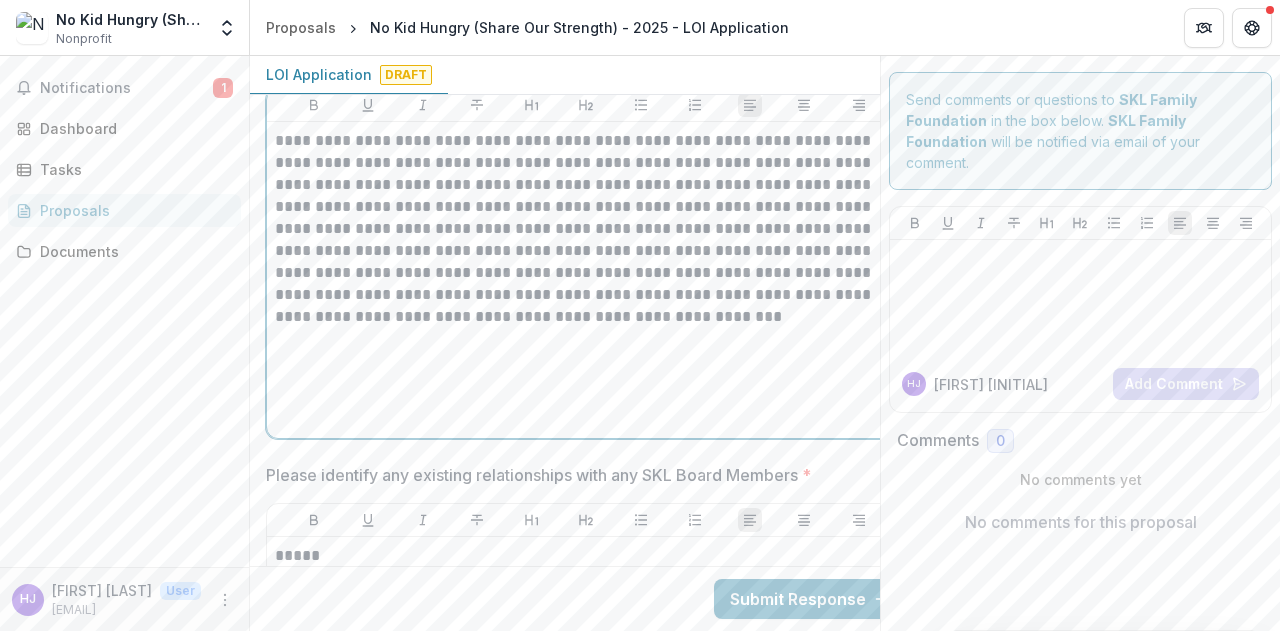 click on "**********" at bounding box center (586, 280) 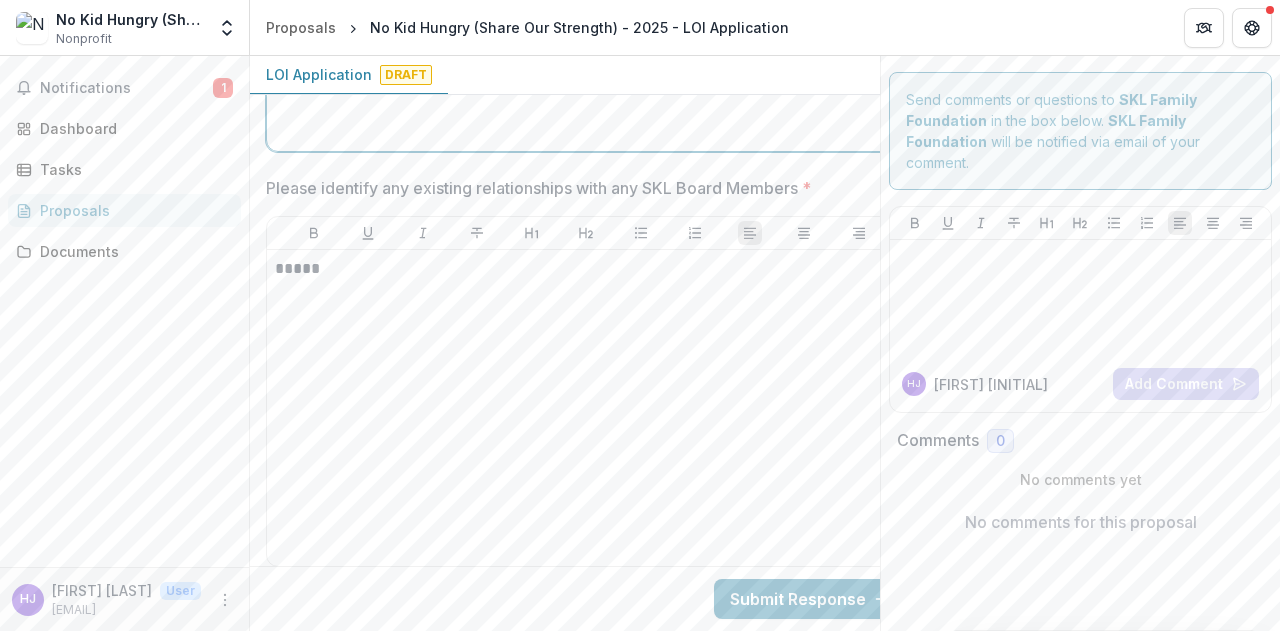 scroll, scrollTop: 12057, scrollLeft: 0, axis: vertical 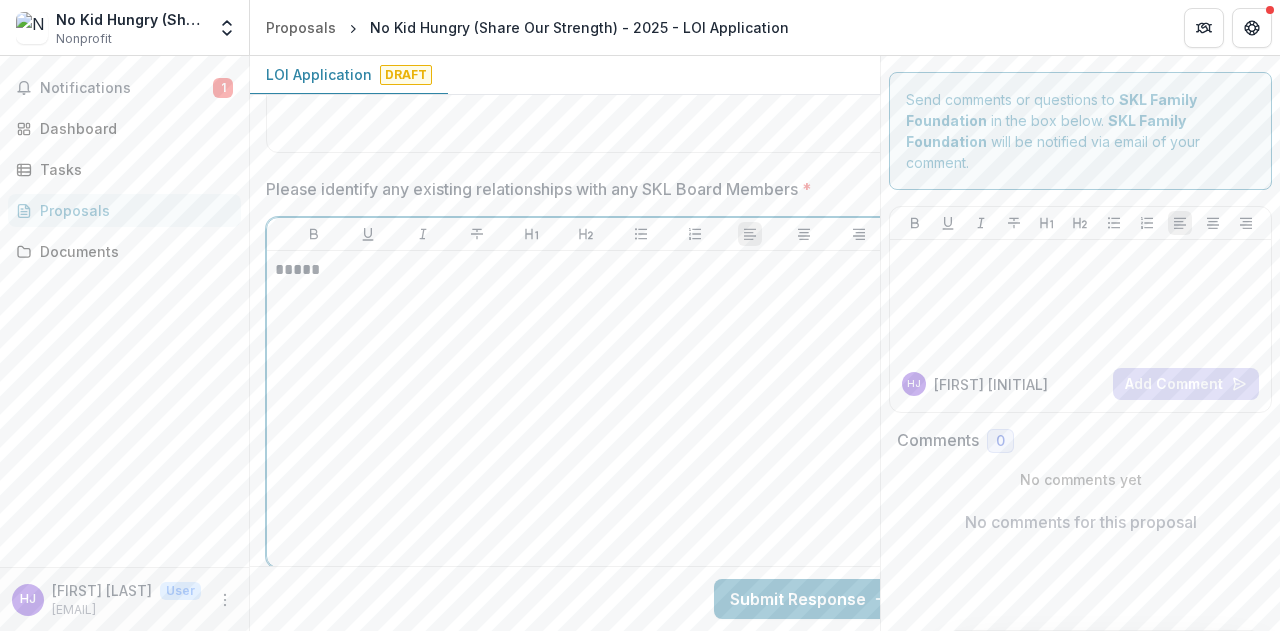 click on "*****" at bounding box center [586, 409] 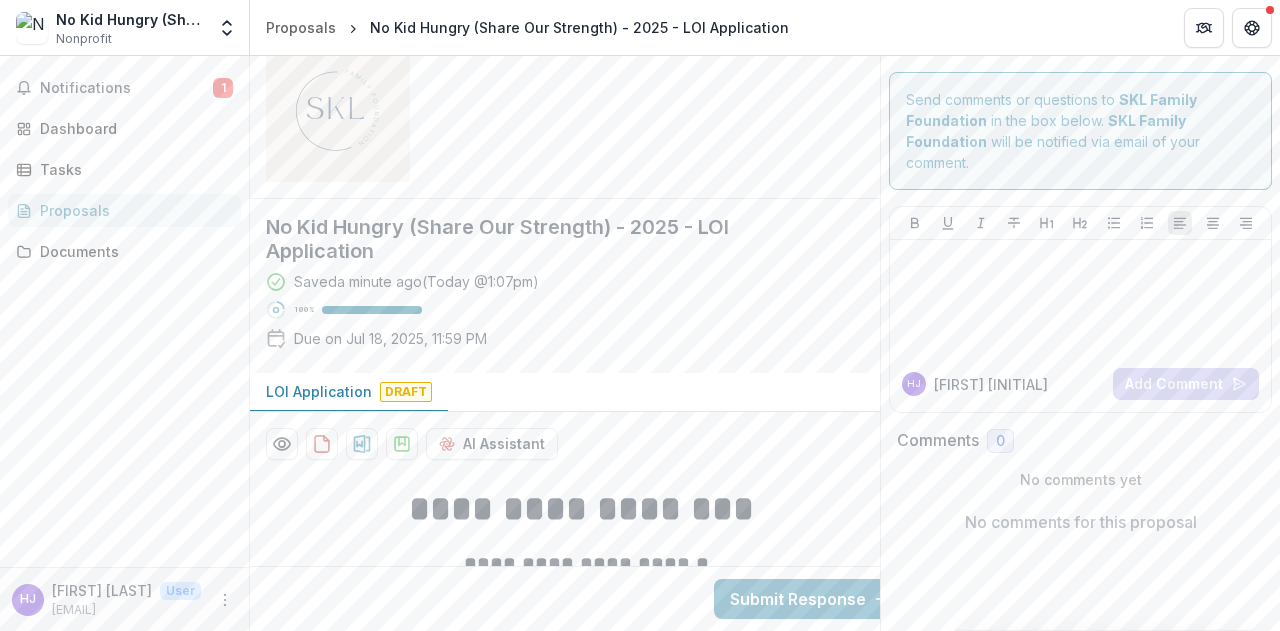 scroll, scrollTop: 0, scrollLeft: 0, axis: both 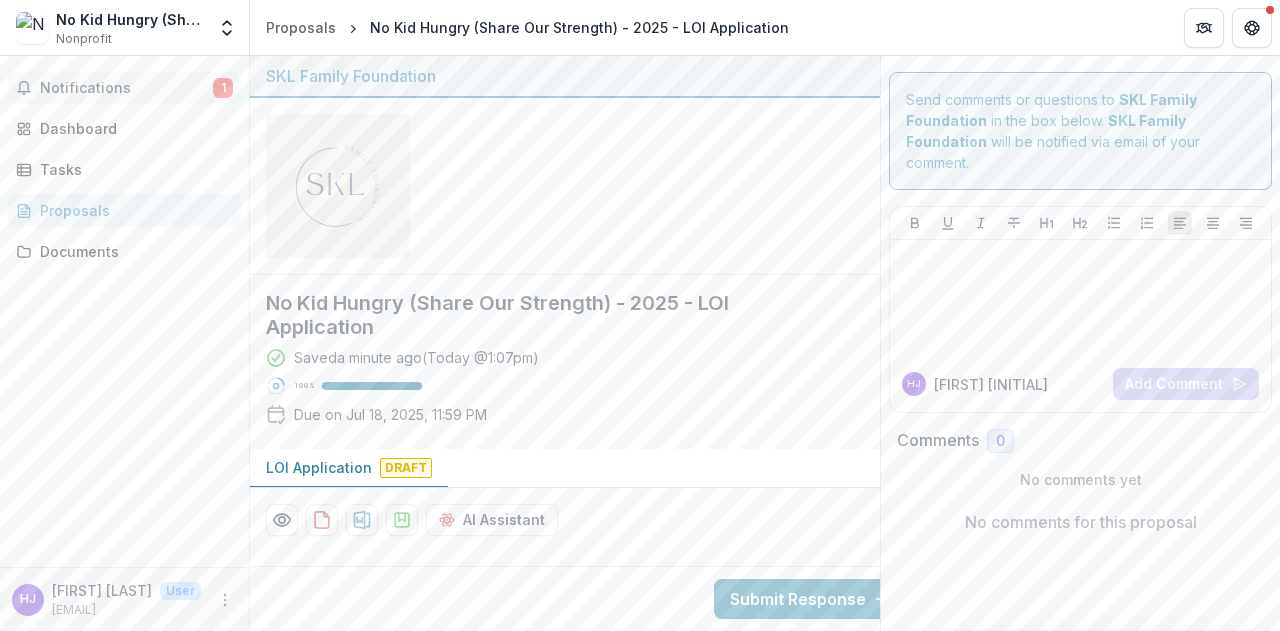 click on "Notifications" at bounding box center [126, 88] 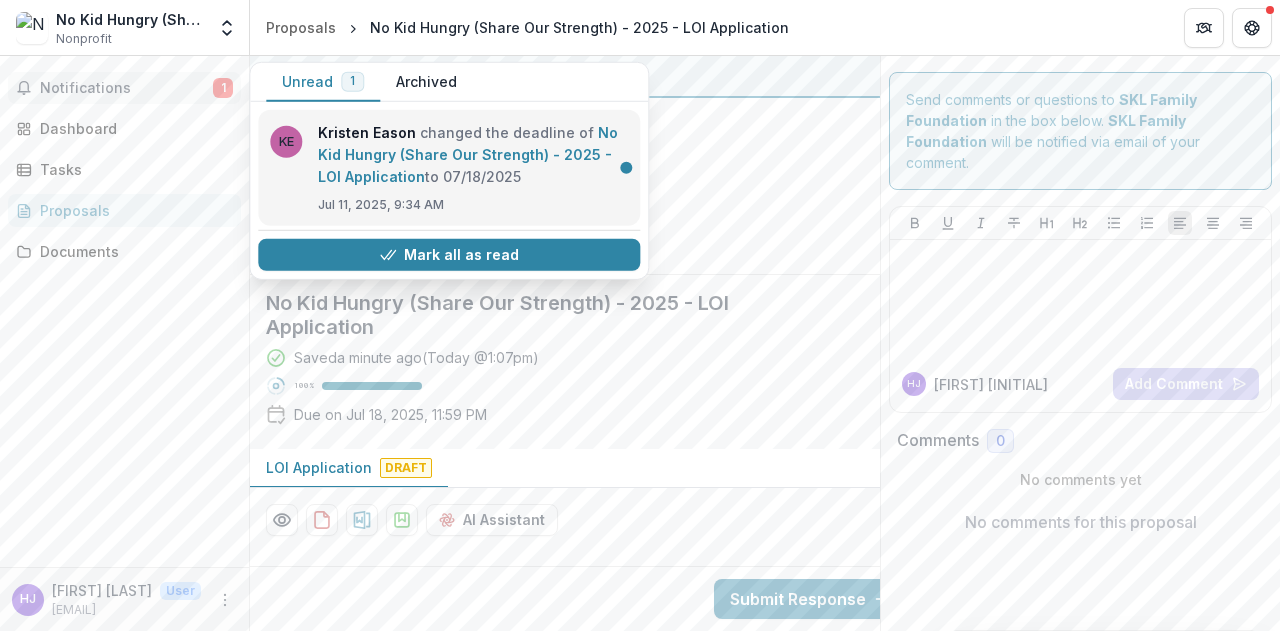 click on "No Kid Hungry (Share Our Strength) - 2025 - LOI Application" at bounding box center [468, 154] 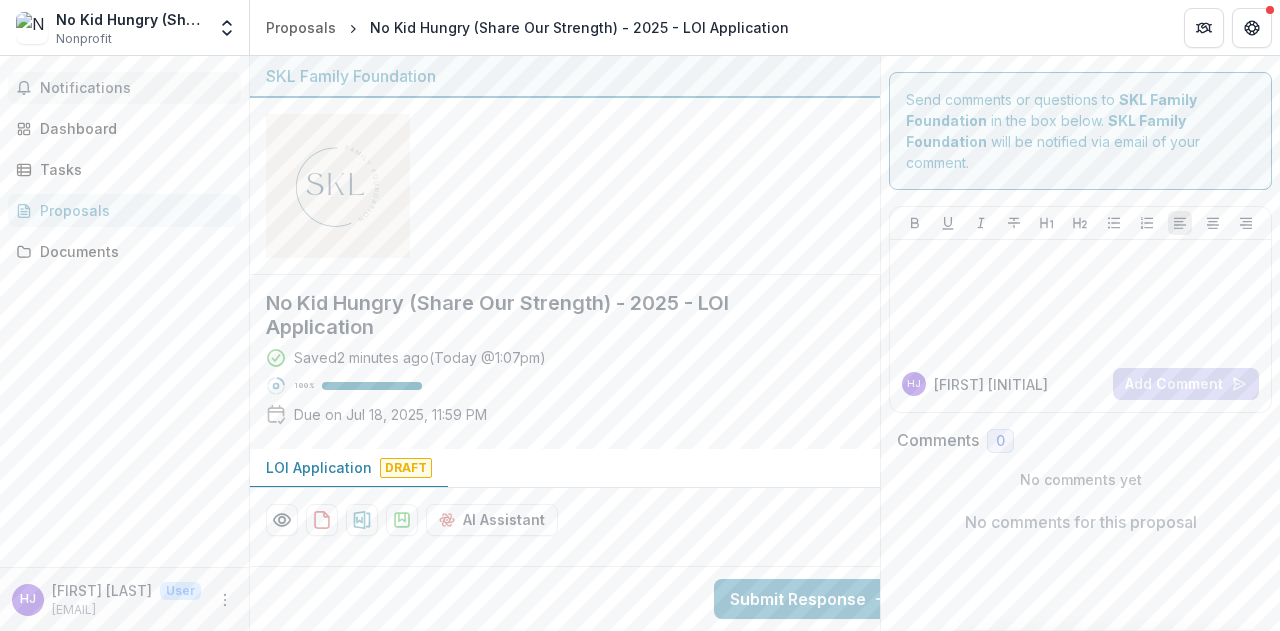 click on "Notifications" at bounding box center [136, 88] 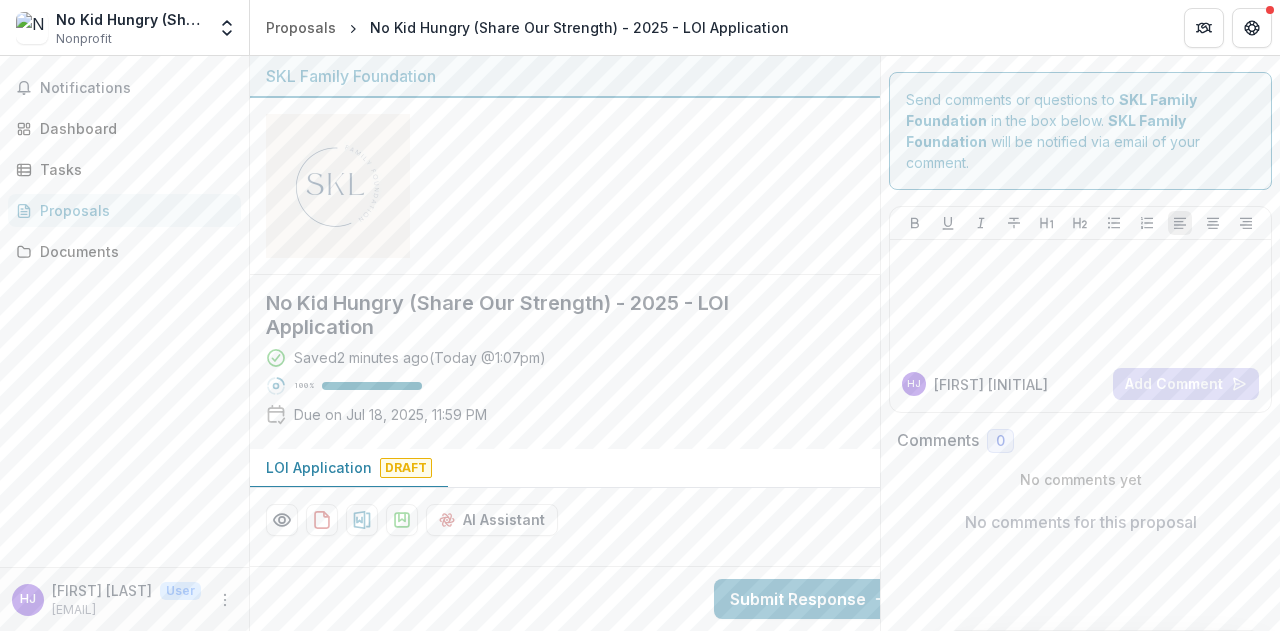 click on "Notifications Dashboard Tasks Proposals Documents" at bounding box center [124, 311] 